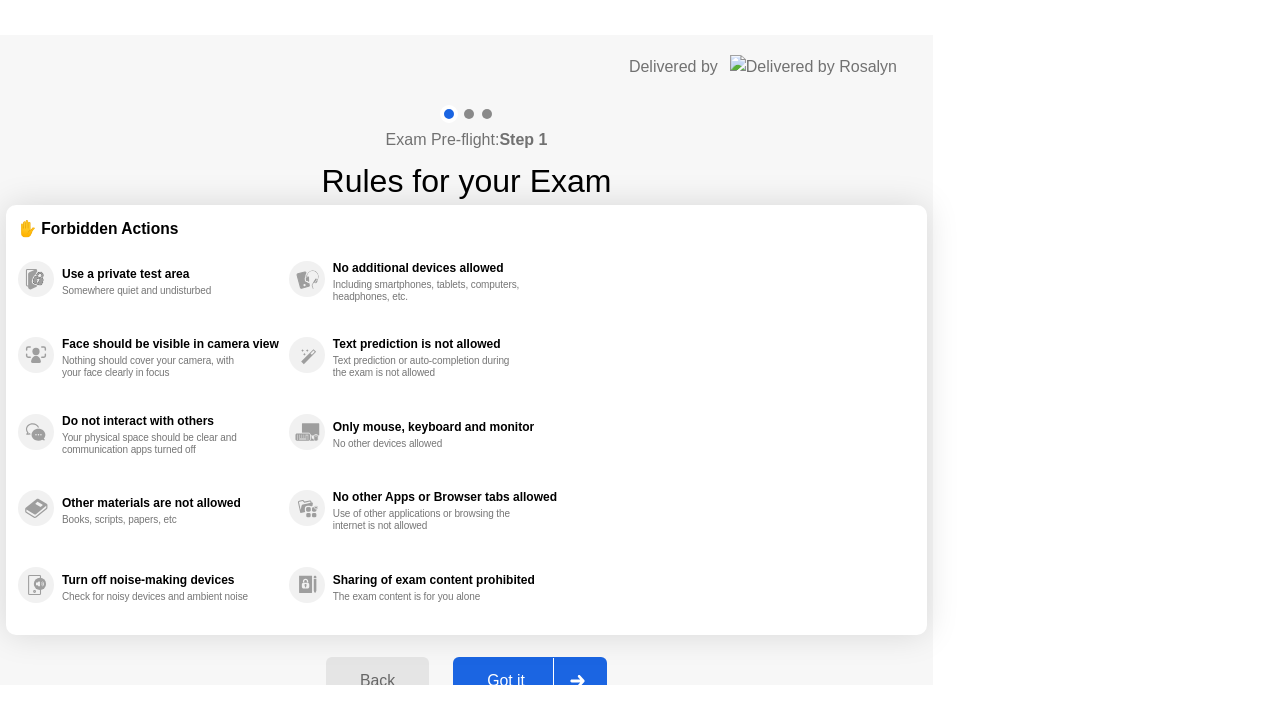 scroll, scrollTop: 0, scrollLeft: 0, axis: both 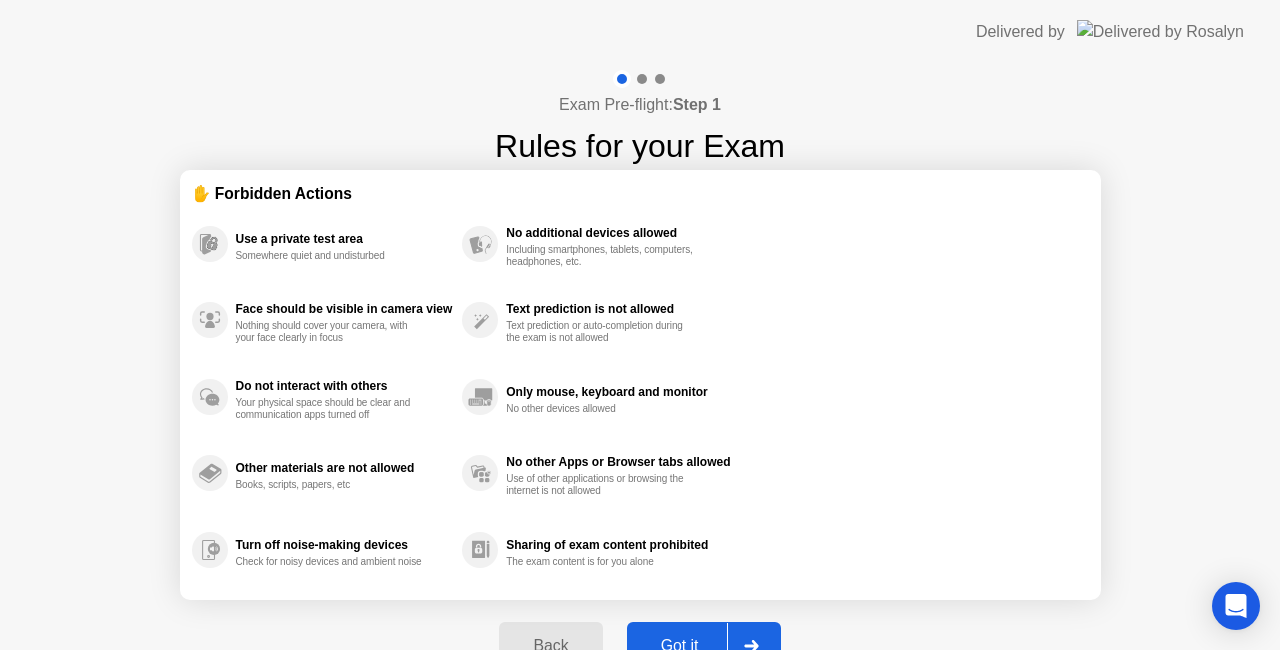 click 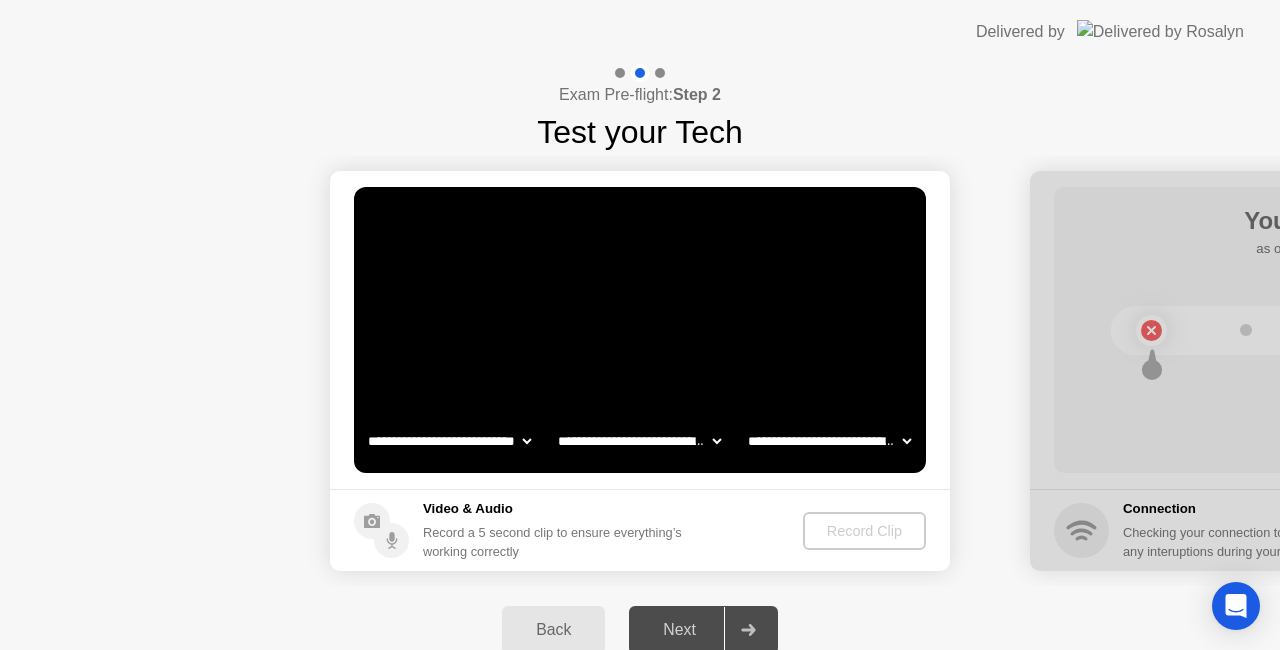click on "Record Clip" 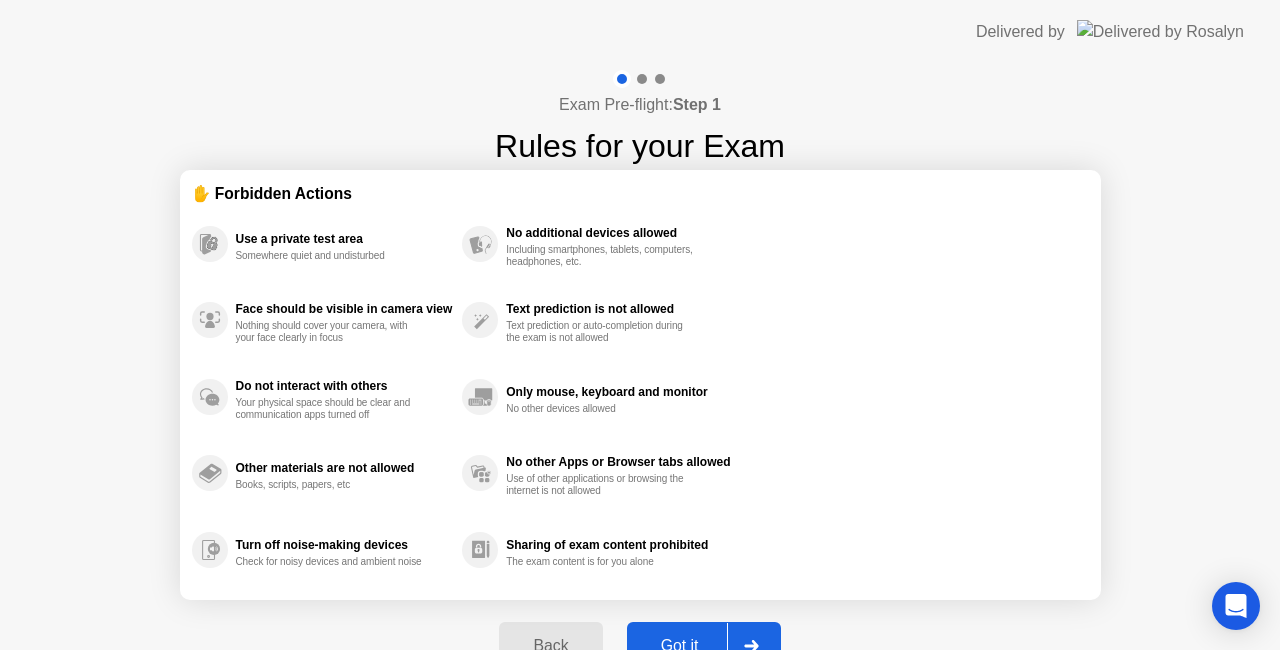 click on "Got it" 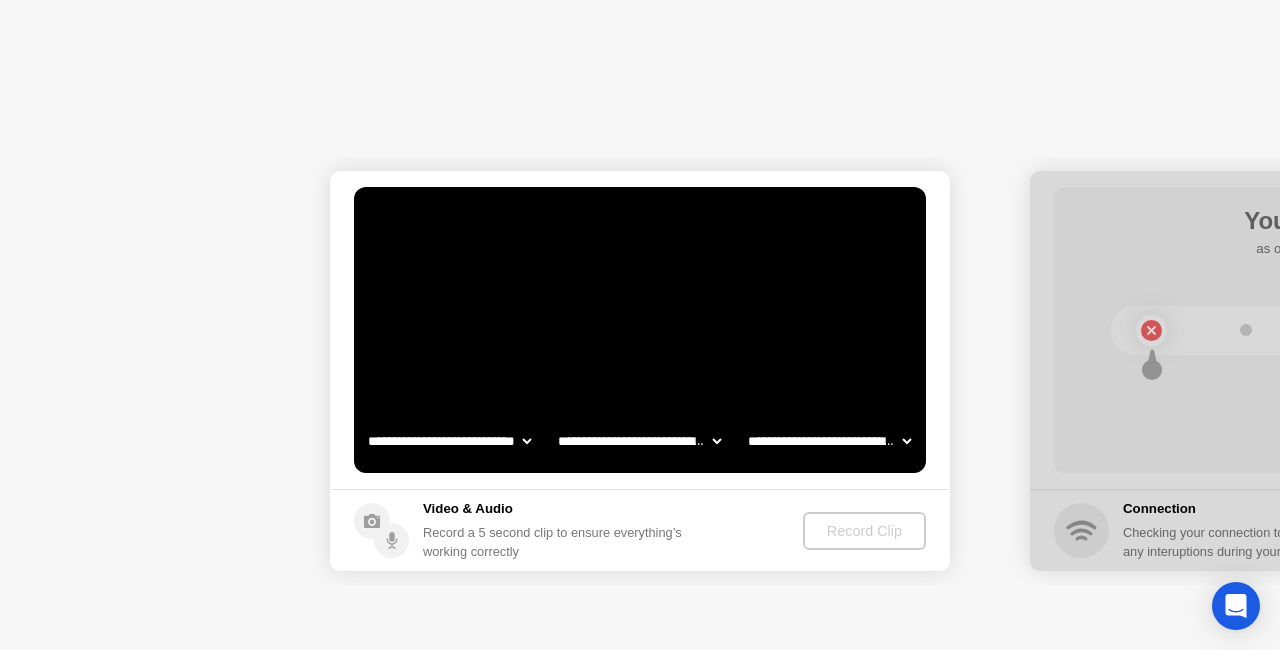 click on "Next" 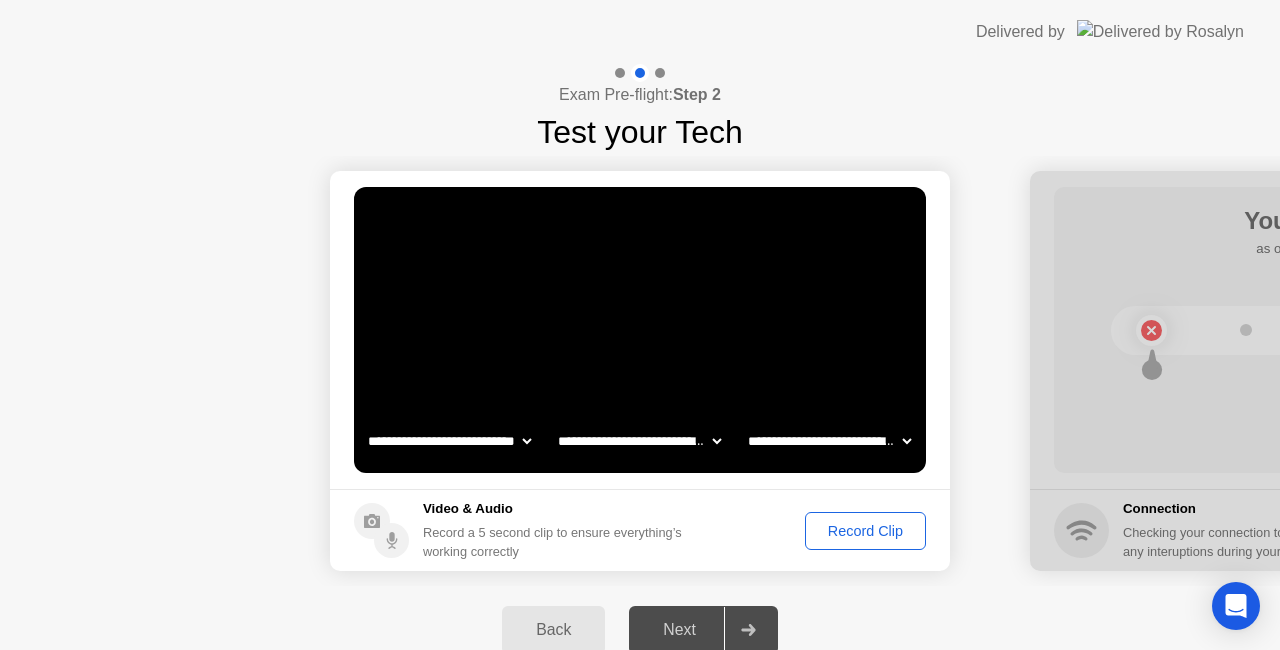 click on "Record Clip" 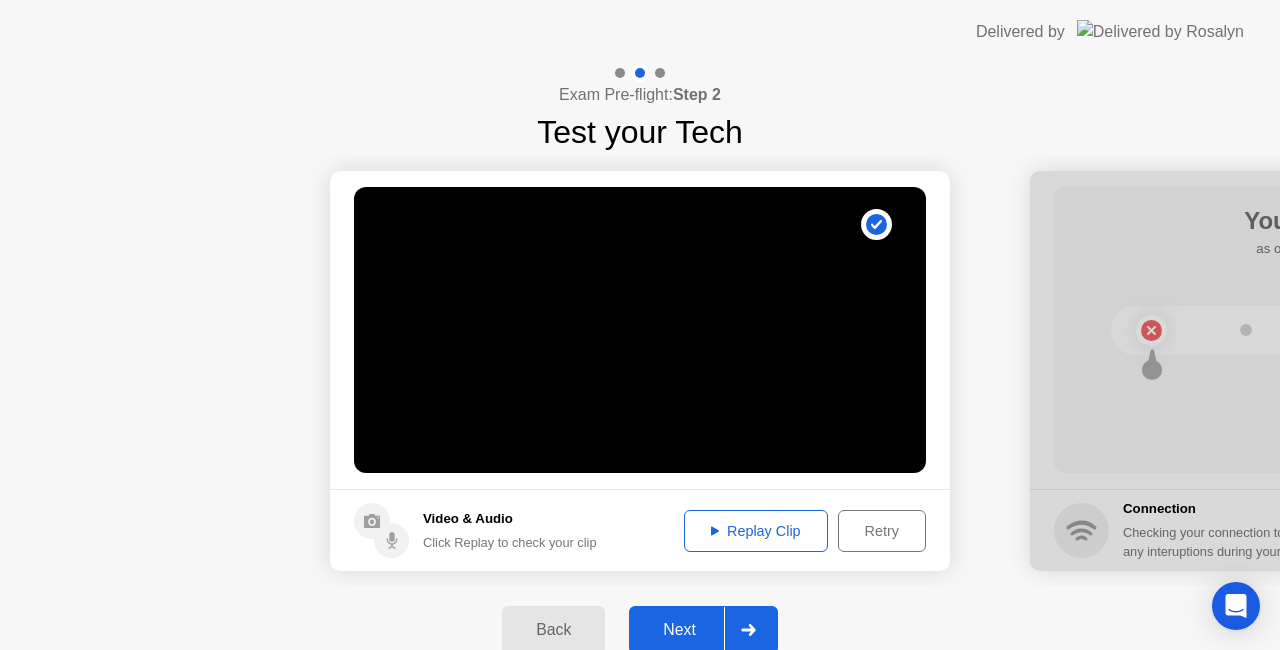 click on "Next" 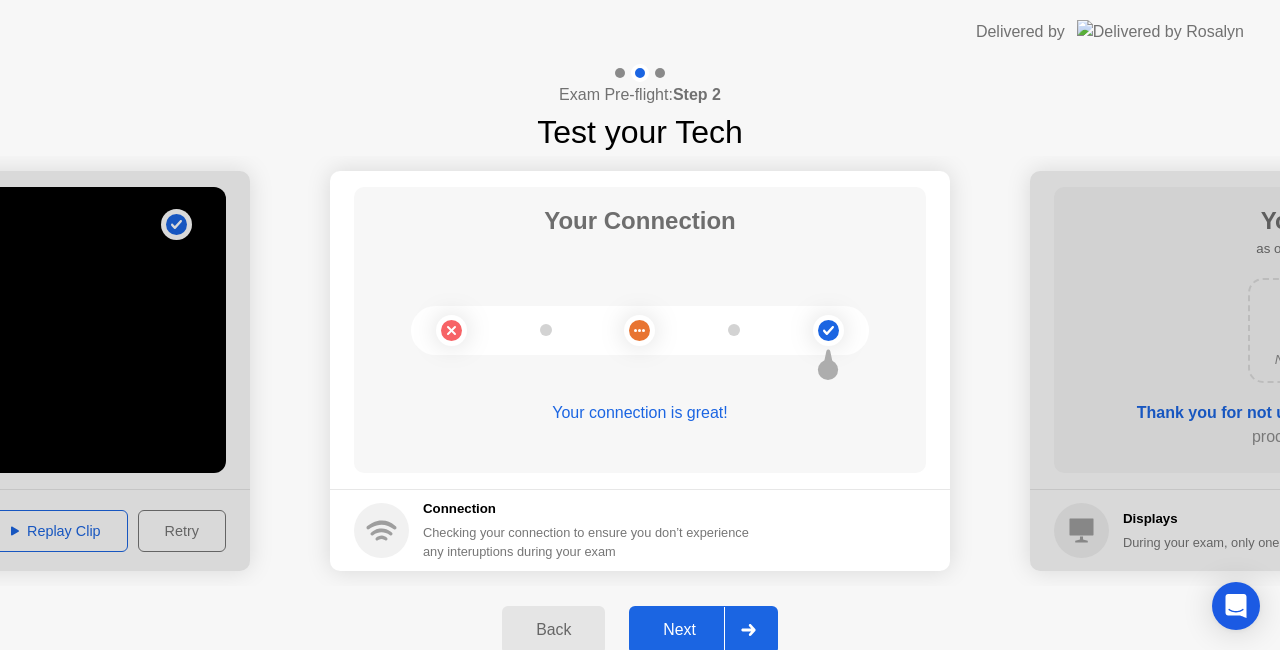 click 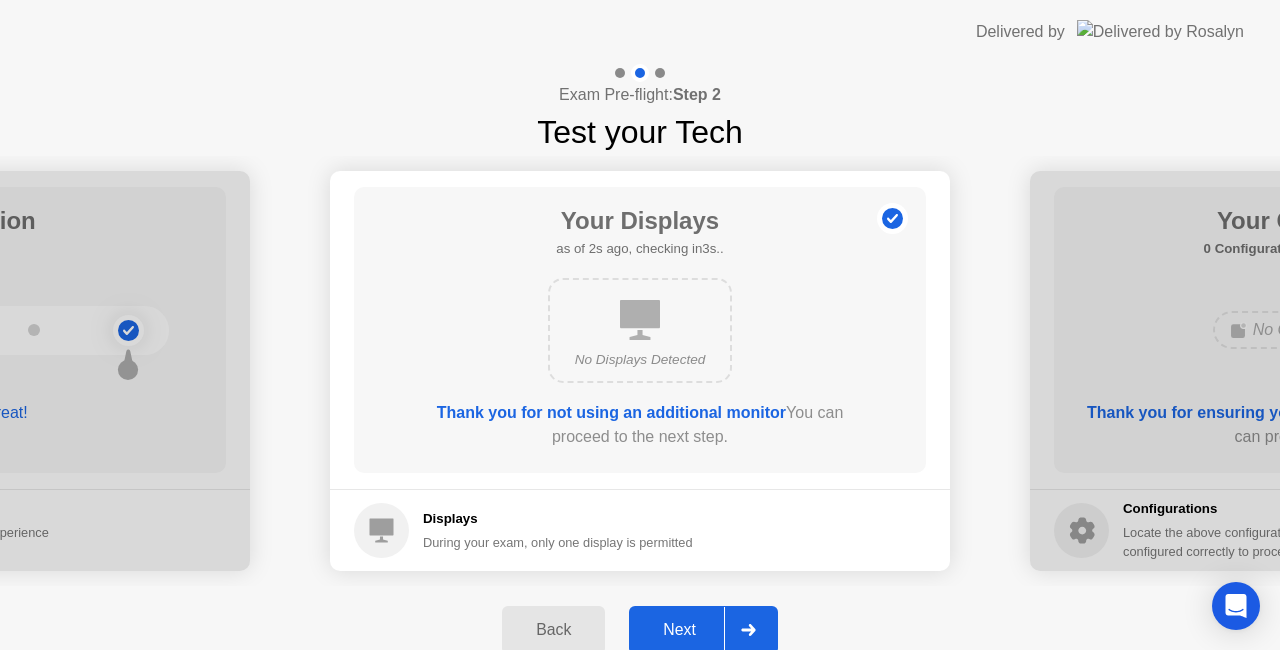 click 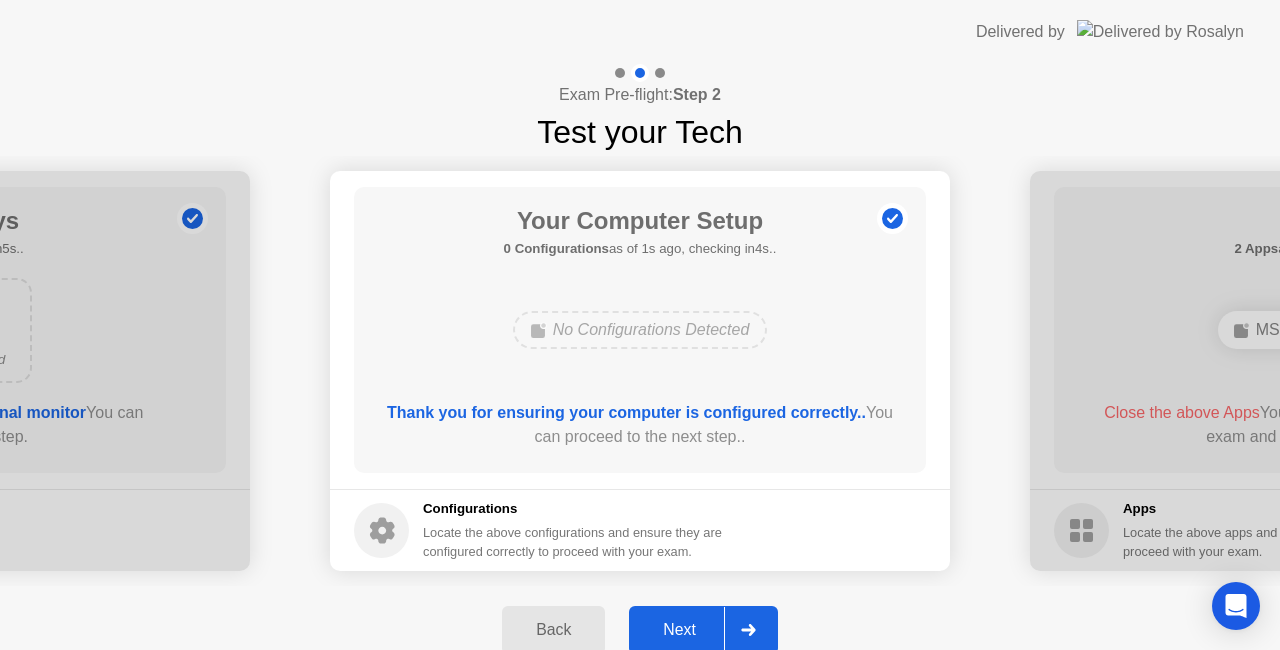 click 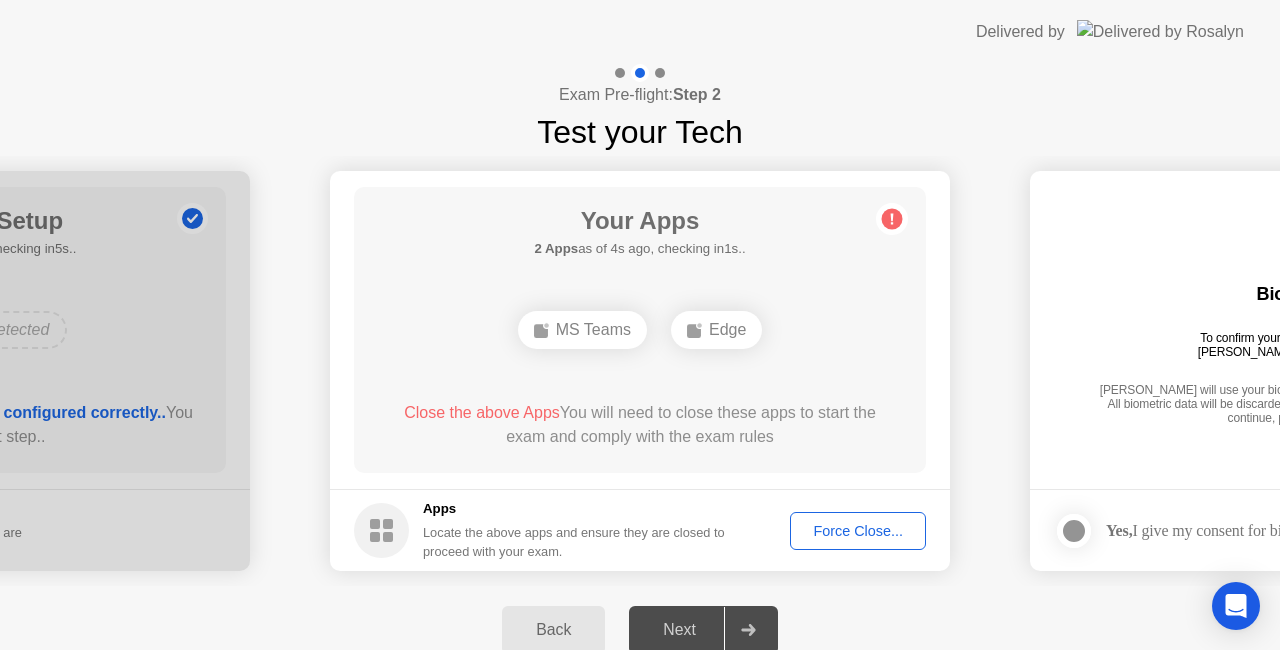 click on "Force Close..." 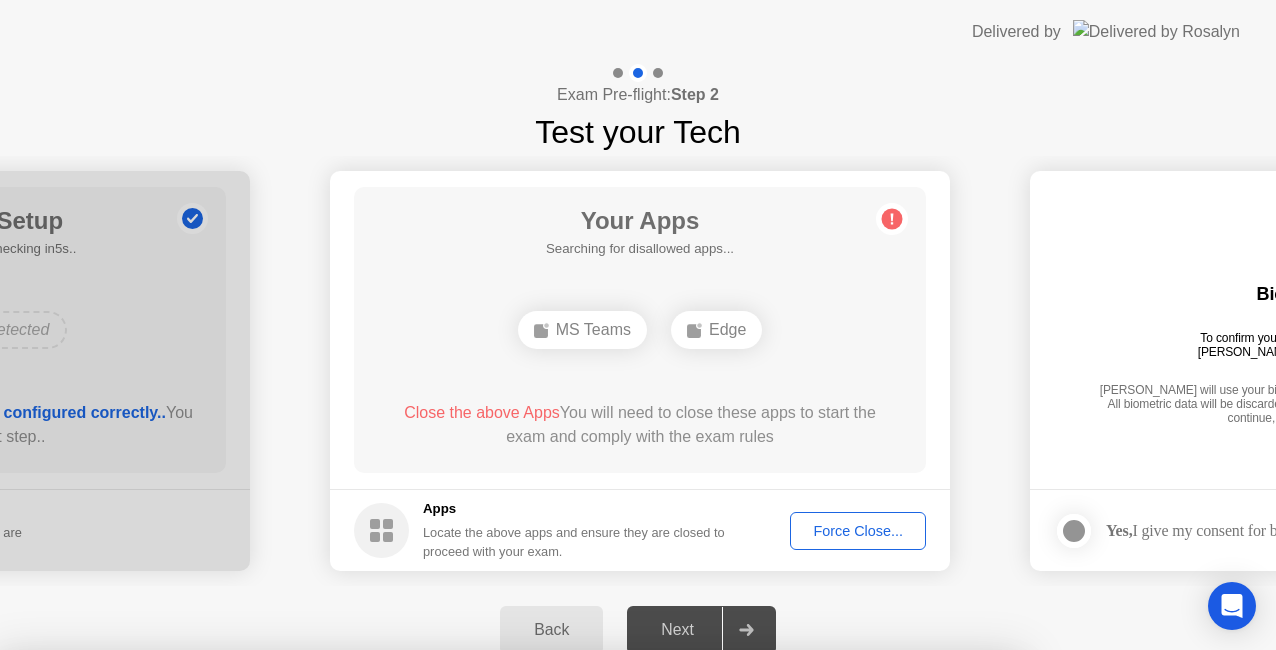 click on "Confirm" at bounding box center (577, 926) 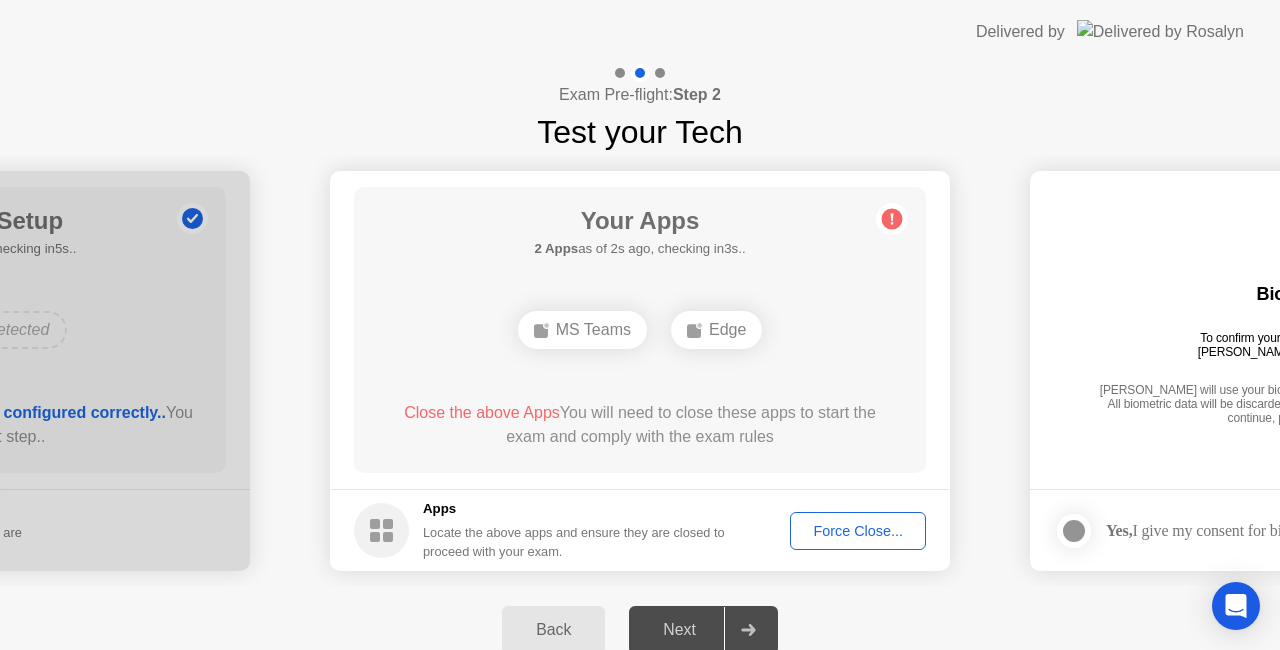 click on "Force Close..." 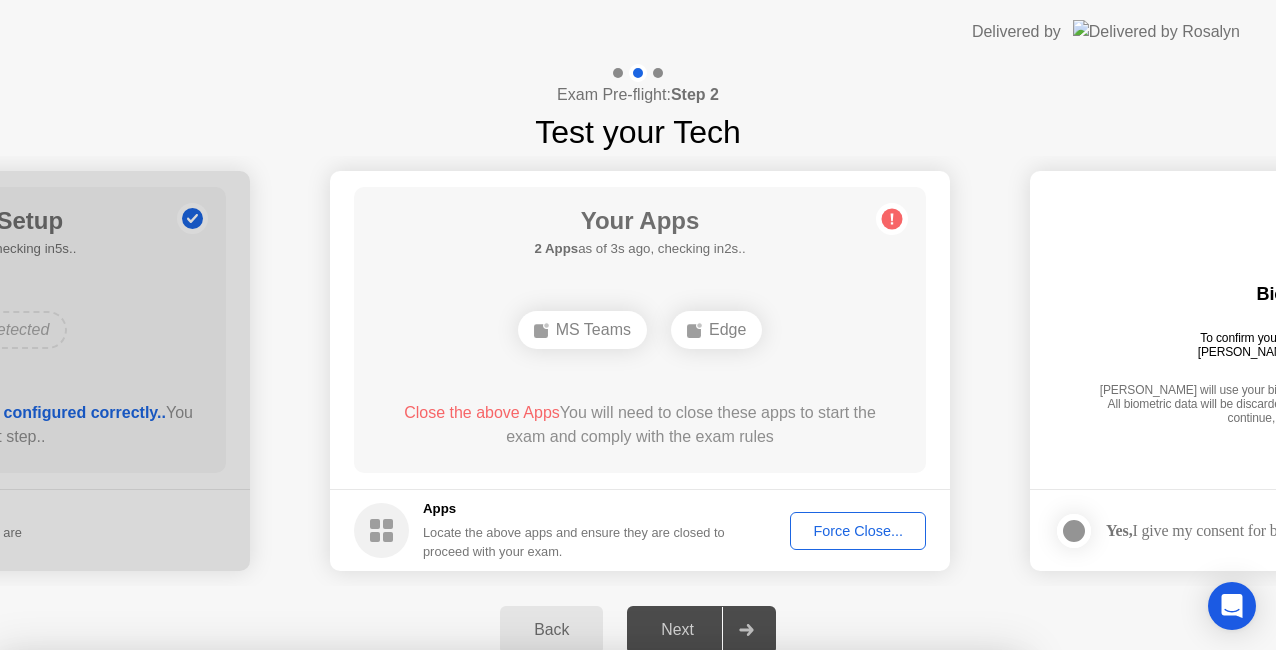click on "Confirm" at bounding box center [577, 926] 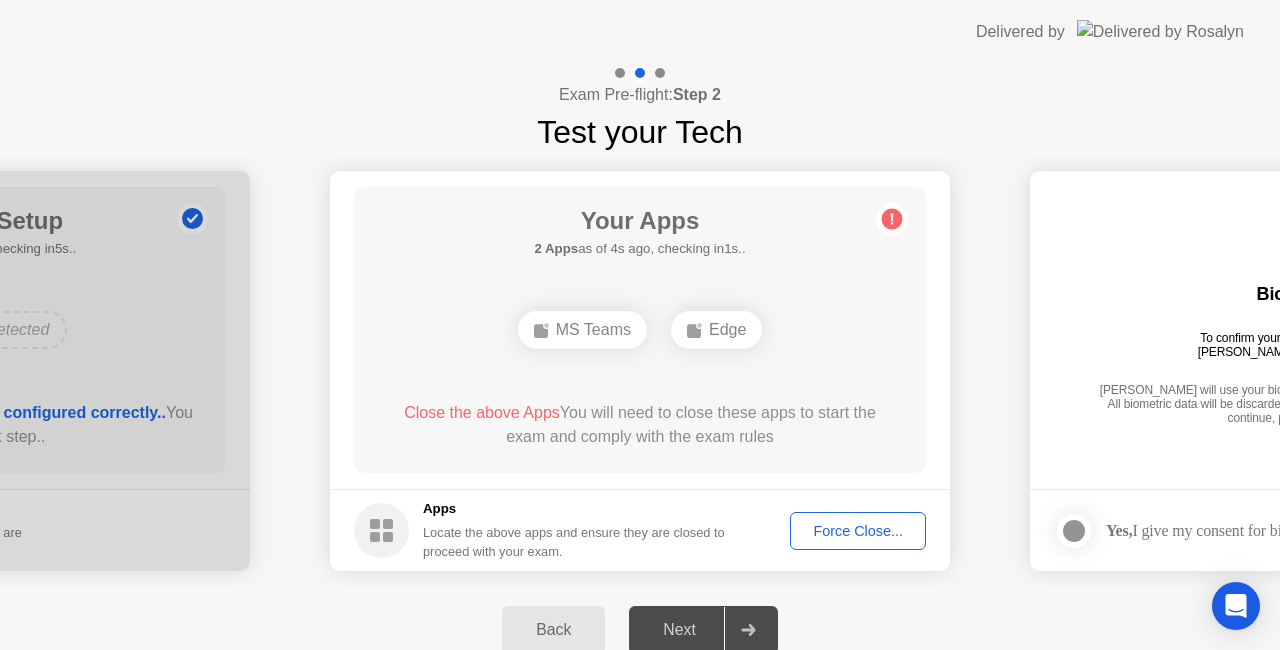 click on "Force Close..." 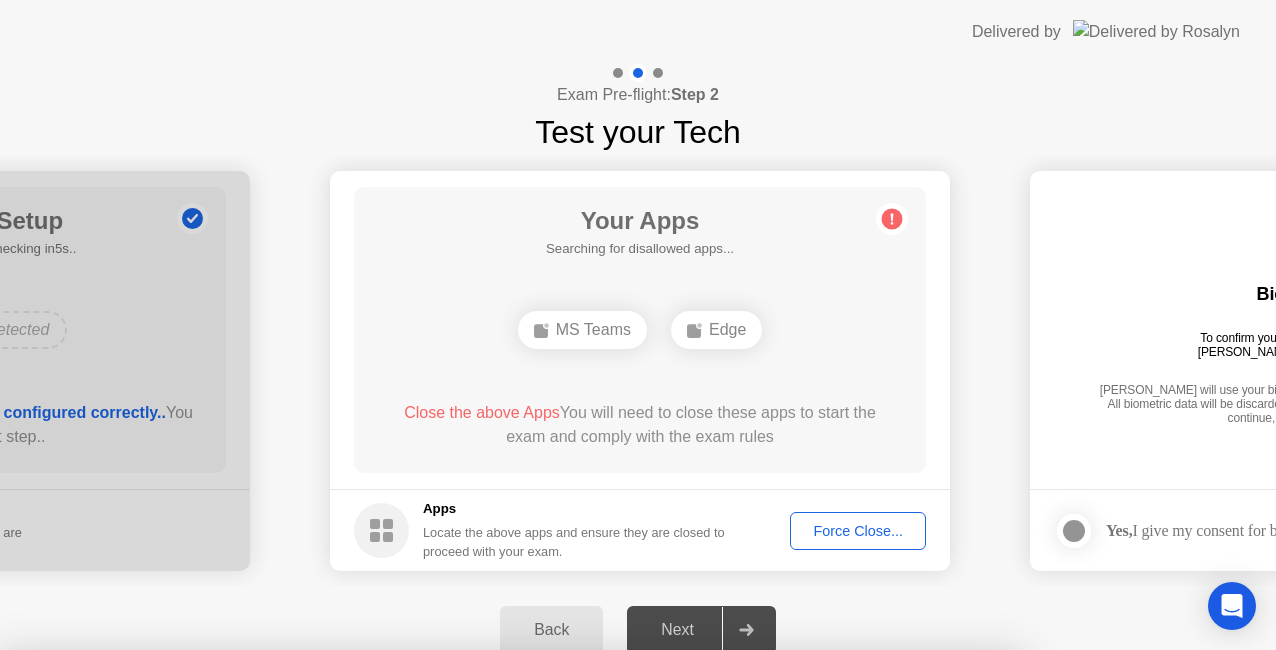 click on "MS Teams" at bounding box center [452, 859] 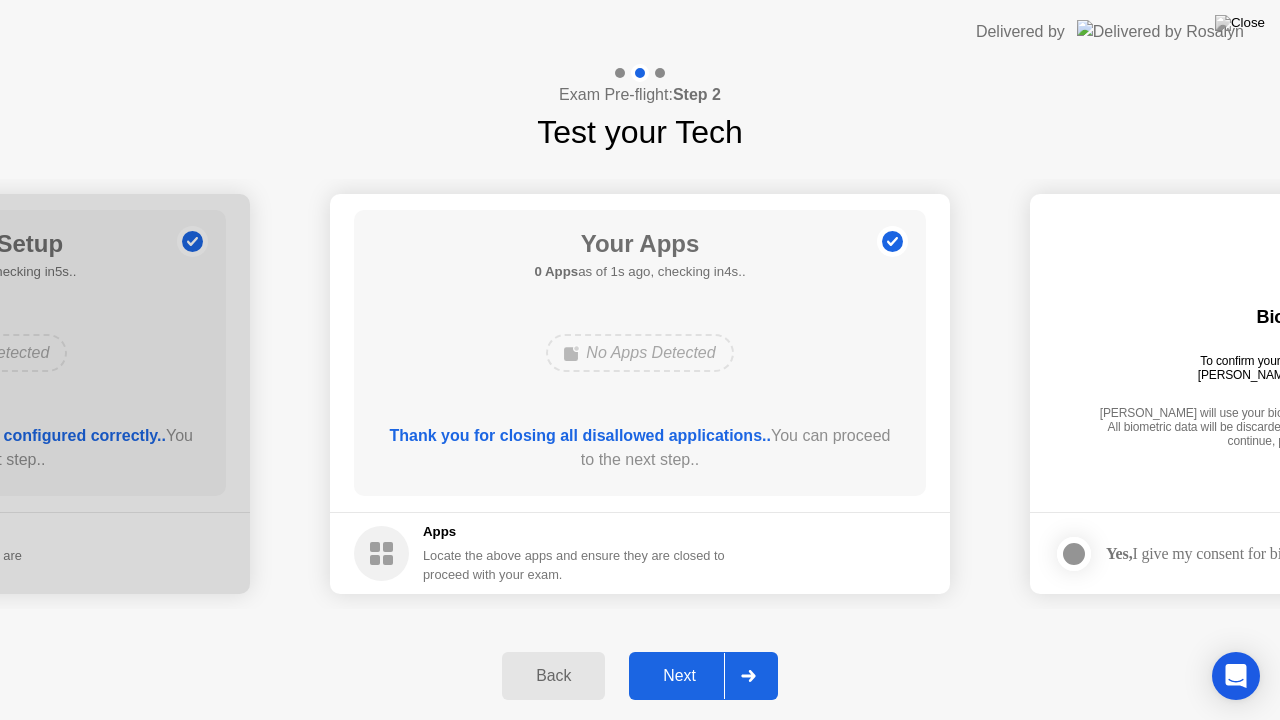 click 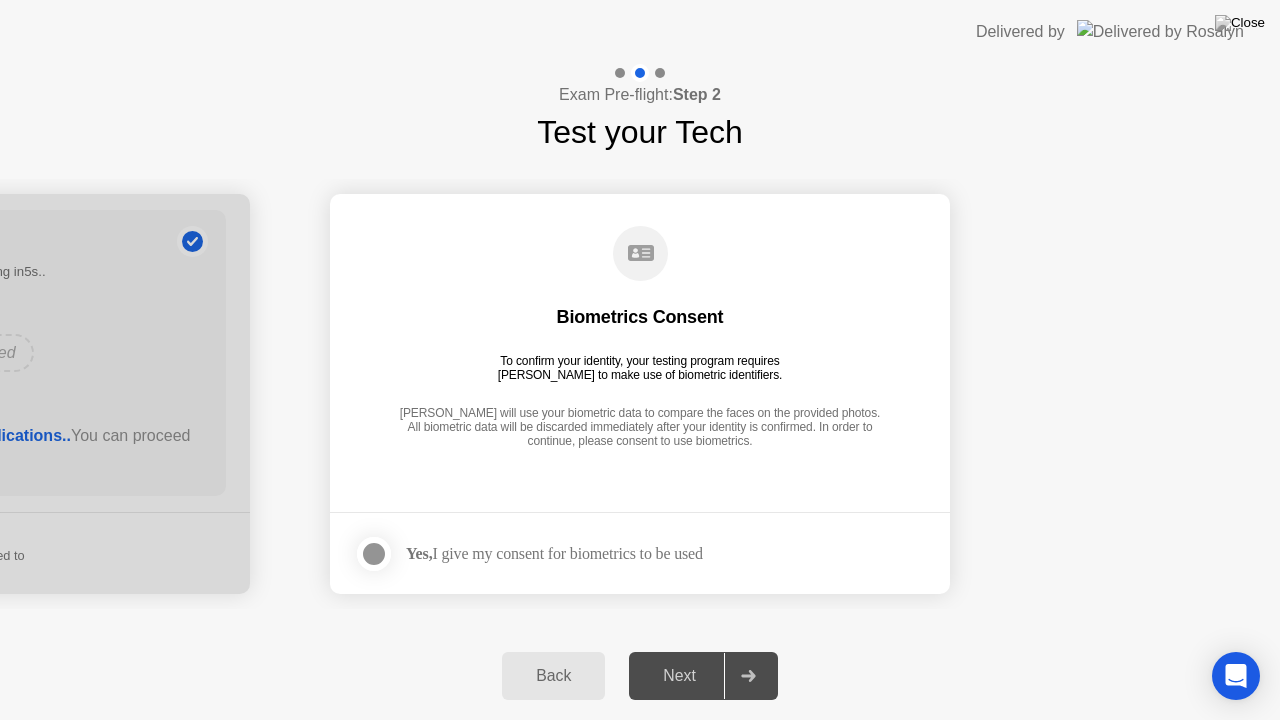 click 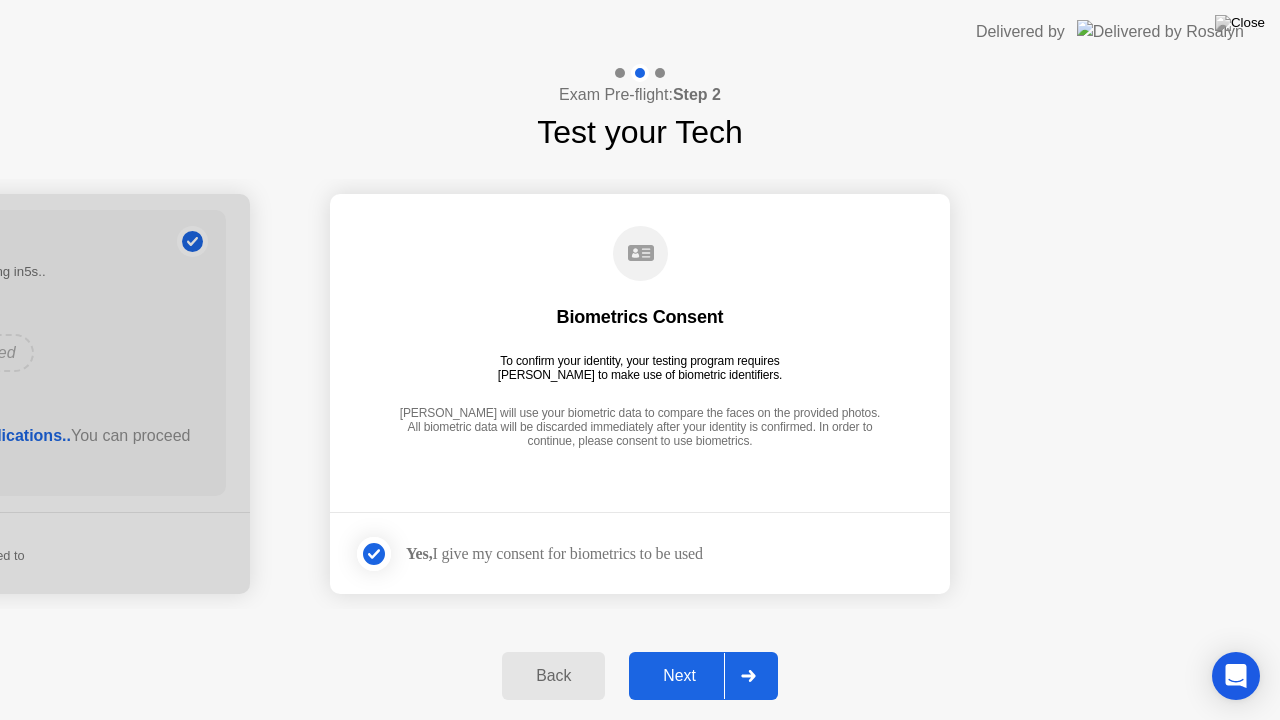 click 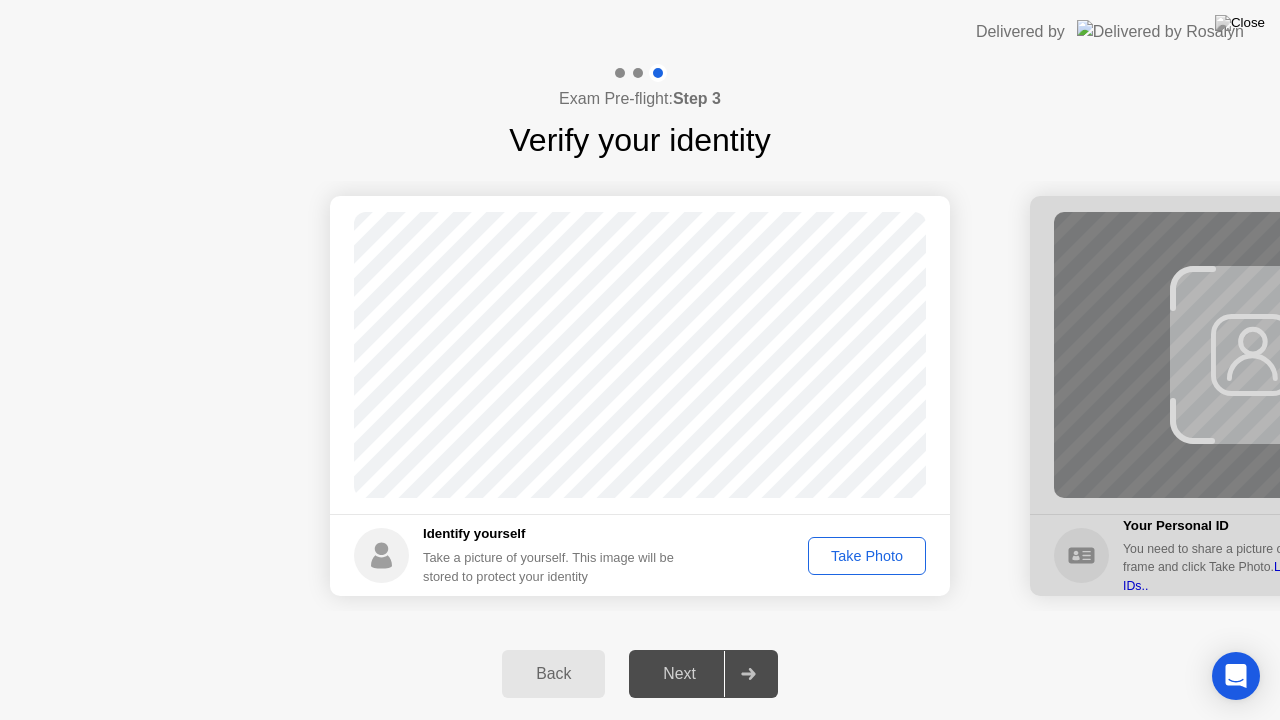 click 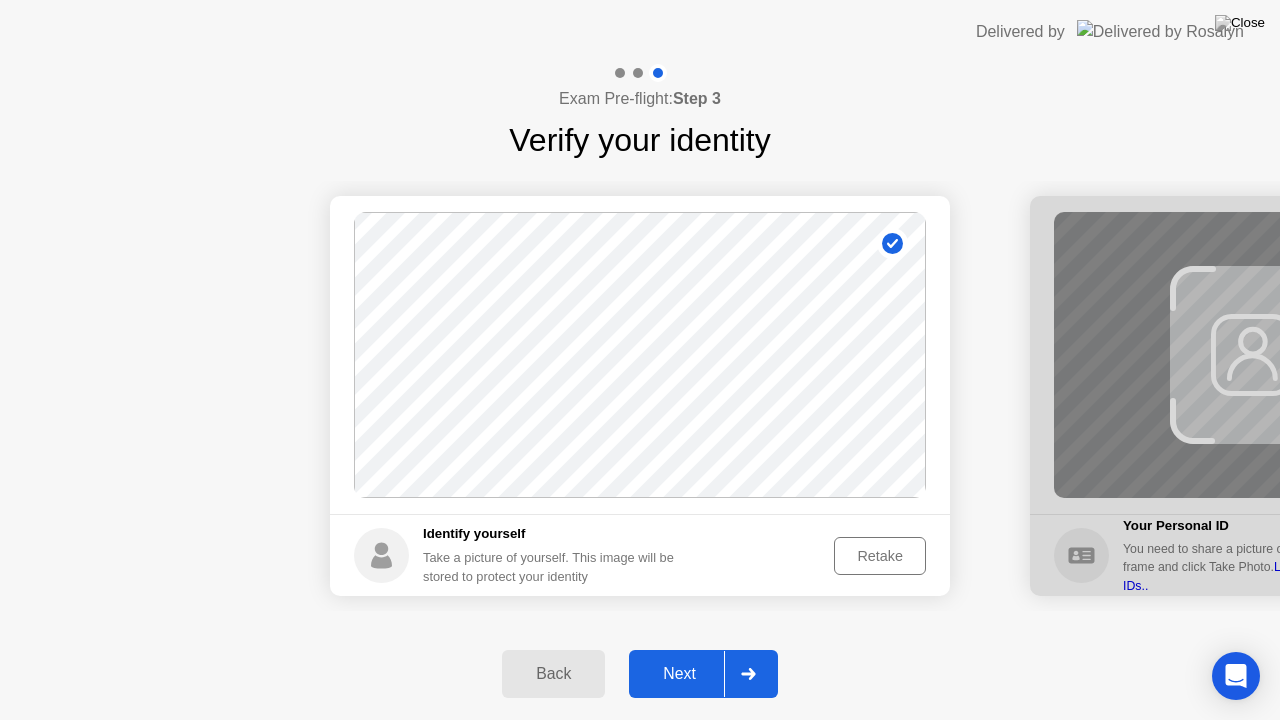 click 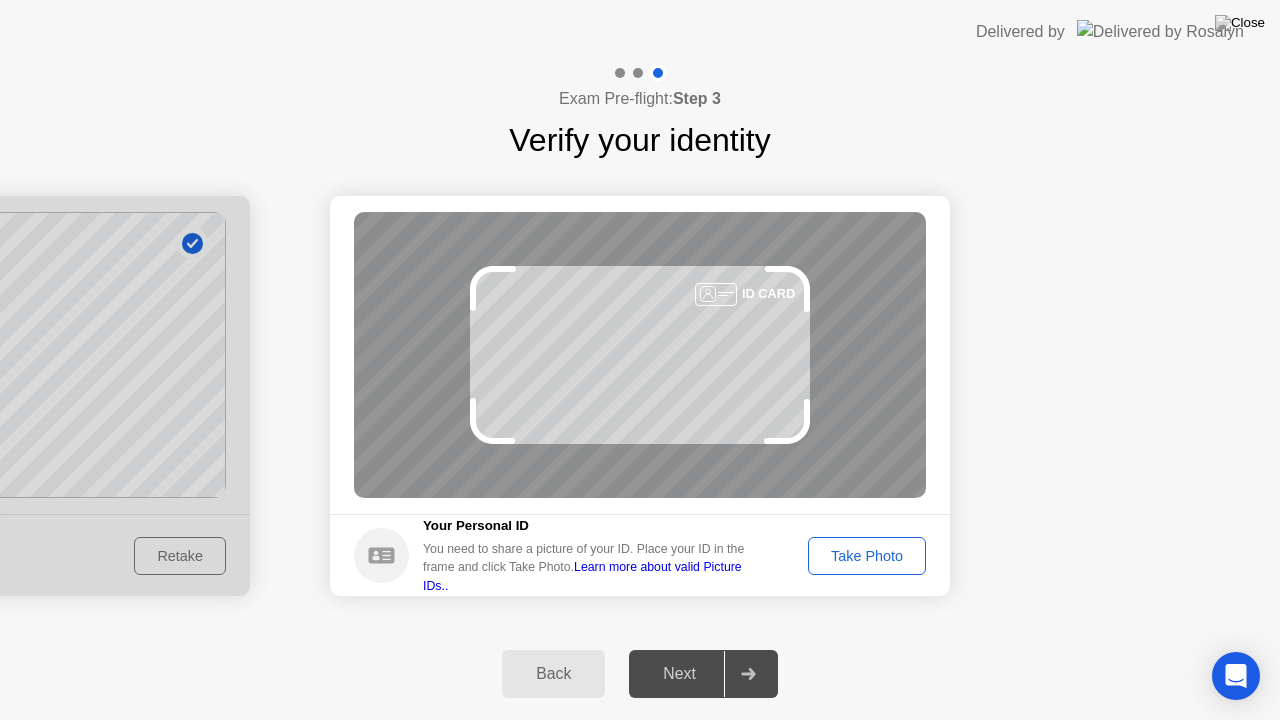 click 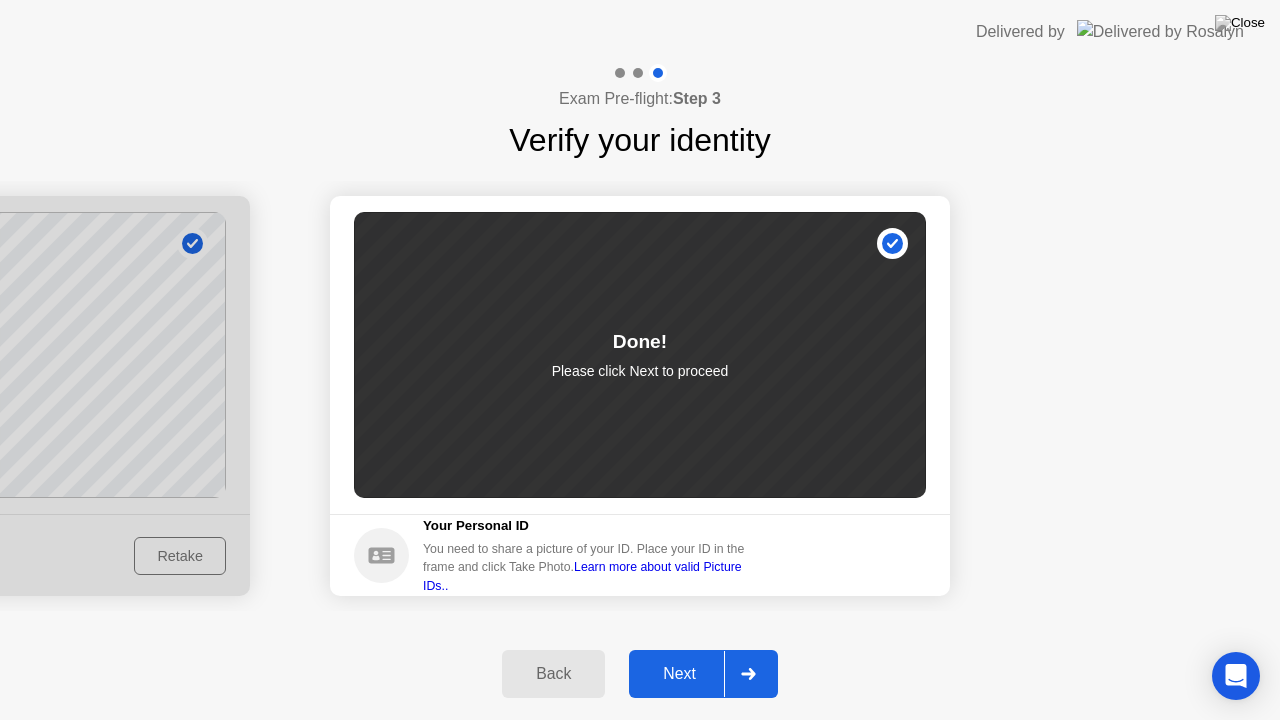click on "Your Personal ID You need to share a picture of your ID. Place your ID in the frame and click Take Photo.  Learn more about valid Picture IDs.." 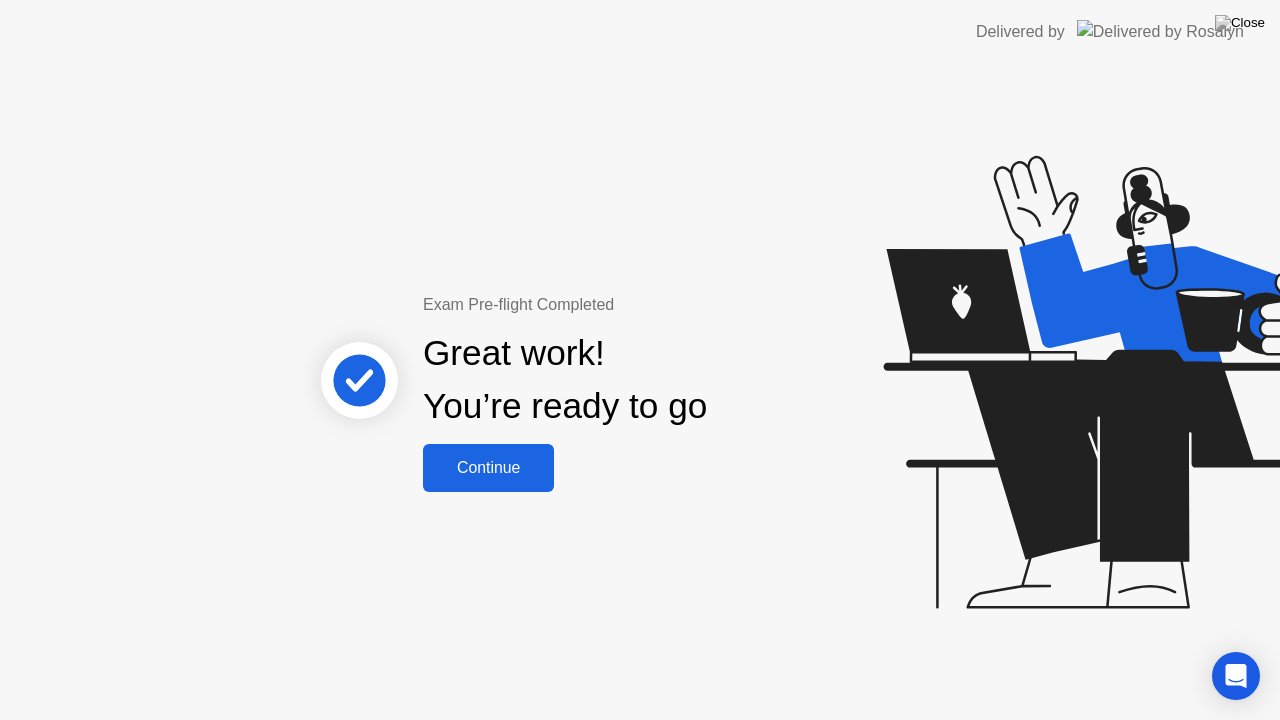 click on "Continue" 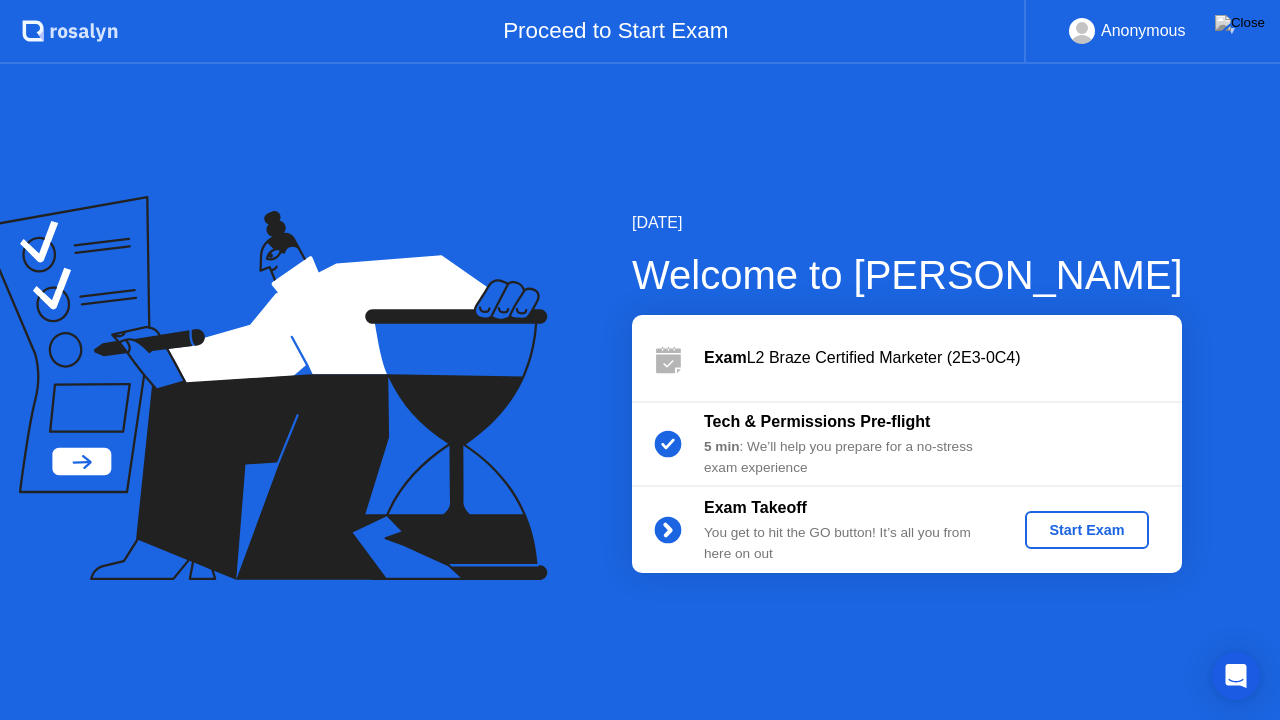 click on "Start Exam" 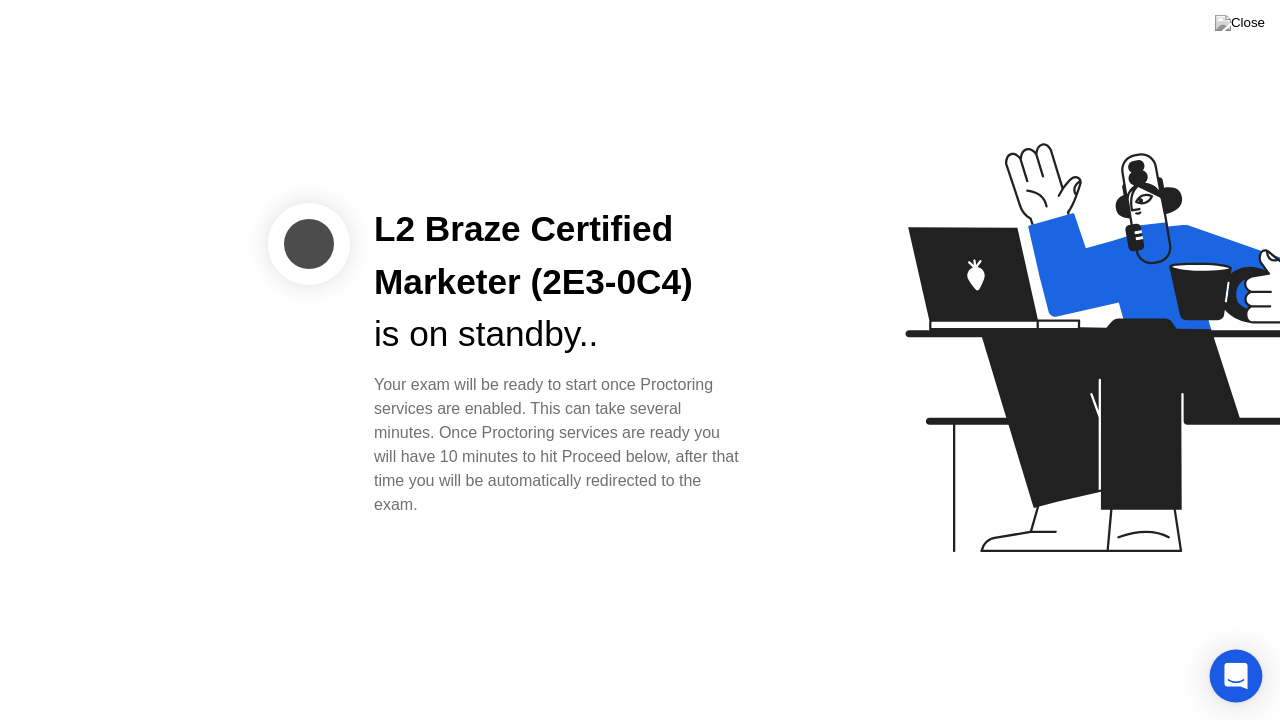 click 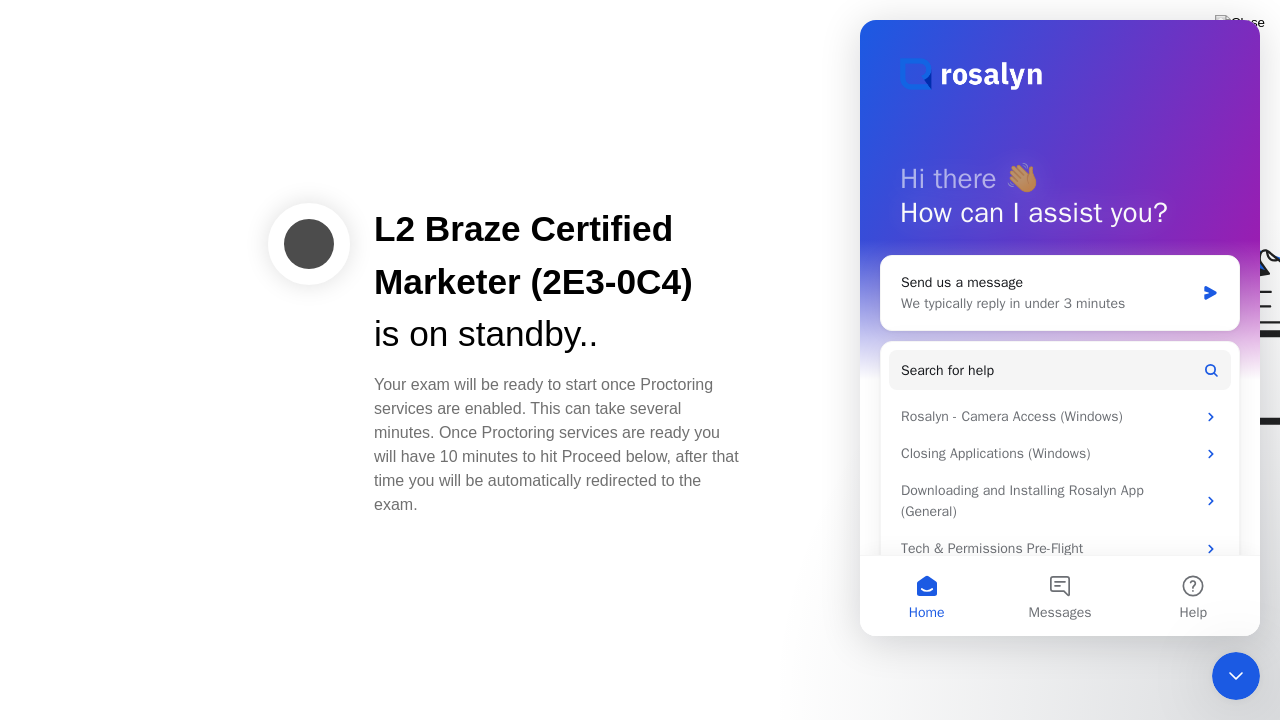 scroll, scrollTop: 0, scrollLeft: 0, axis: both 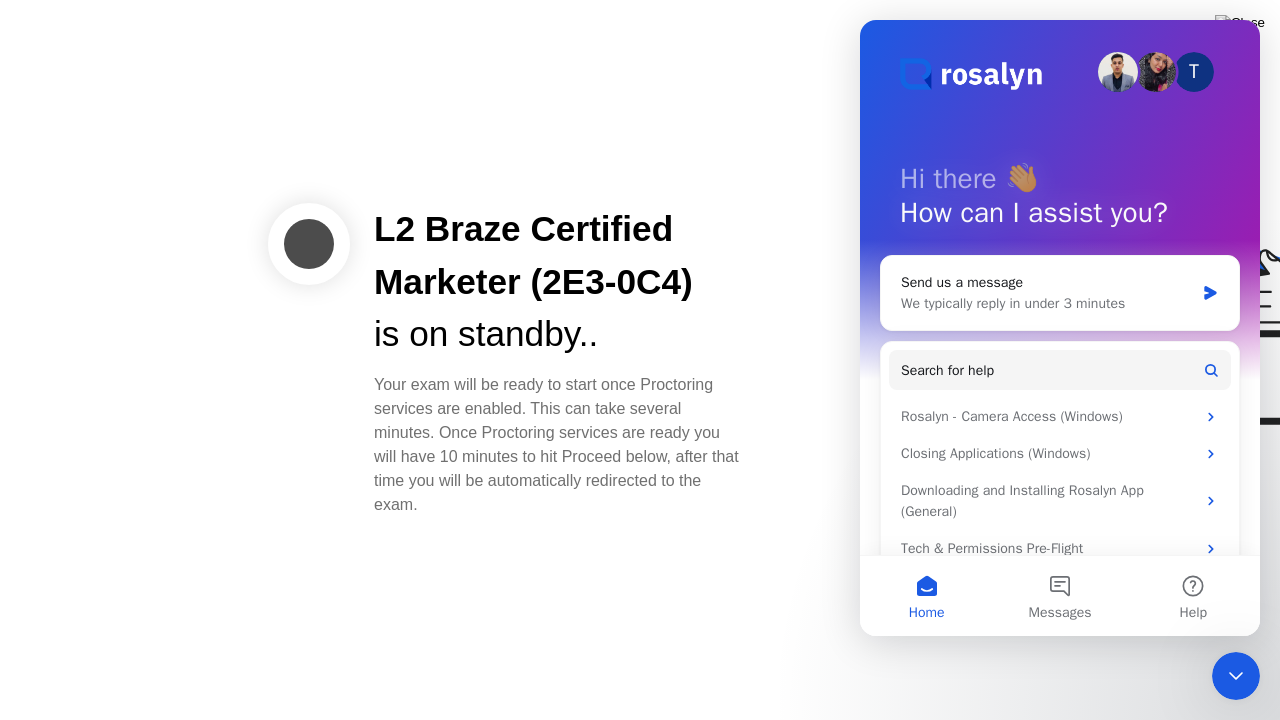 click on "L2 Braze Certified Marketer (2E3-0C4) is on standby..   Your exam will be ready to start once Proctoring services are enabled. This can take several minutes. Once Proctoring services are ready you will have 10 minutes to hit Proceed below, after that time you will be automatically redirected to the exam." 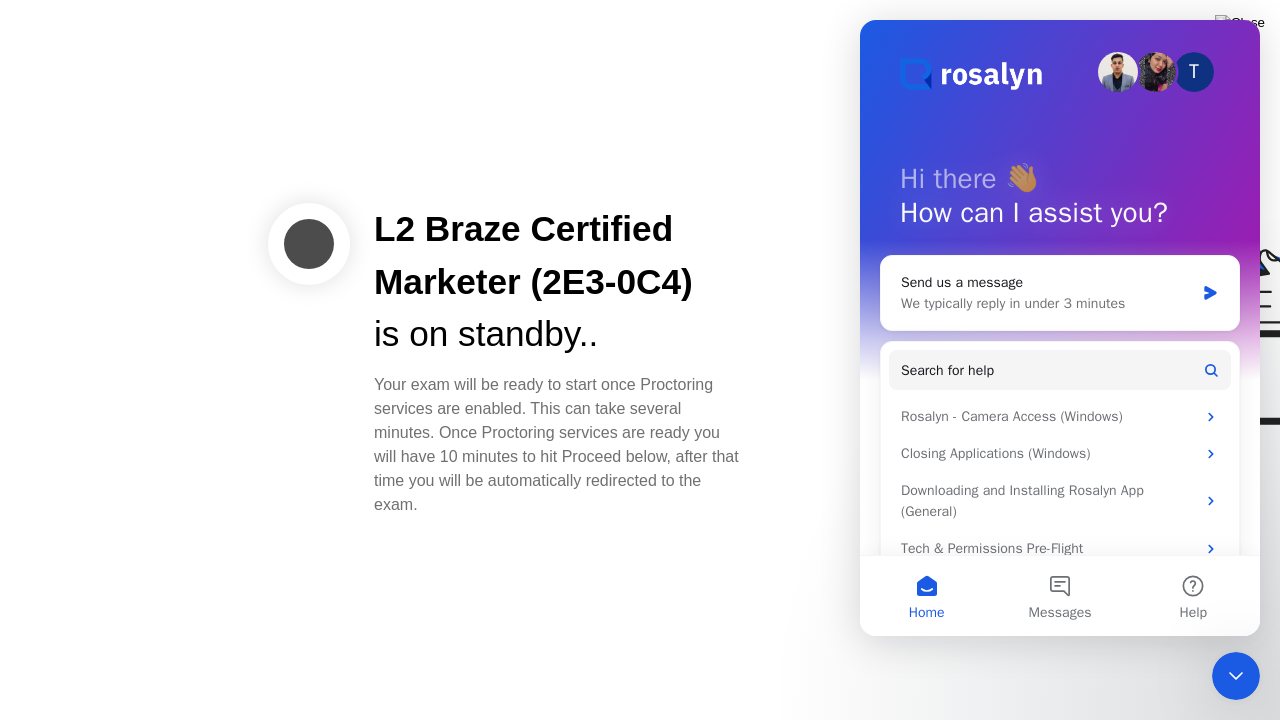click on "Home" at bounding box center [926, 596] 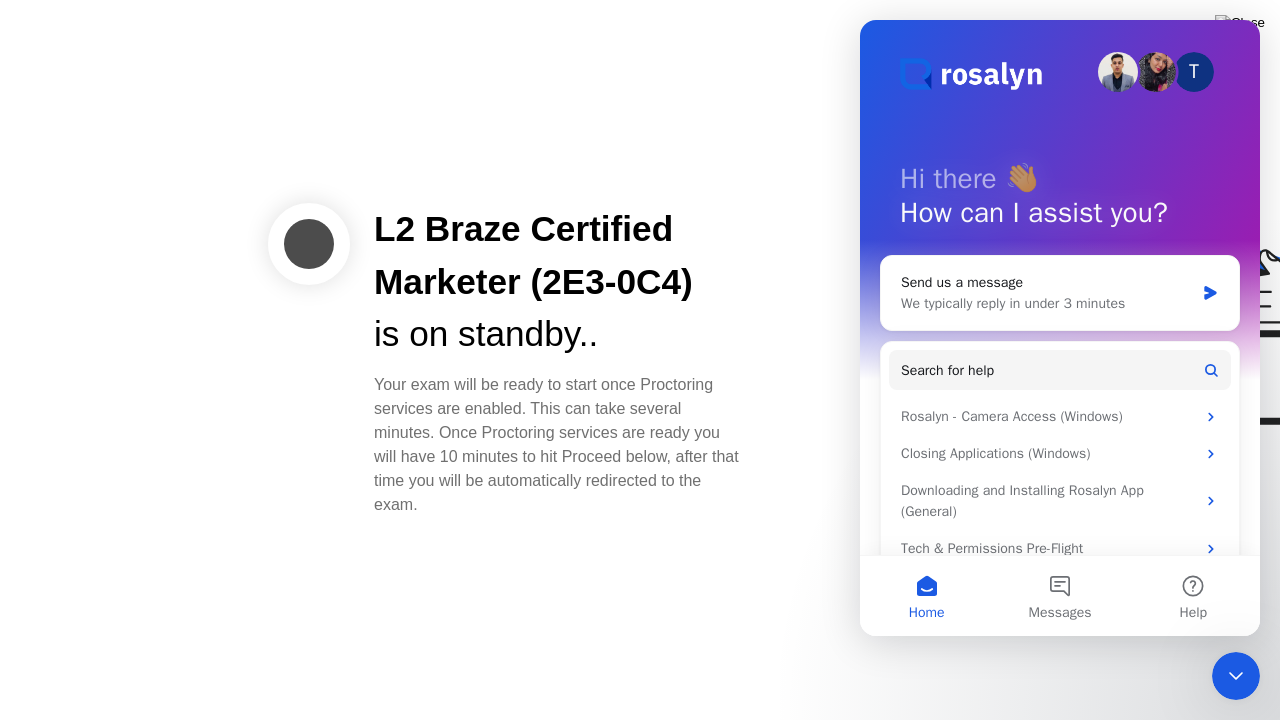 click on "Home" at bounding box center [927, 613] 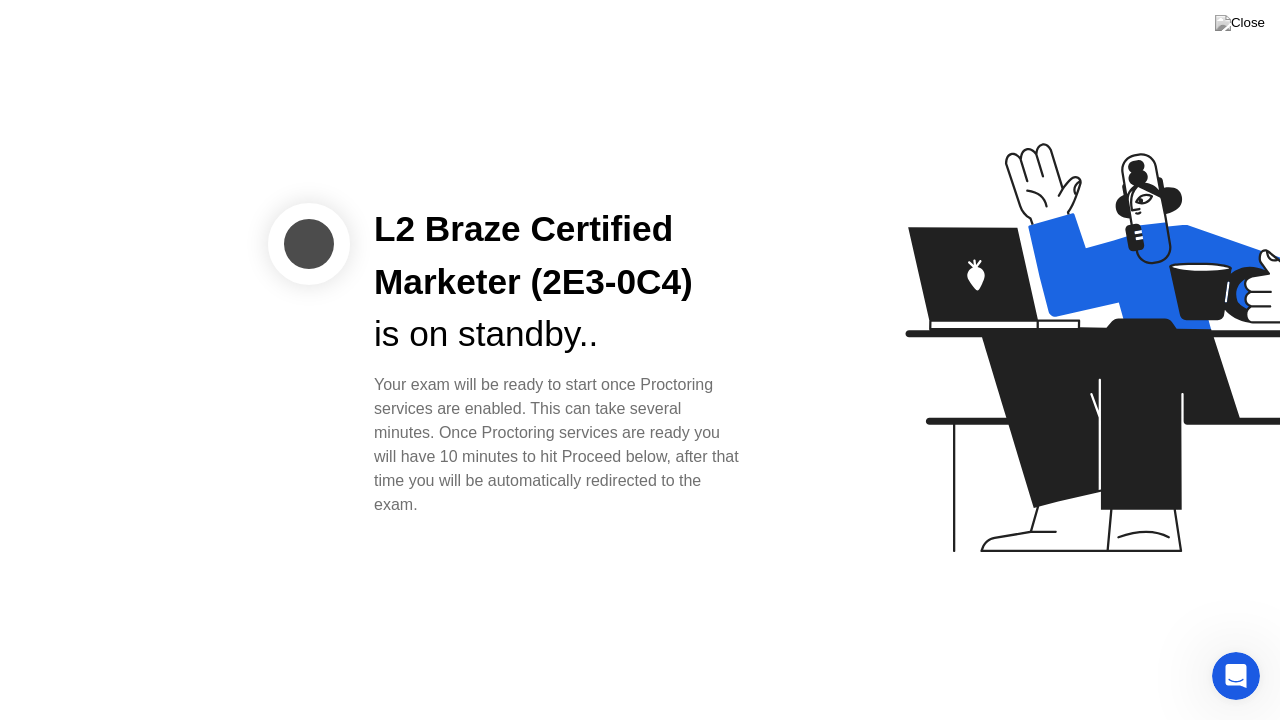 scroll, scrollTop: 0, scrollLeft: 0, axis: both 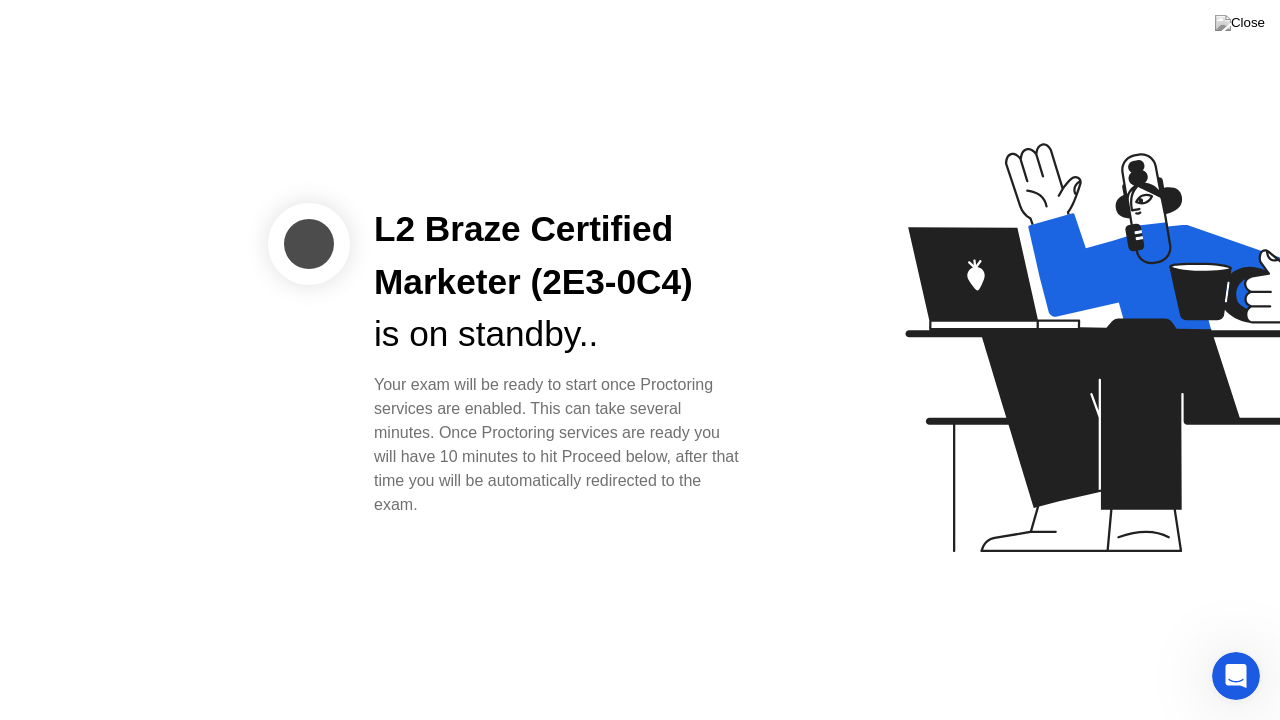 click on "L2 Braze Certified Marketer (2E3-0C4) is on standby..   Your exam will be ready to start once Proctoring services are enabled. This can take several minutes. Once Proctoring services are ready you will have 10 minutes to hit Proceed below, after that time you will be automatically redirected to the exam." 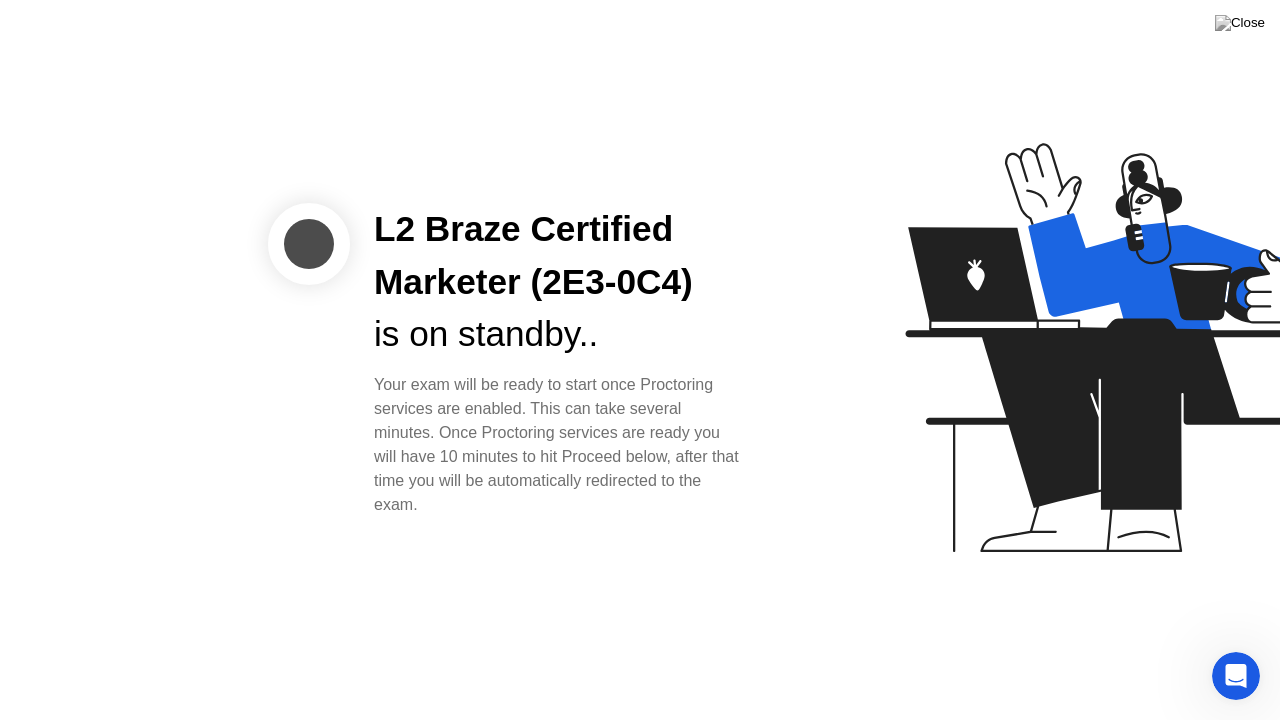 click on "L2 Braze Certified Marketer (2E3-0C4) is on standby..   Your exam will be ready to start once Proctoring services are enabled. This can take several minutes. Once Proctoring services are ready you will have 10 minutes to hit Proceed below, after that time you will be automatically redirected to the exam." 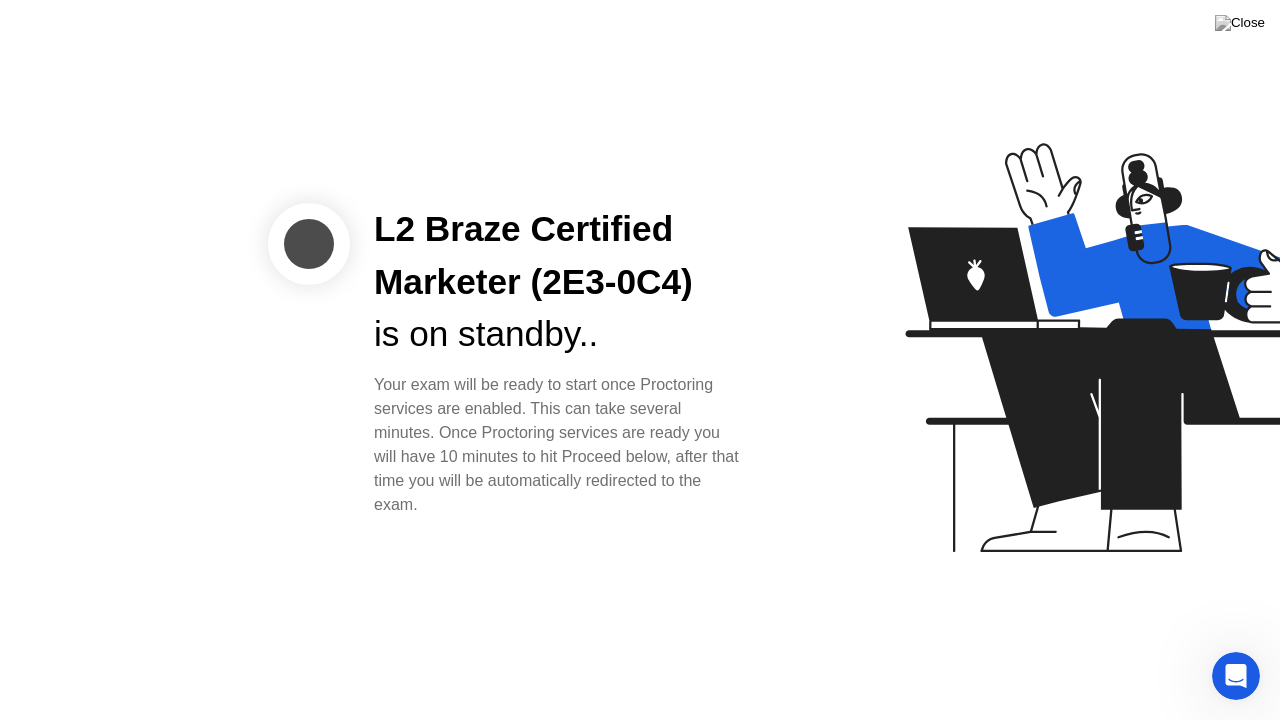 click on "L2 Braze Certified Marketer (2E3-0C4) is on standby..   Your exam will be ready to start once Proctoring services are enabled. This can take several minutes. Once Proctoring services are ready you will have 10 minutes to hit Proceed below, after that time you will be automatically redirected to the exam." 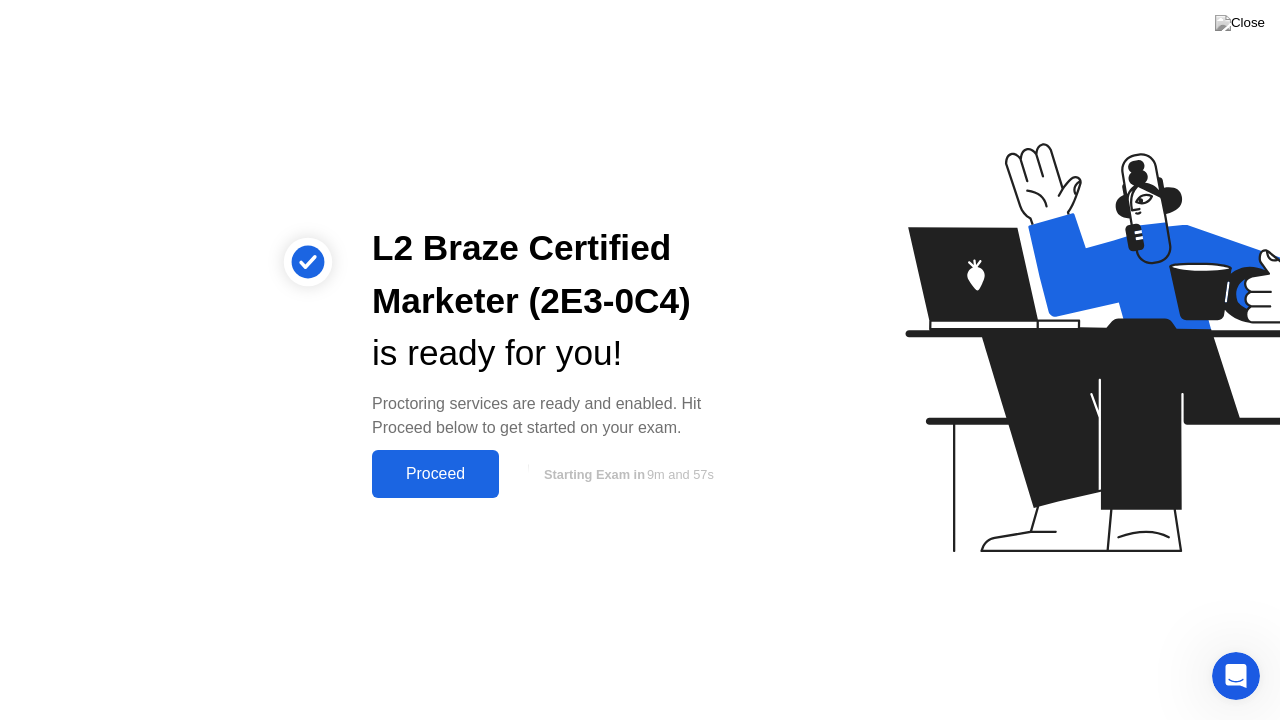 click on "Proceed" 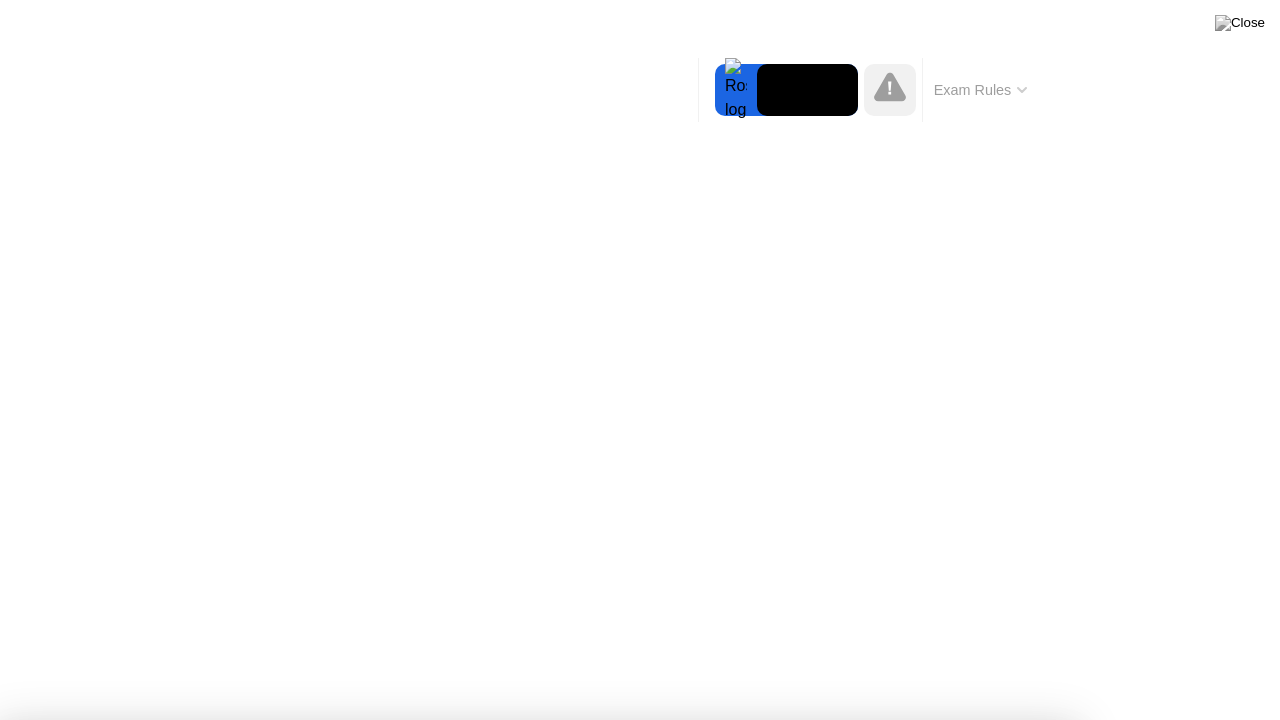 click on "Close App" at bounding box center [400, 2628] 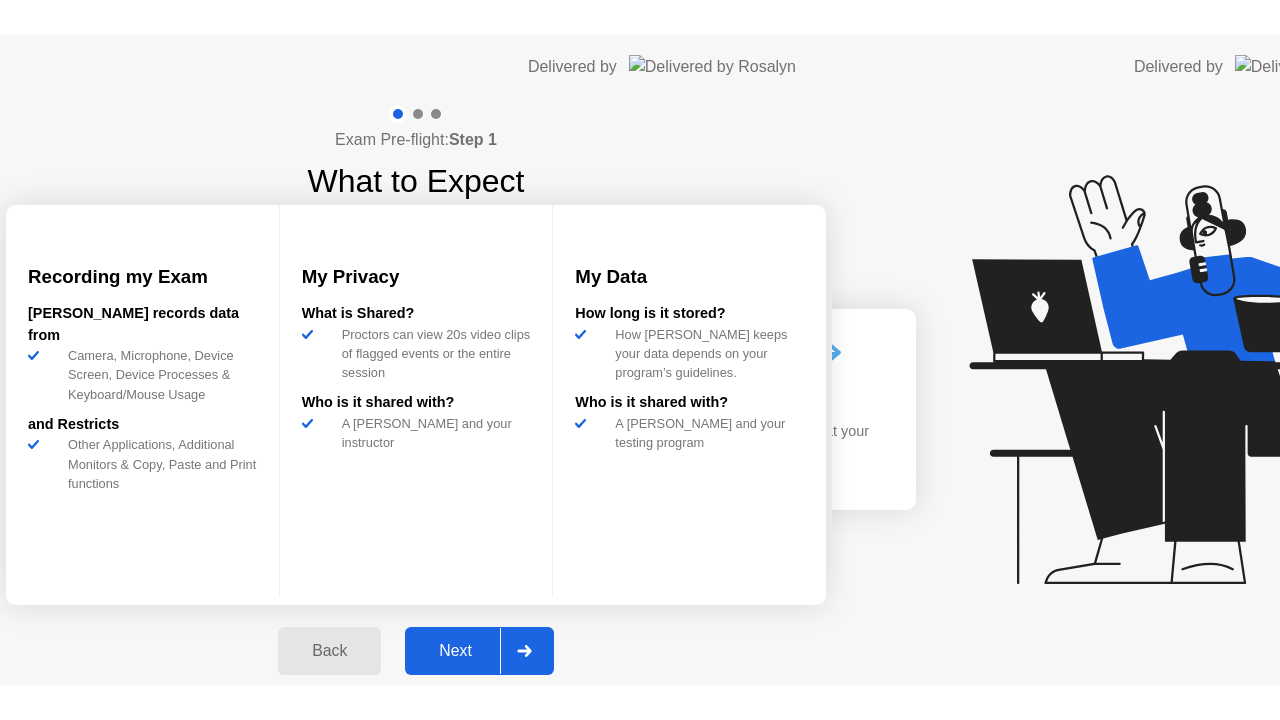 scroll, scrollTop: 0, scrollLeft: 0, axis: both 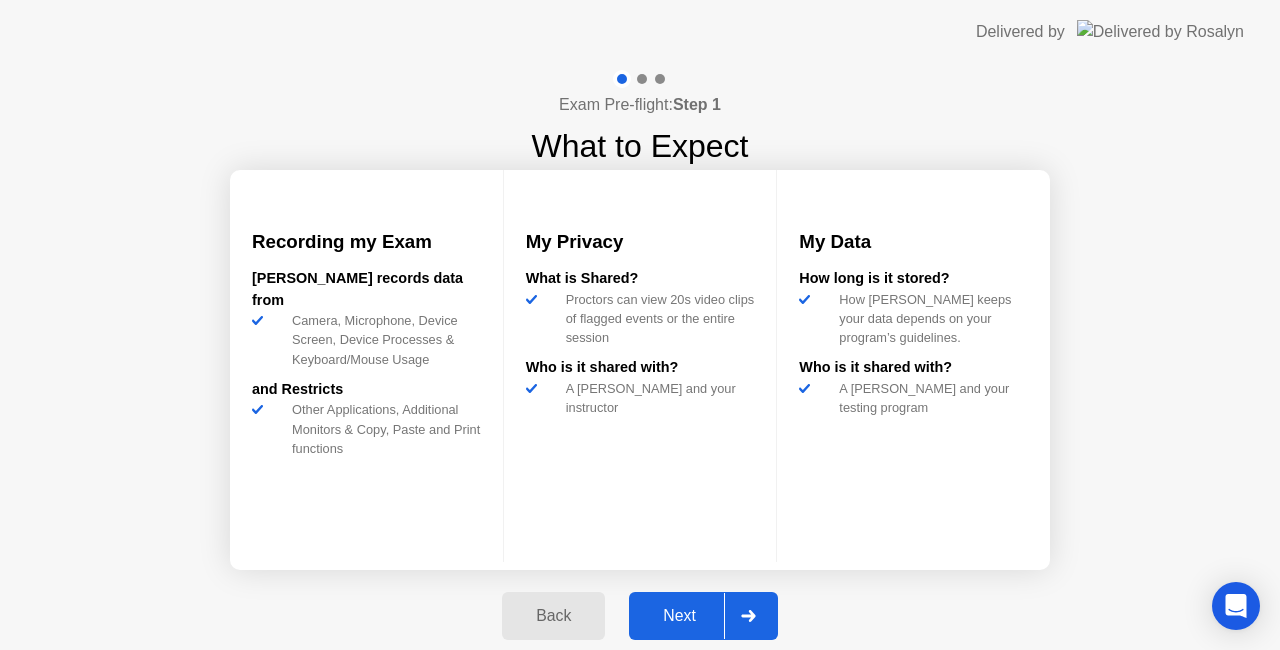 click 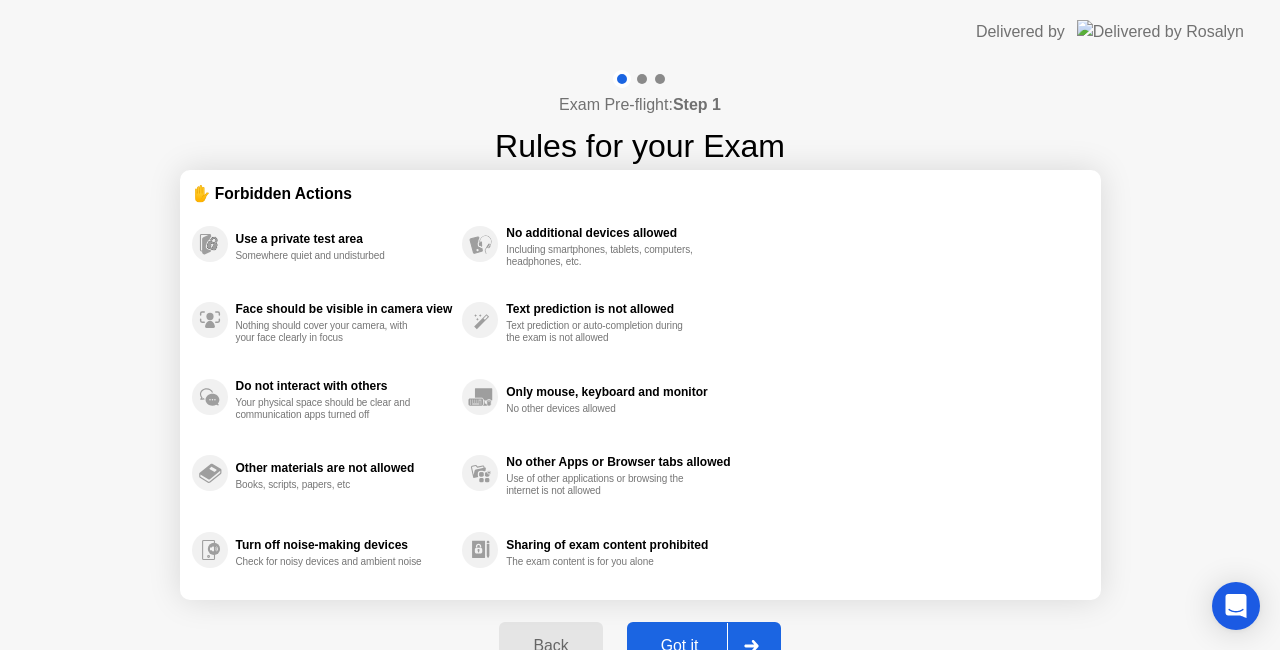 click 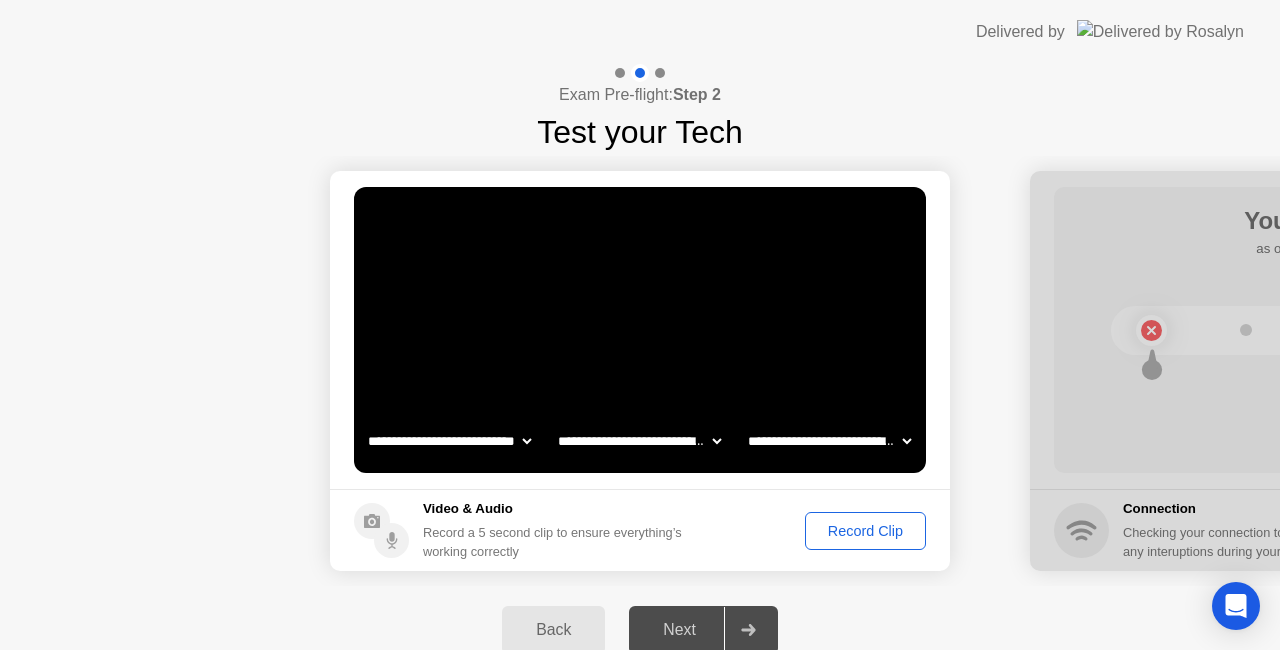 click on "Record Clip" 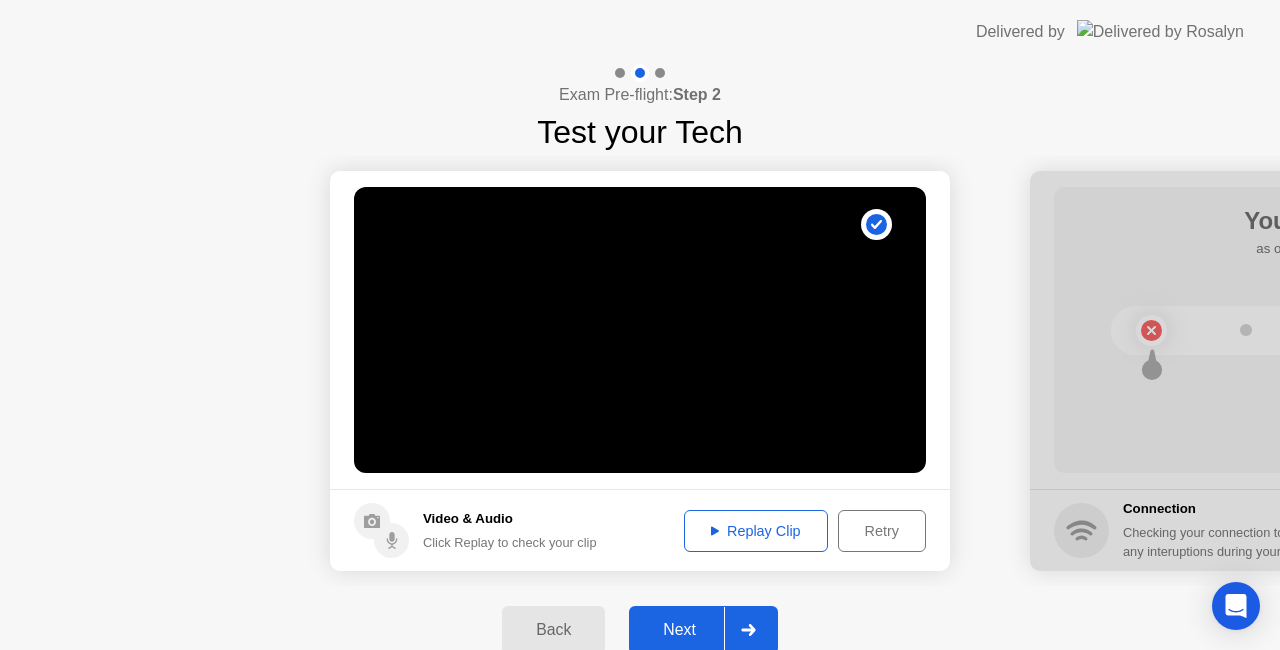 click 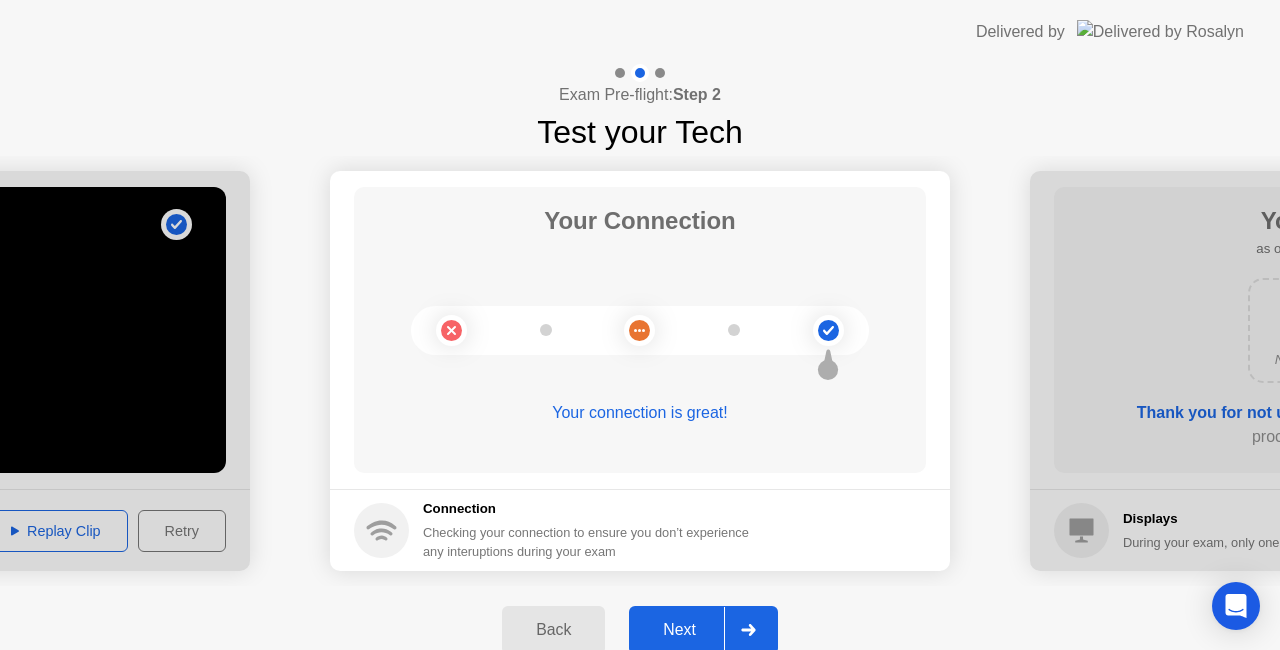 click 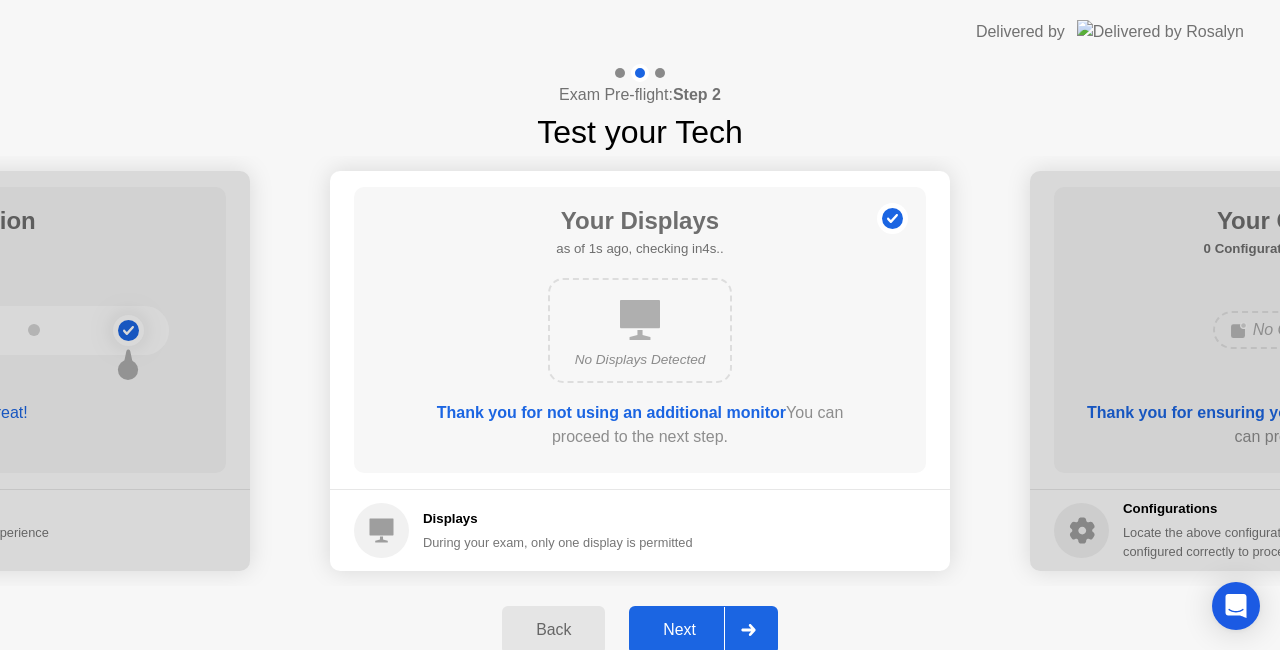 click 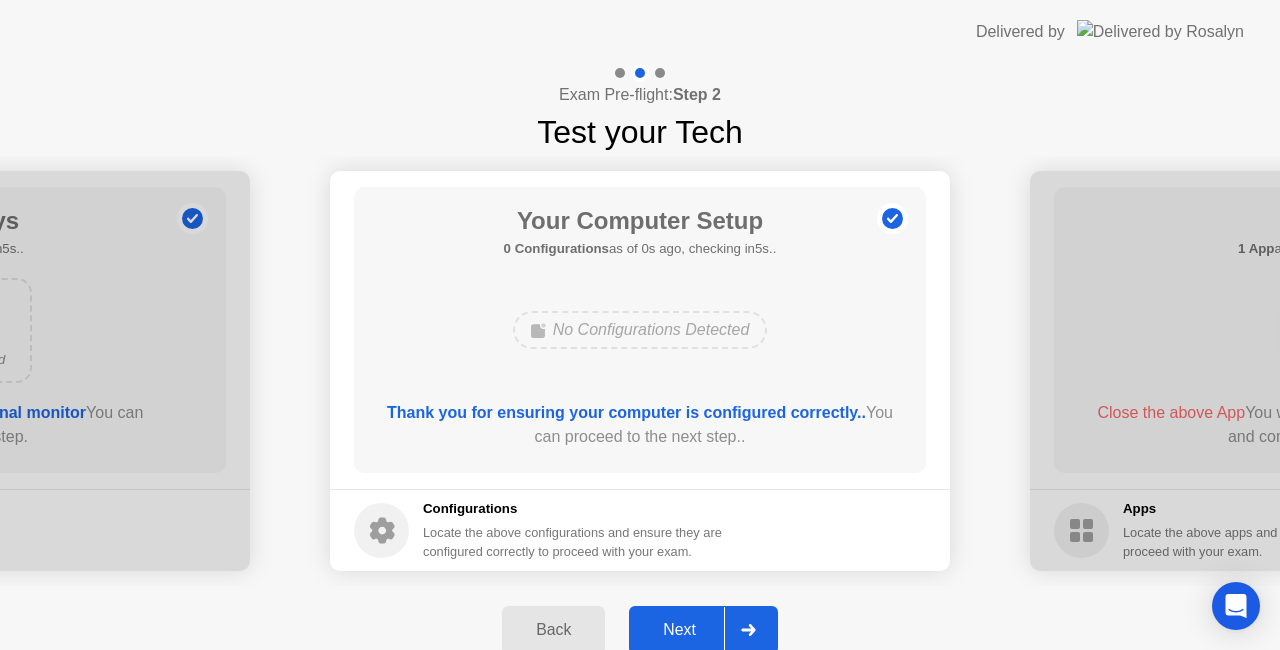 click 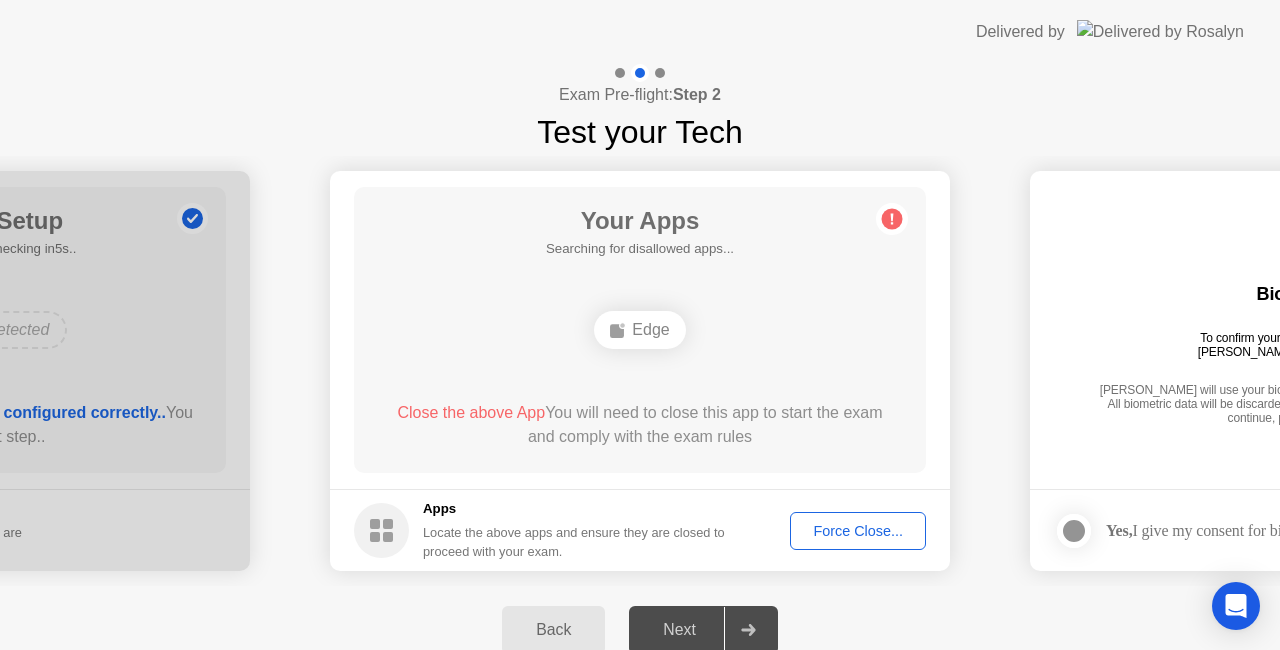 click 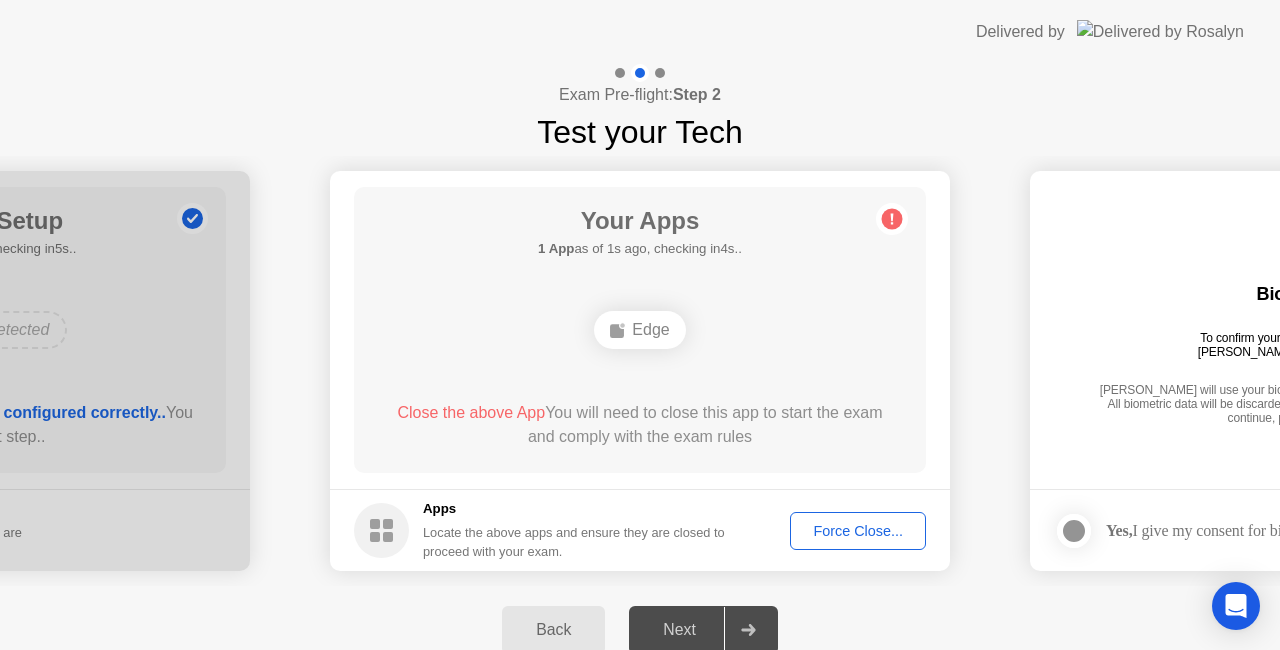 click on "Force Close..." 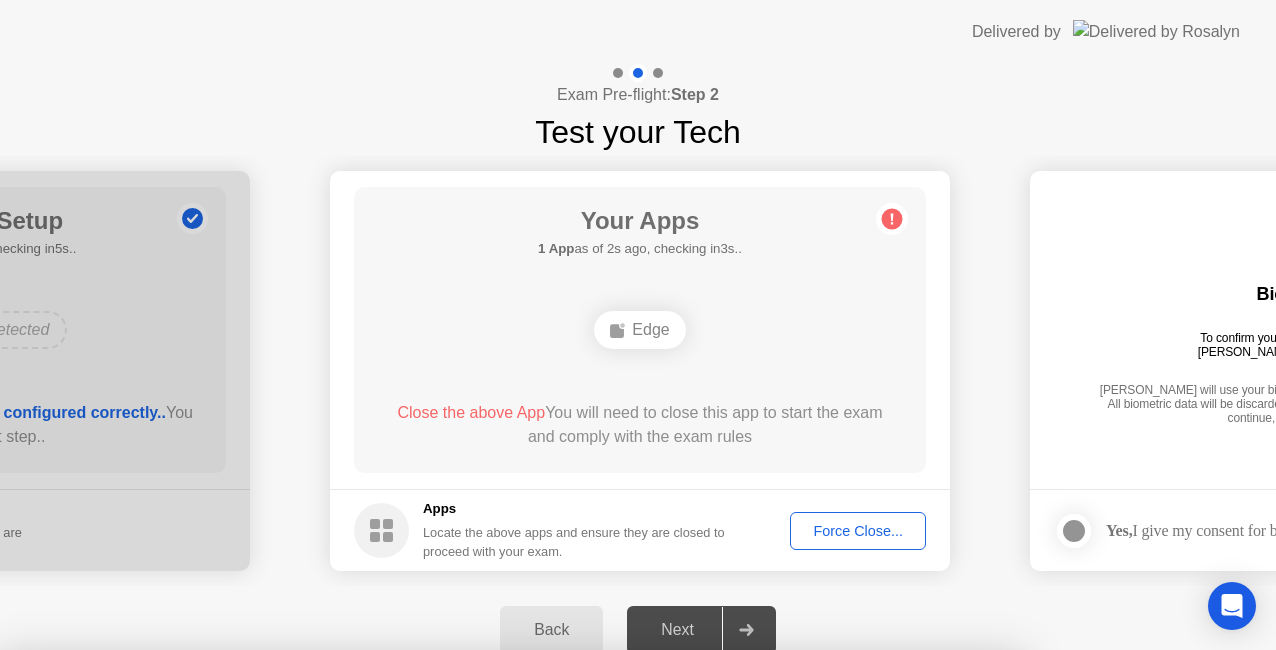 click on "Confirm" at bounding box center (577, 926) 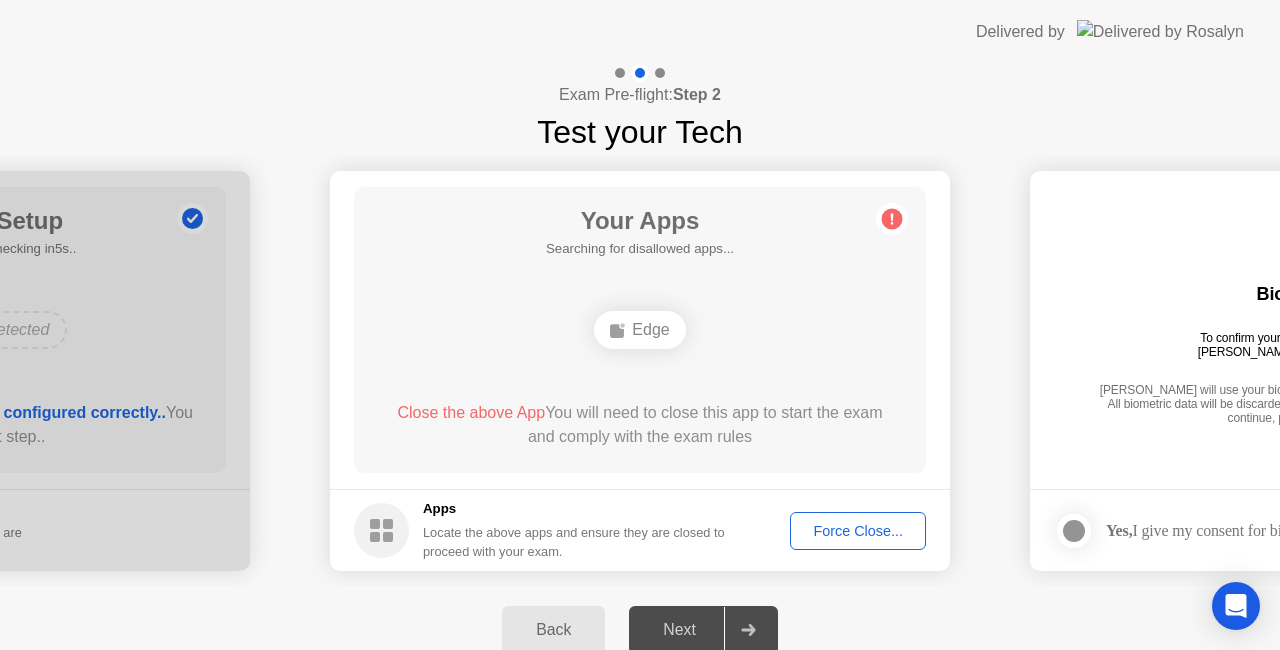 click on "Force Close..." 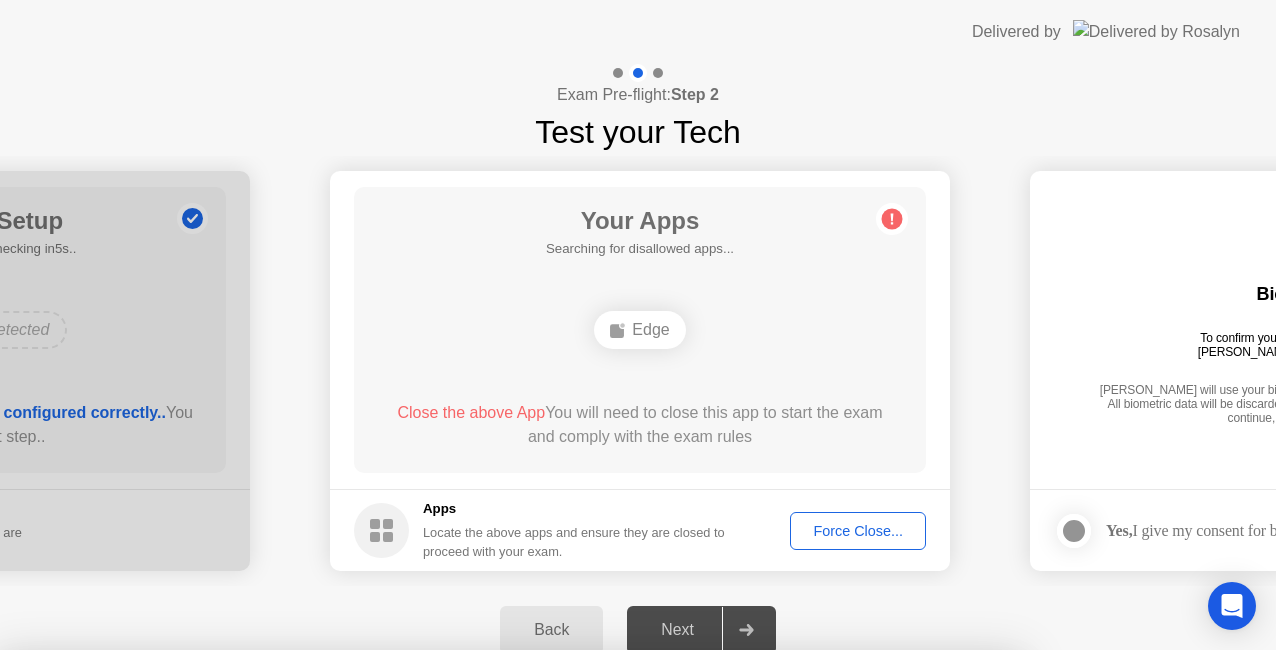 click on "Confirm" at bounding box center (577, 926) 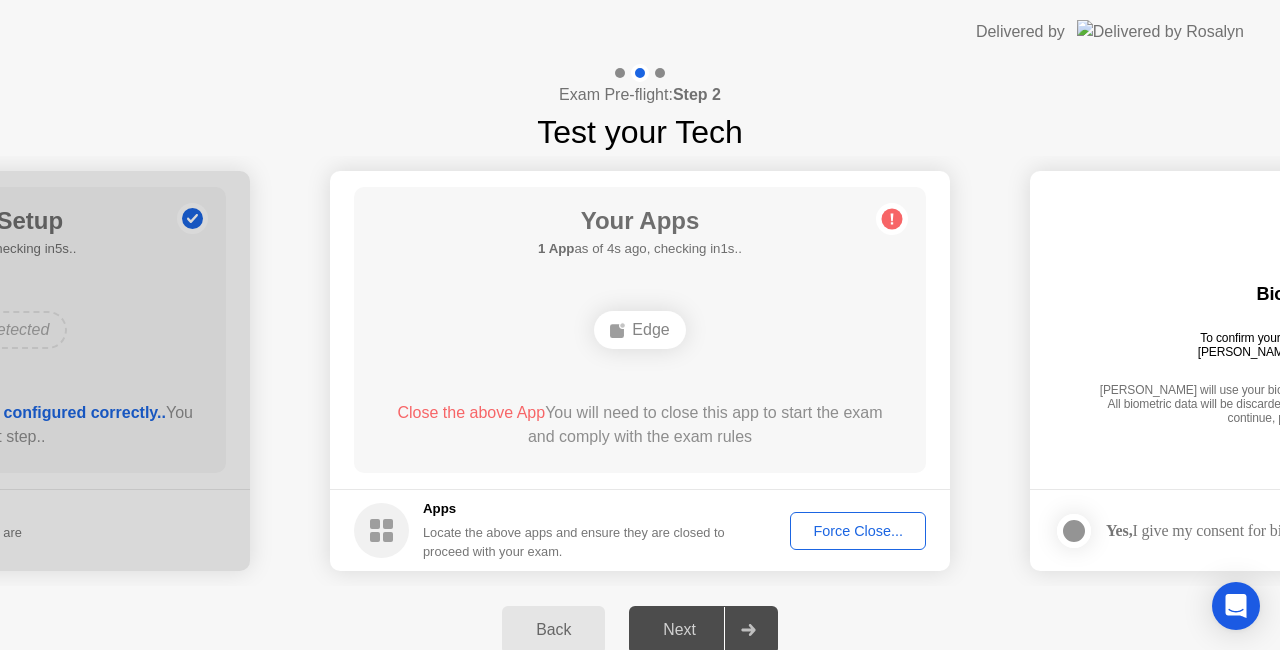 click on "Force Close..." 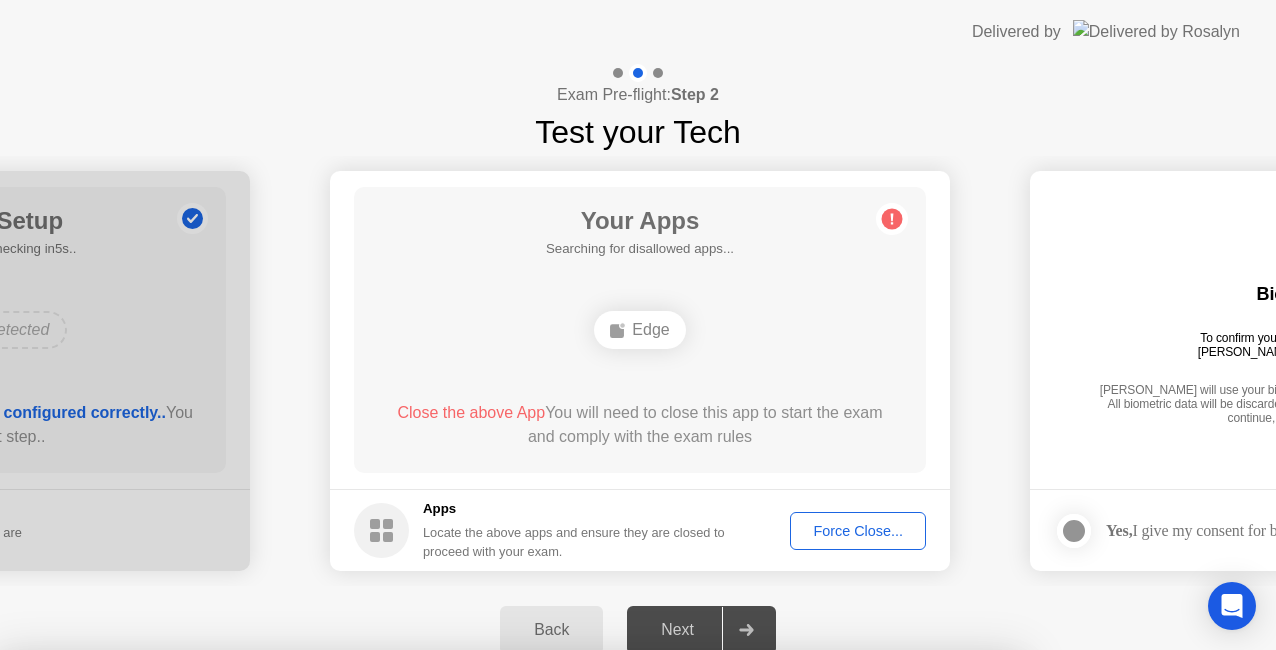 click on "Confirm" at bounding box center (577, 926) 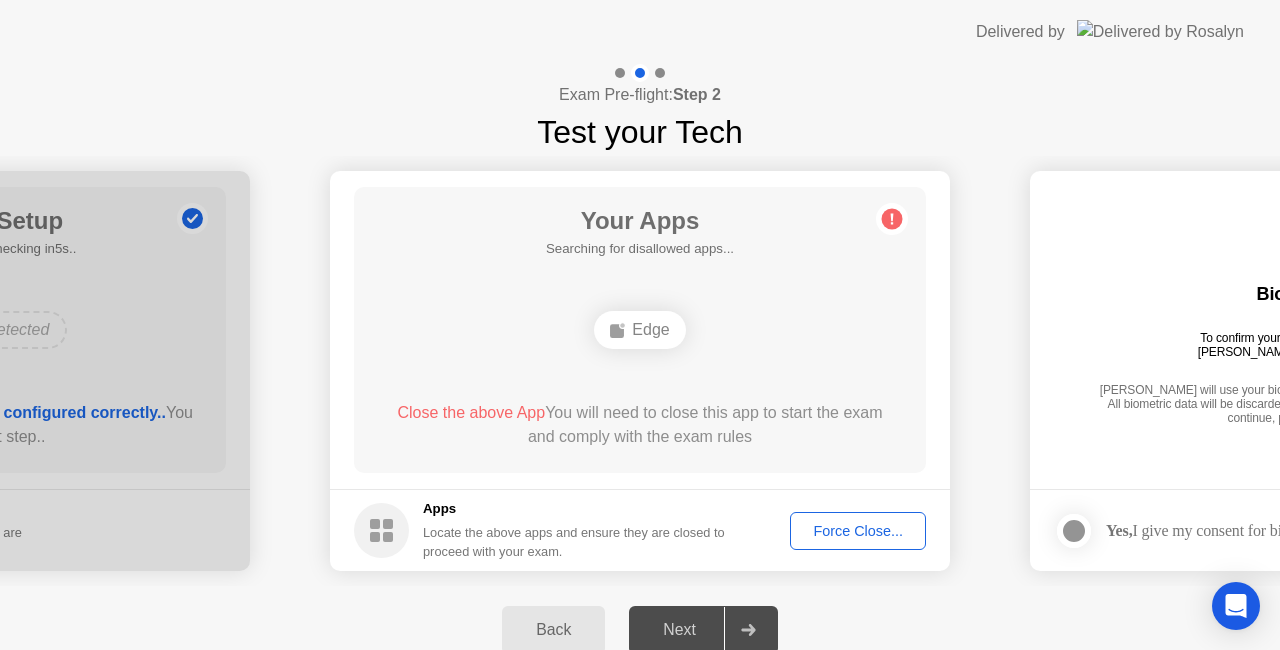 click 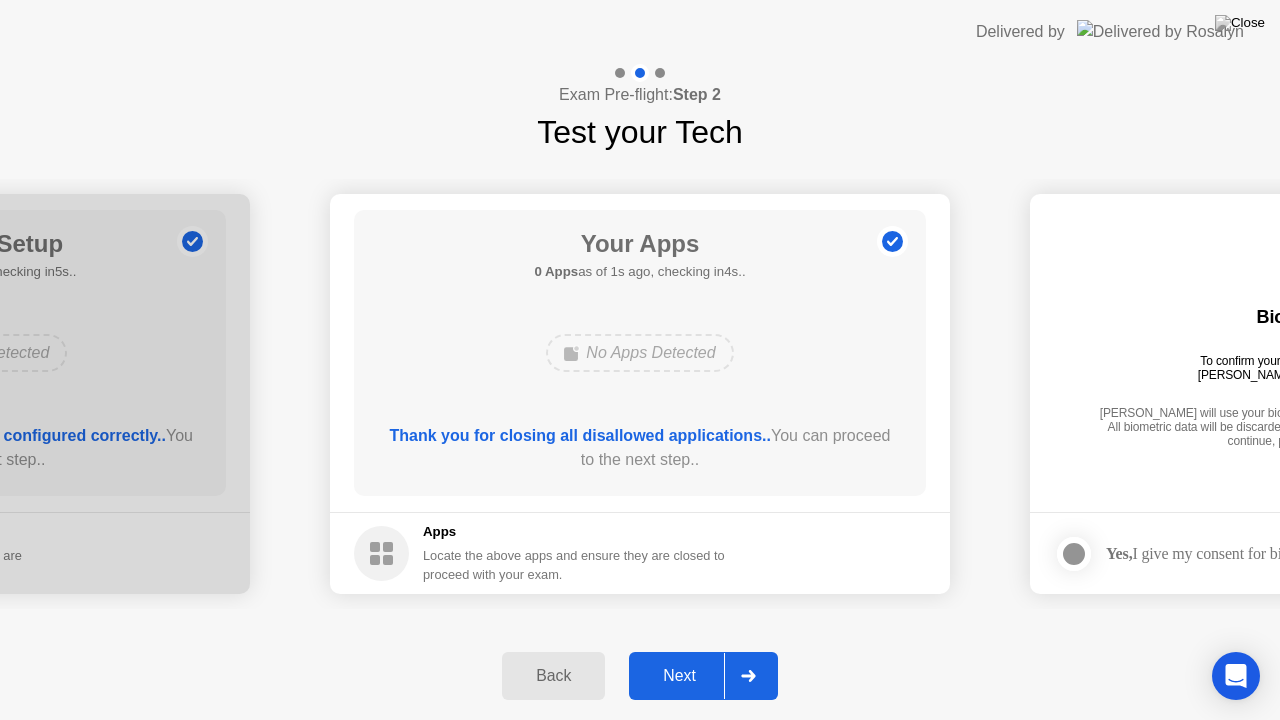 click 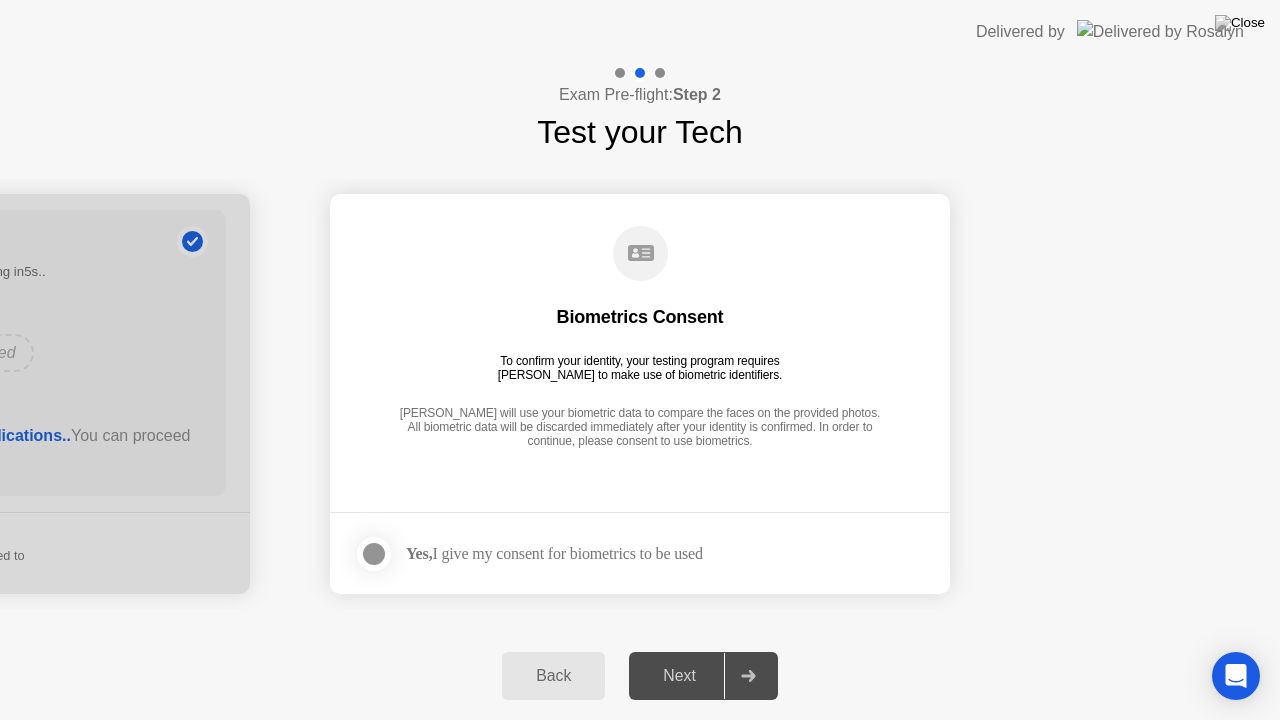 click 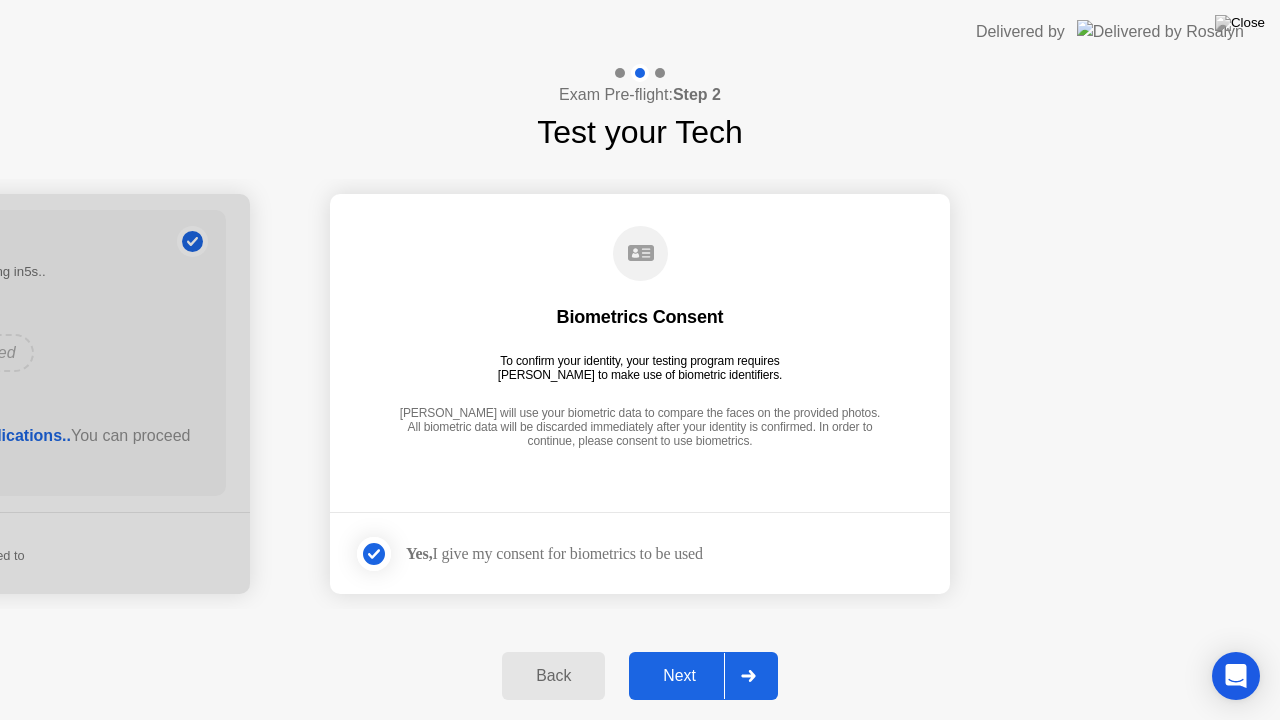 click 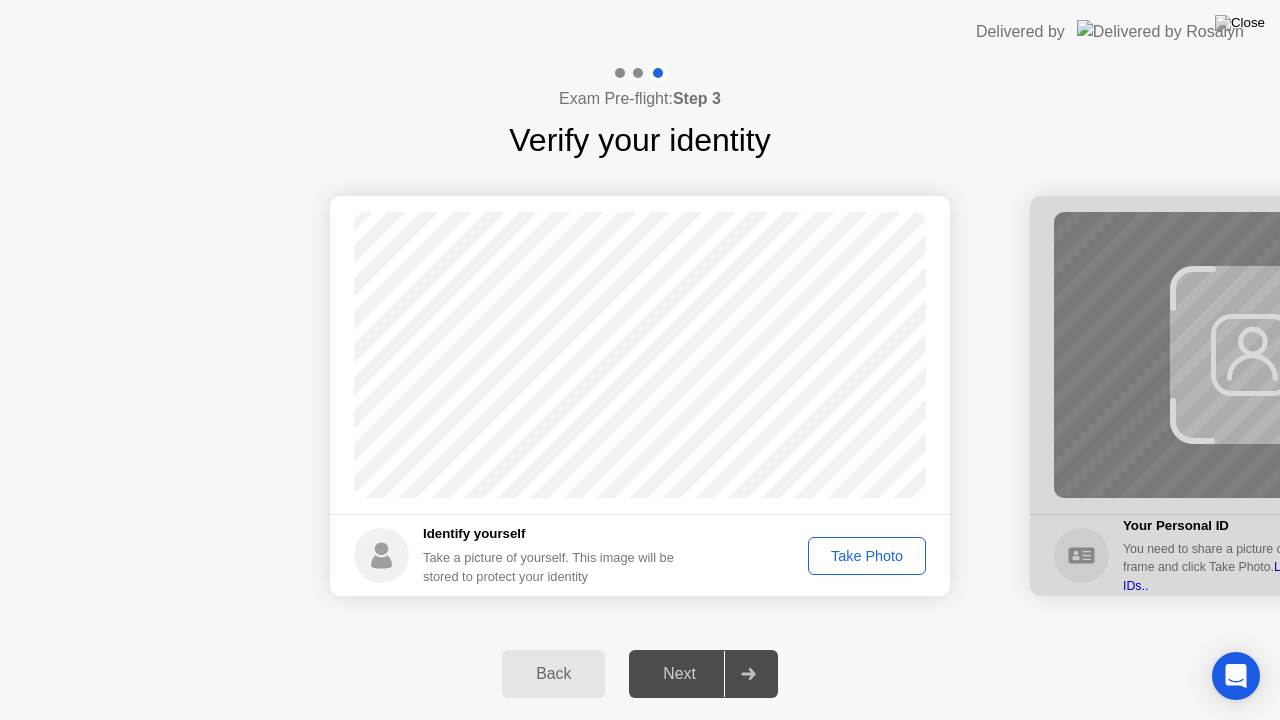 click on "Take Photo" 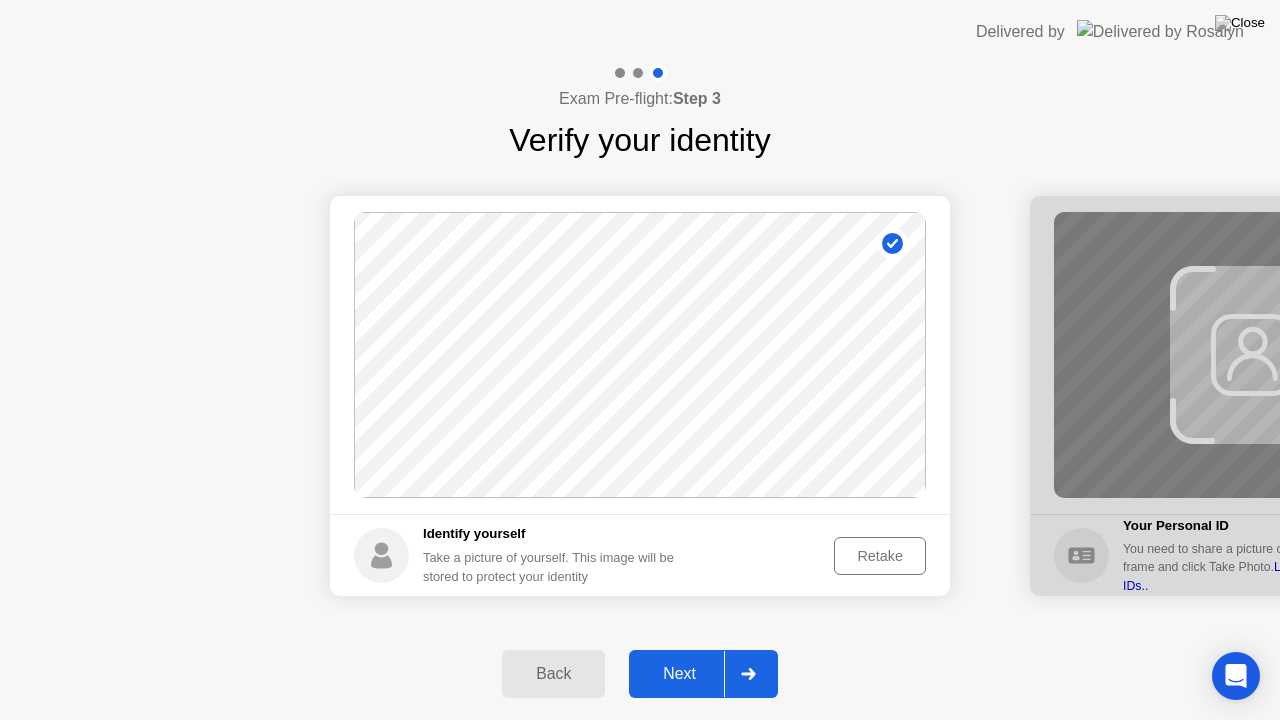 click 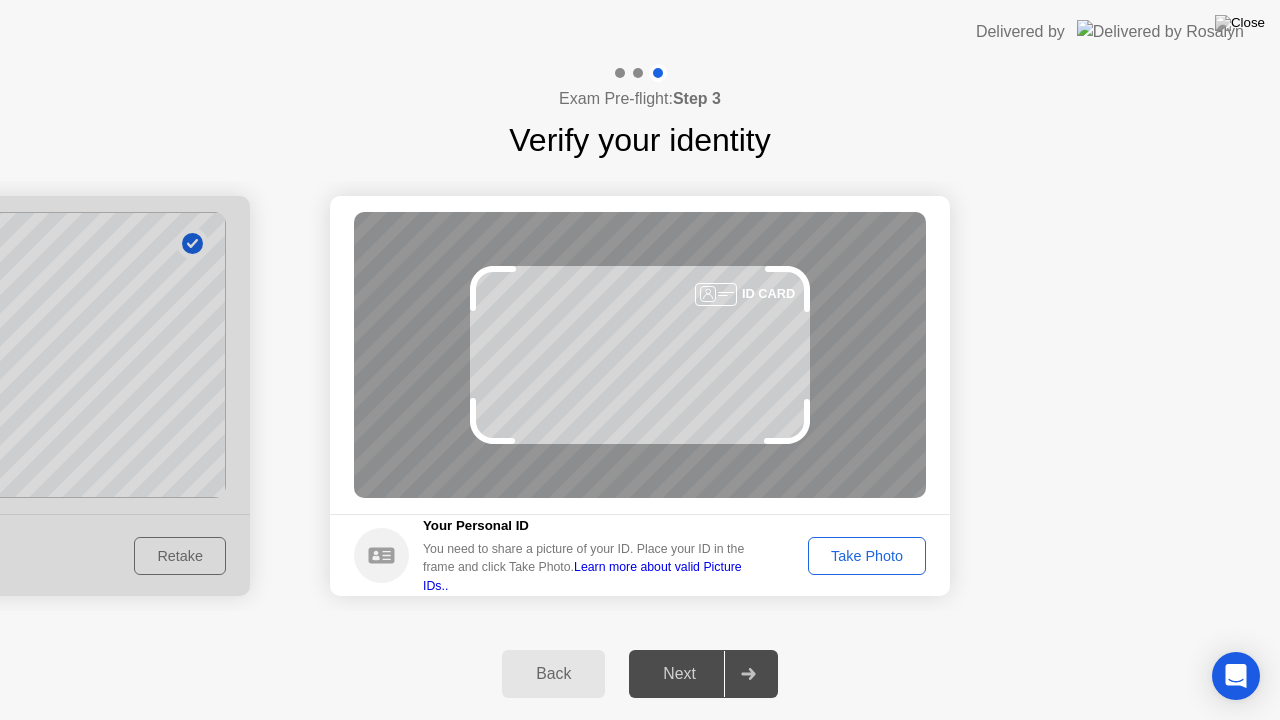click 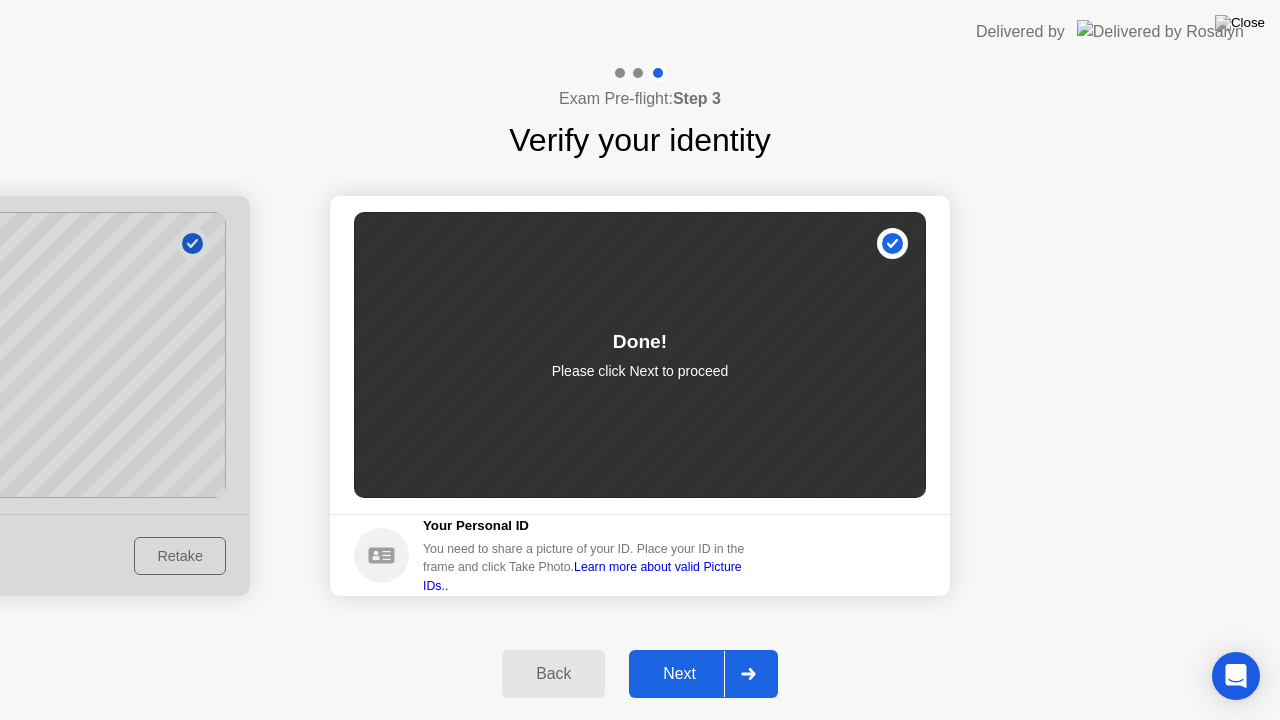 click 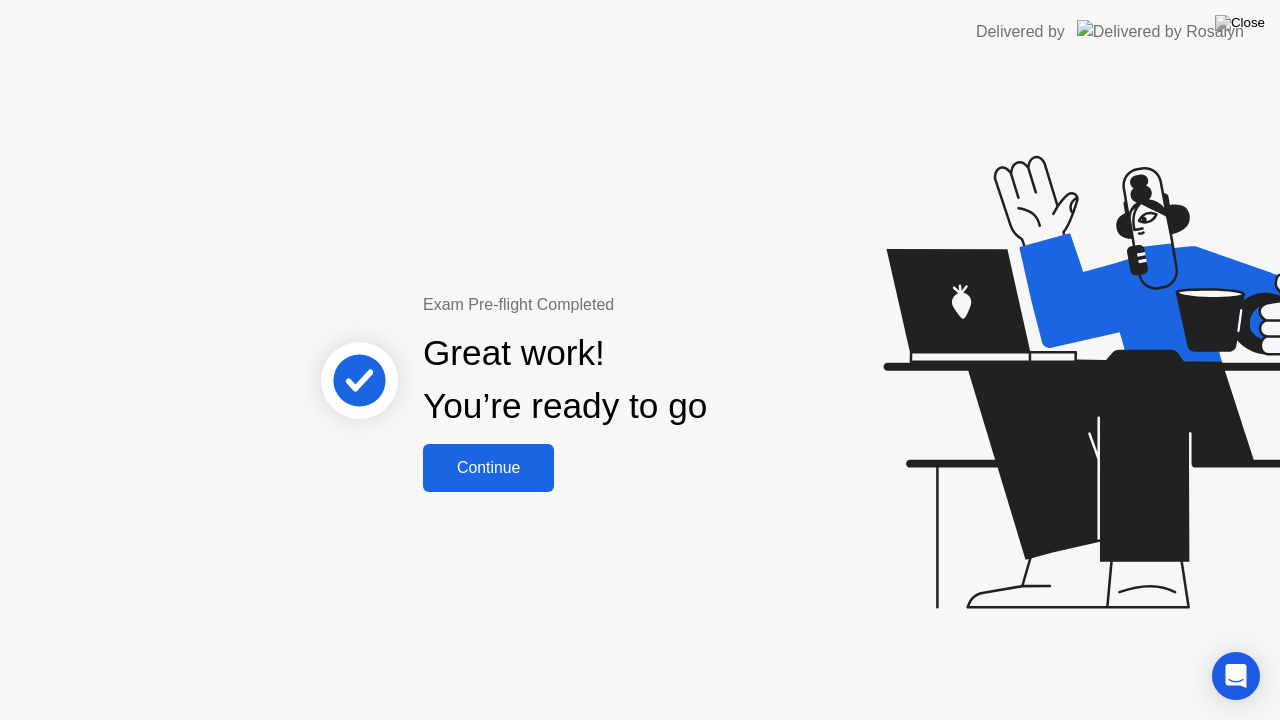click on "Continue" 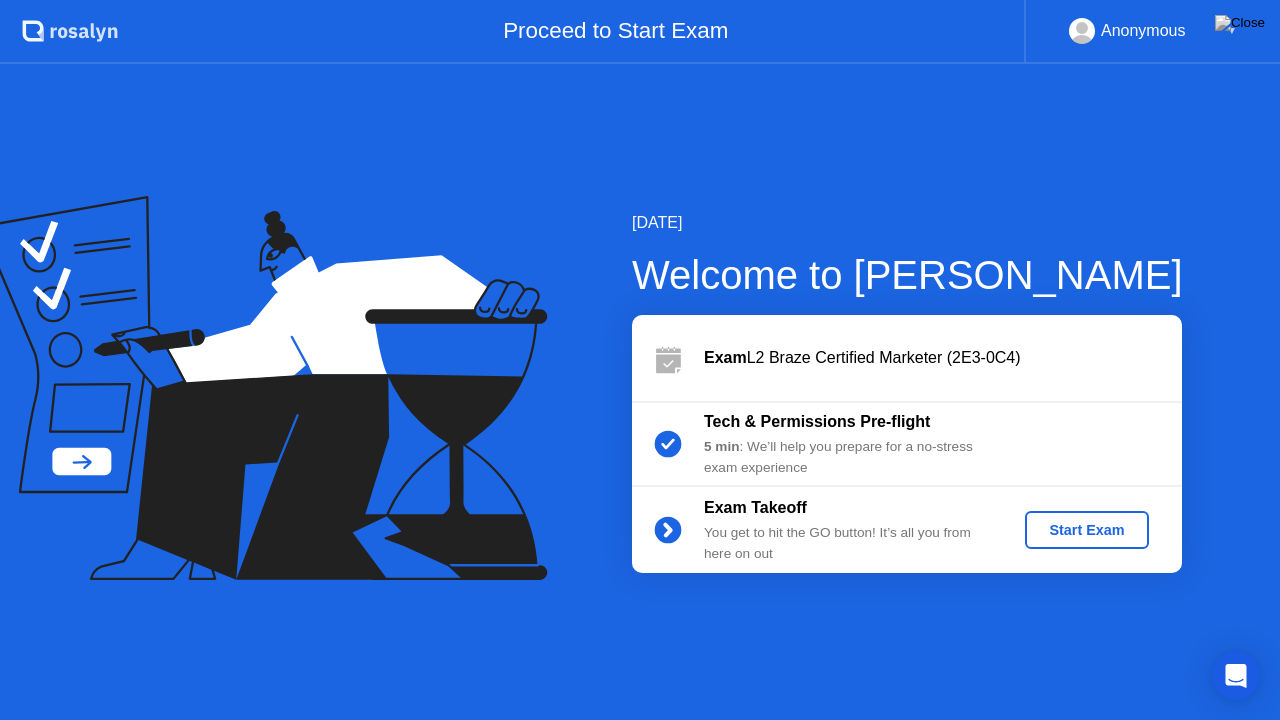 click on "Start Exam" 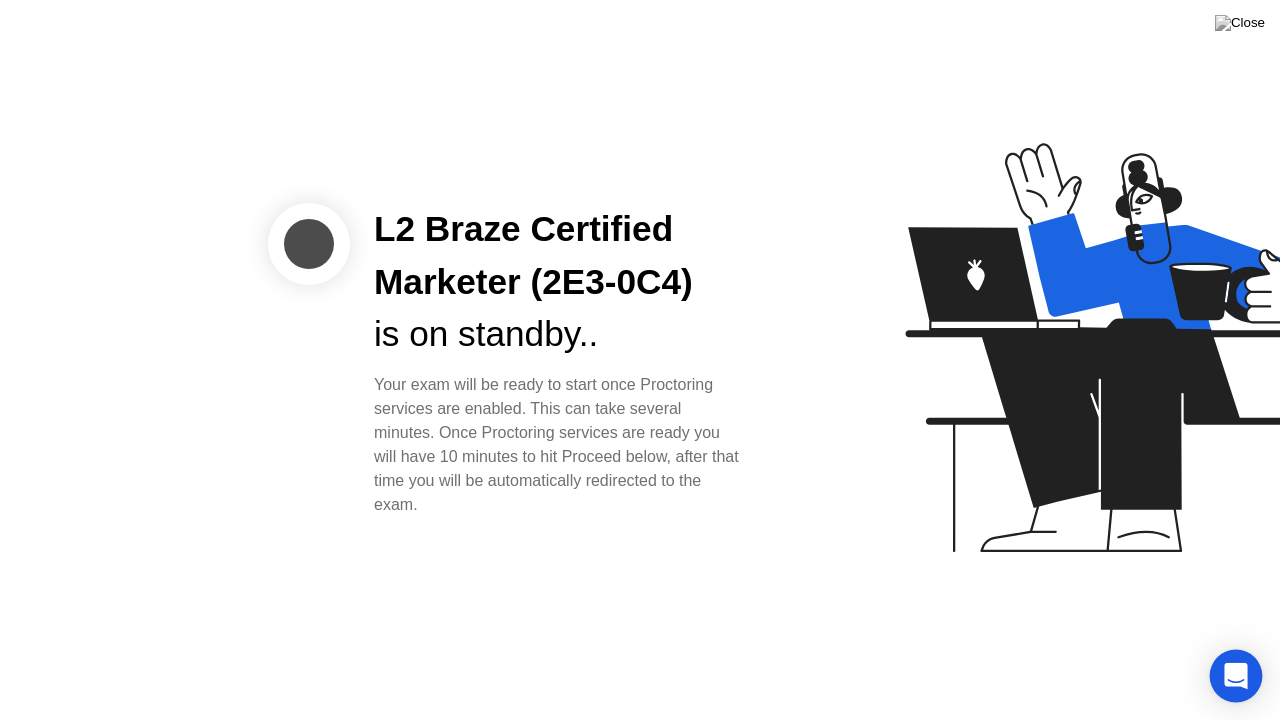 click 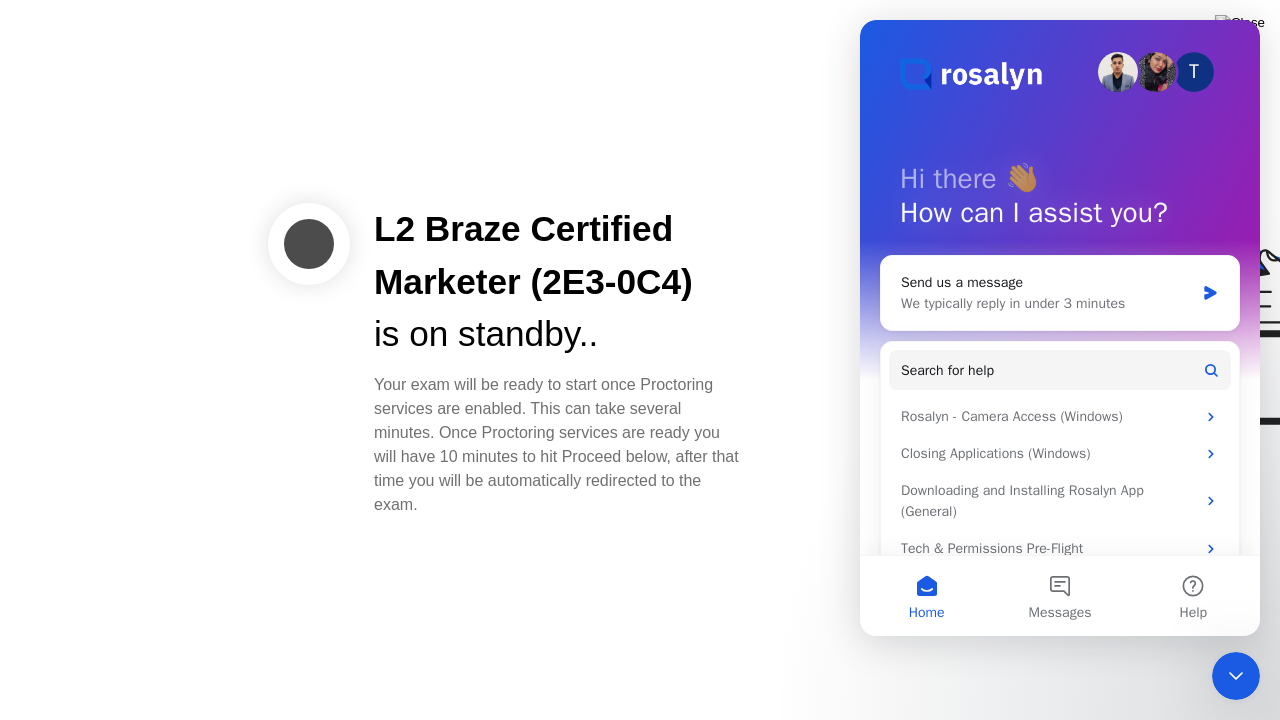 scroll, scrollTop: 0, scrollLeft: 0, axis: both 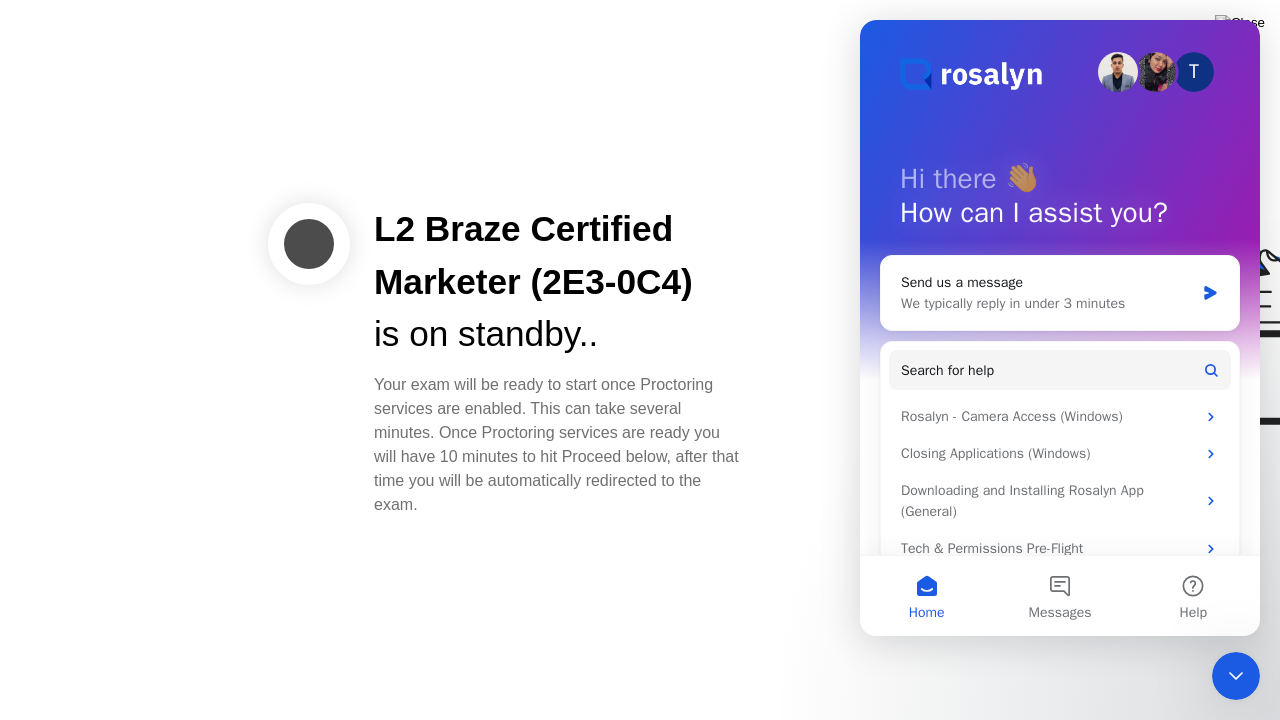 click on "L2 Braze Certified Marketer (2E3-0C4) is on standby..   Your exam will be ready to start once Proctoring services are enabled. This can take several minutes. Once Proctoring services are ready you will have 10 minutes to hit Proceed below, after that time you will be automatically redirected to the exam." 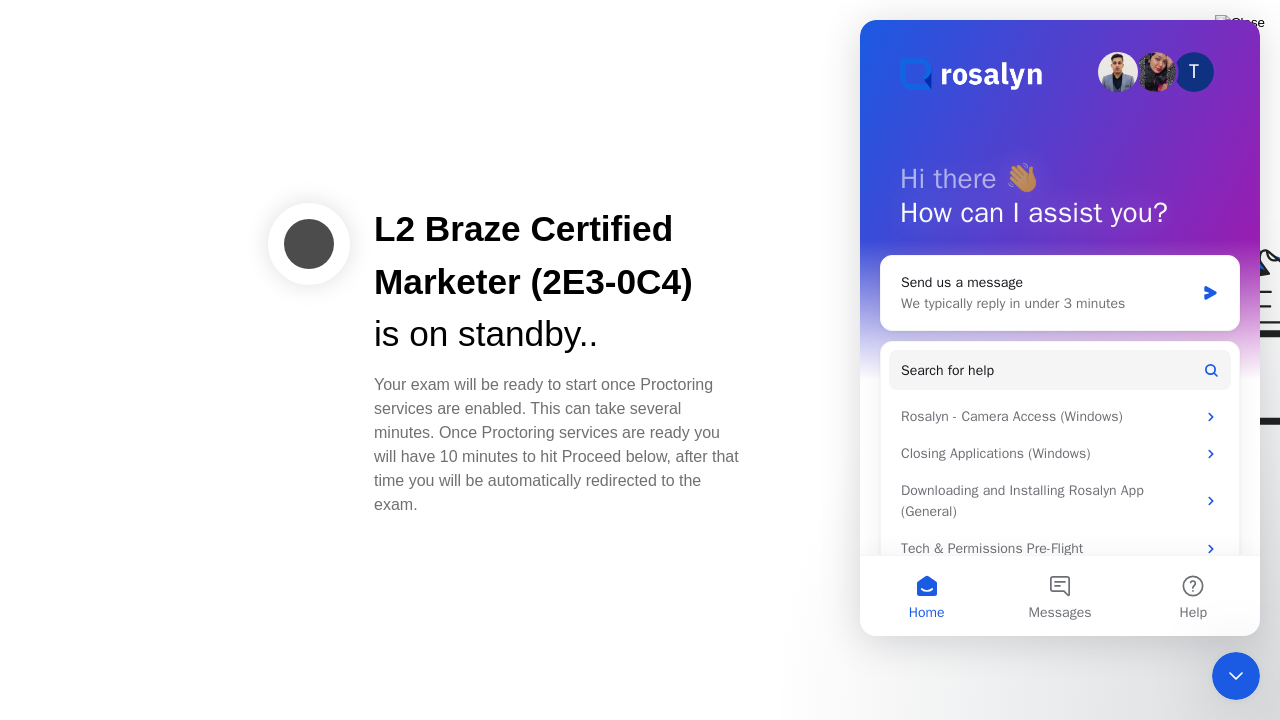 click at bounding box center (1118, 72) 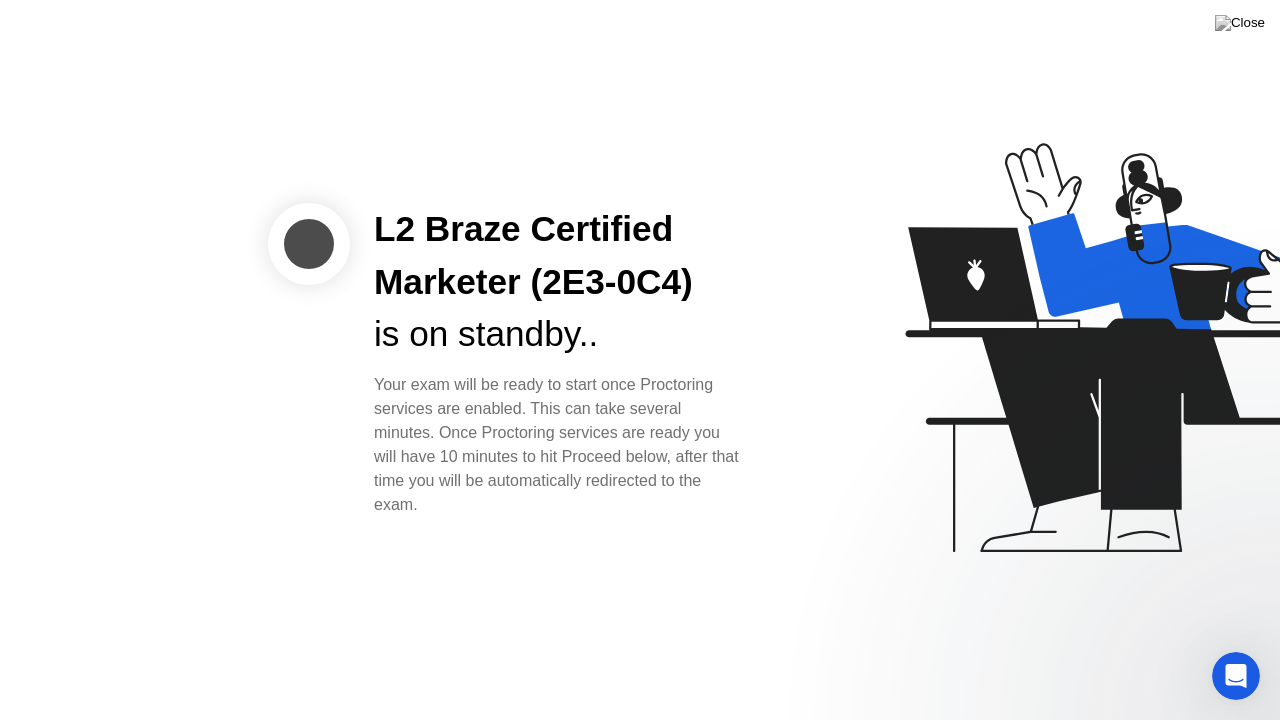 scroll, scrollTop: 0, scrollLeft: 0, axis: both 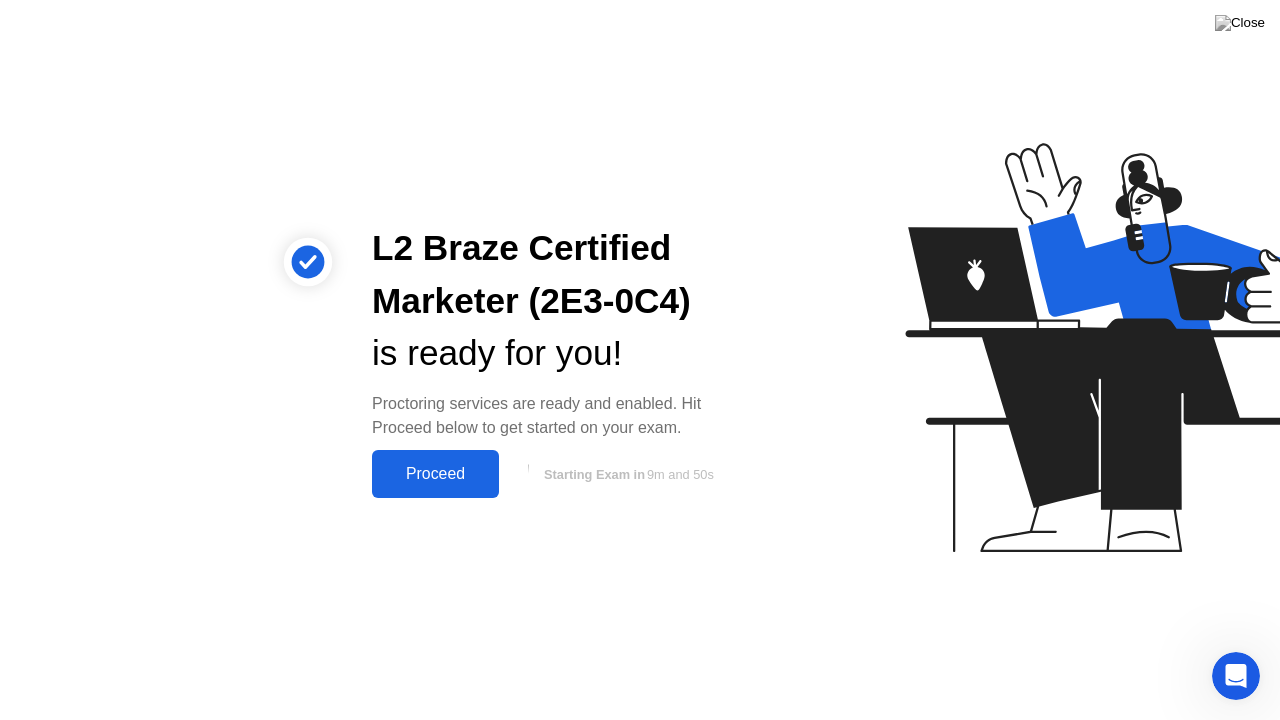 click on "Proceed" 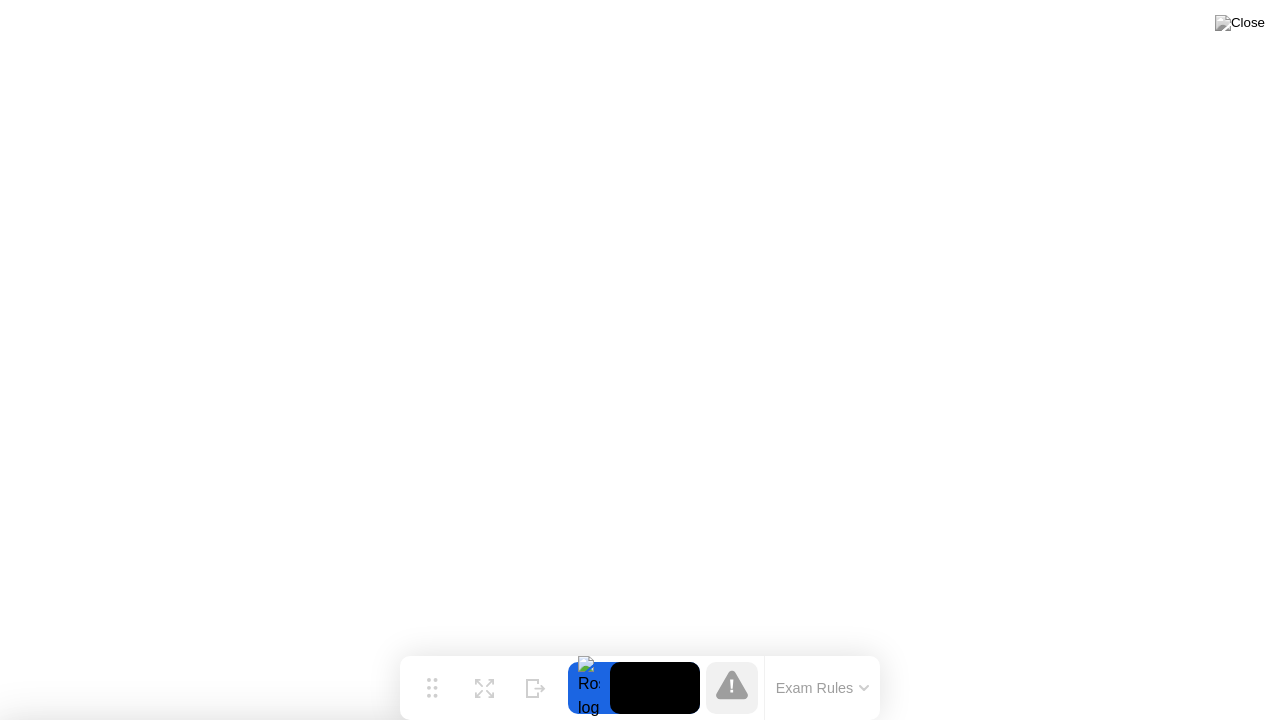 click on "Close App" at bounding box center (400, 2024) 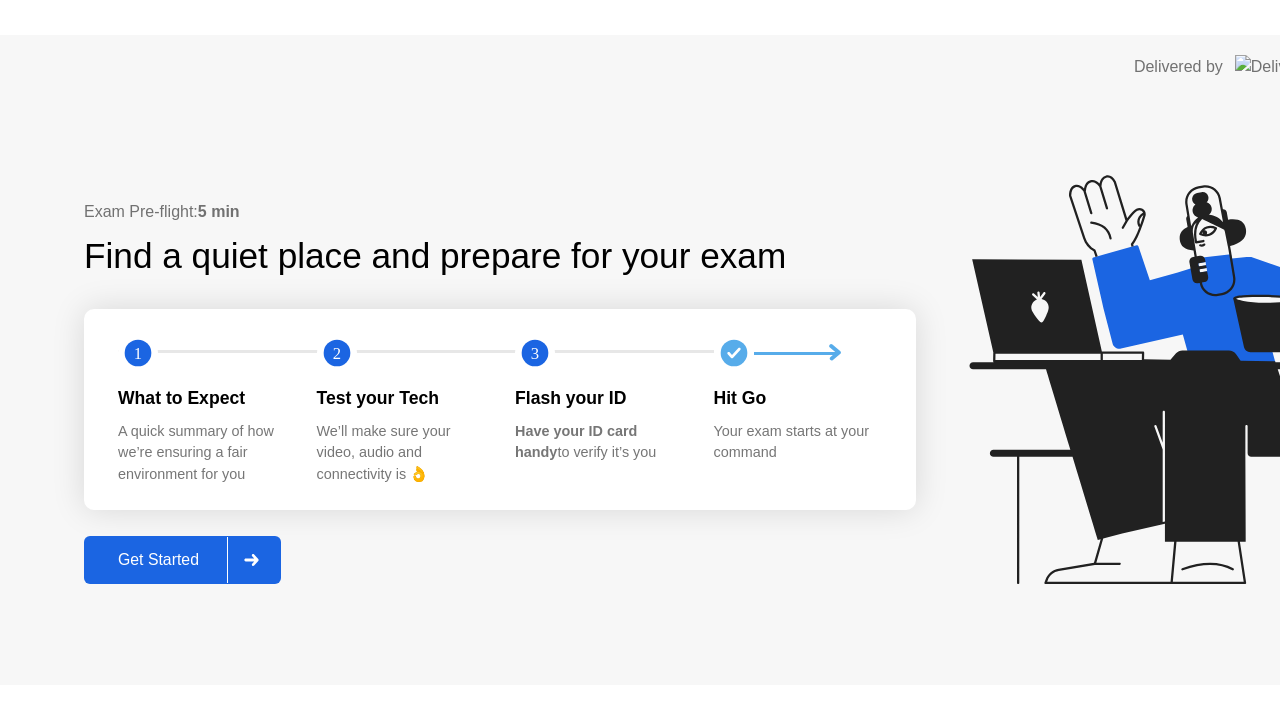 scroll, scrollTop: 0, scrollLeft: 0, axis: both 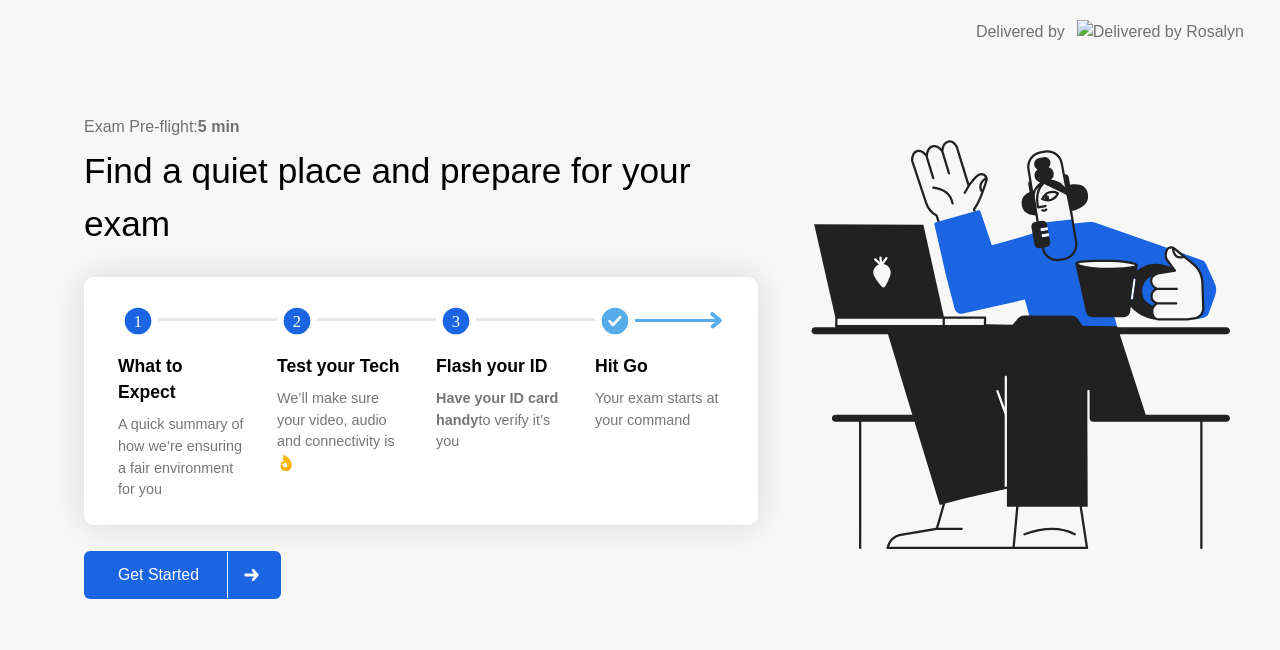click 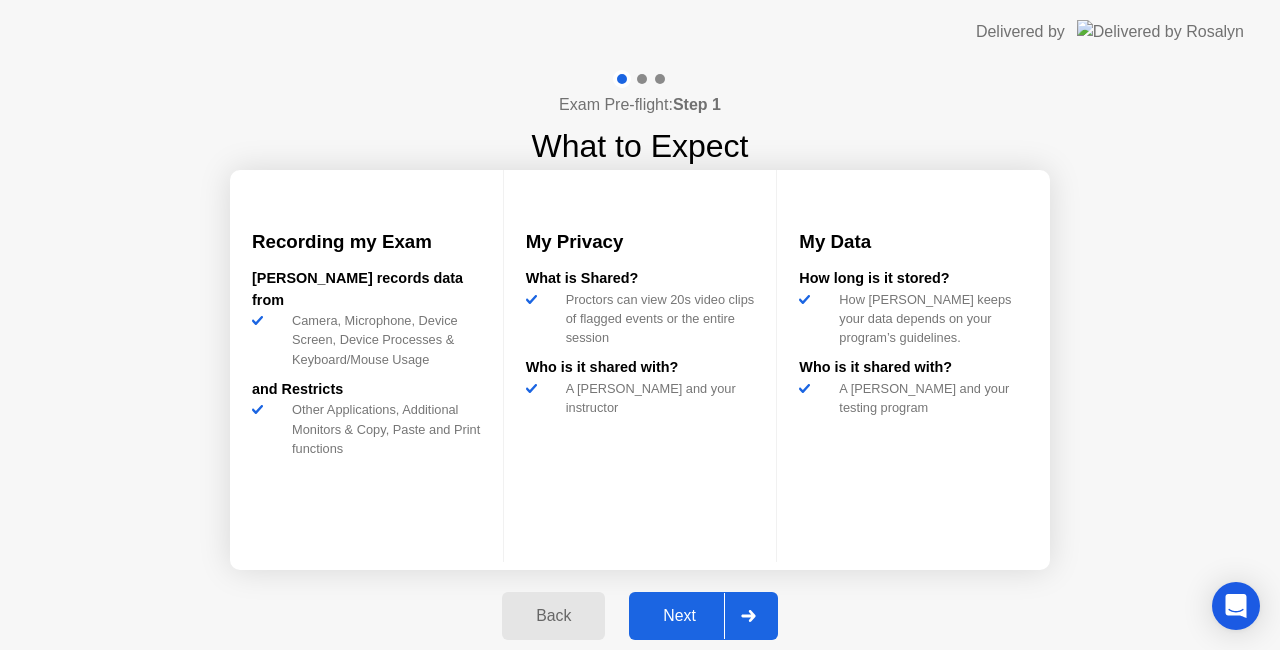 click 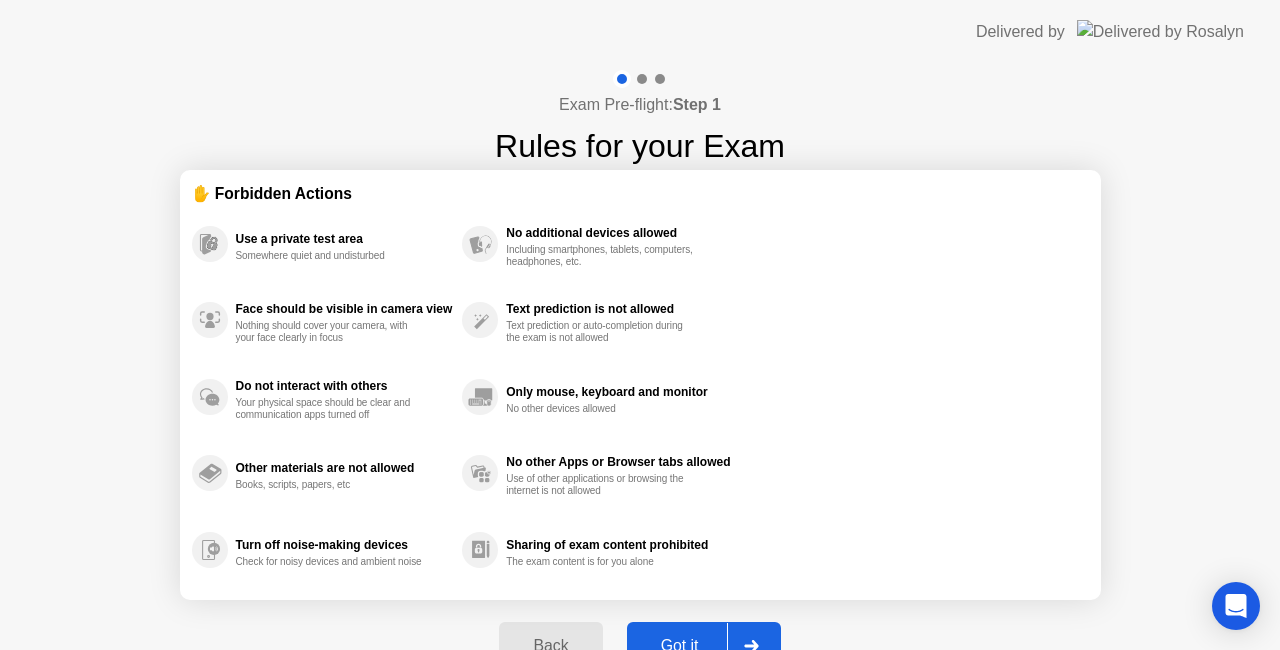 click 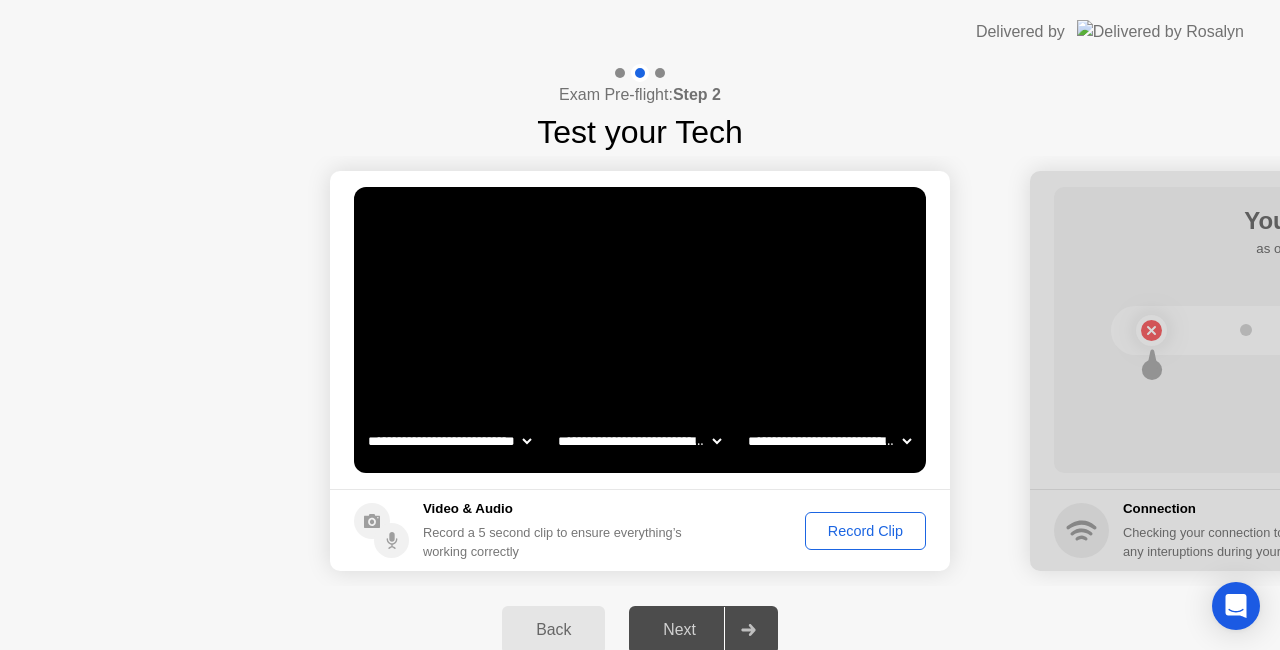 click on "Record Clip" 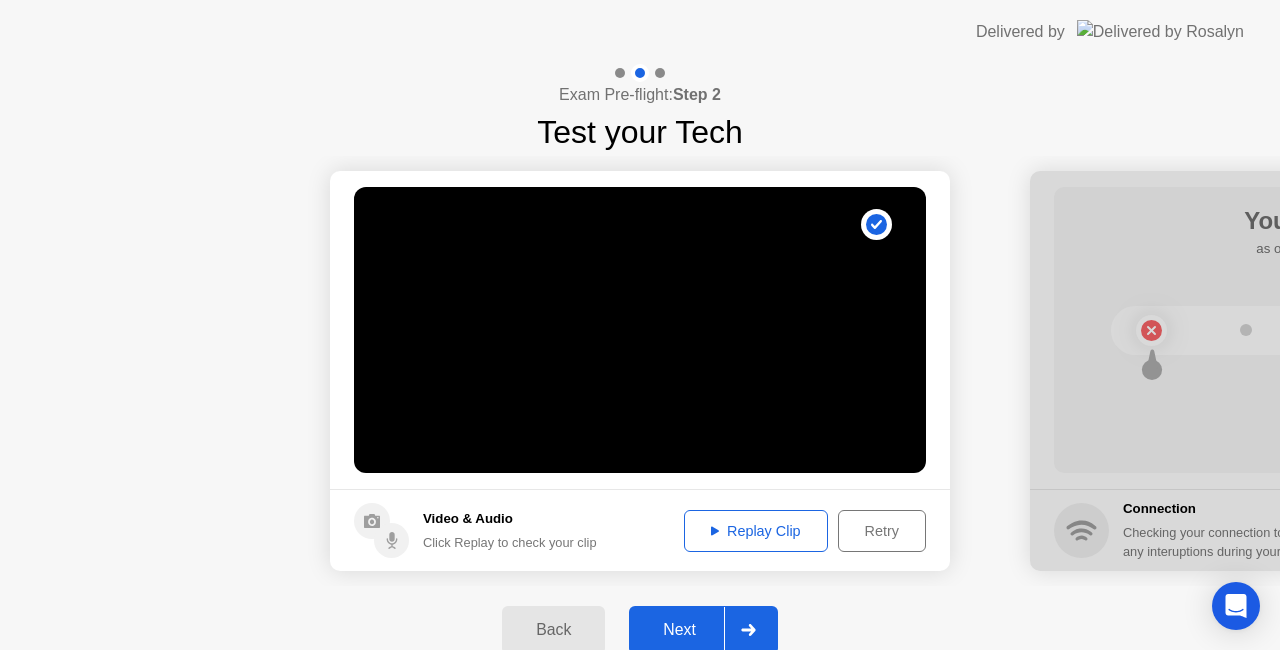 click 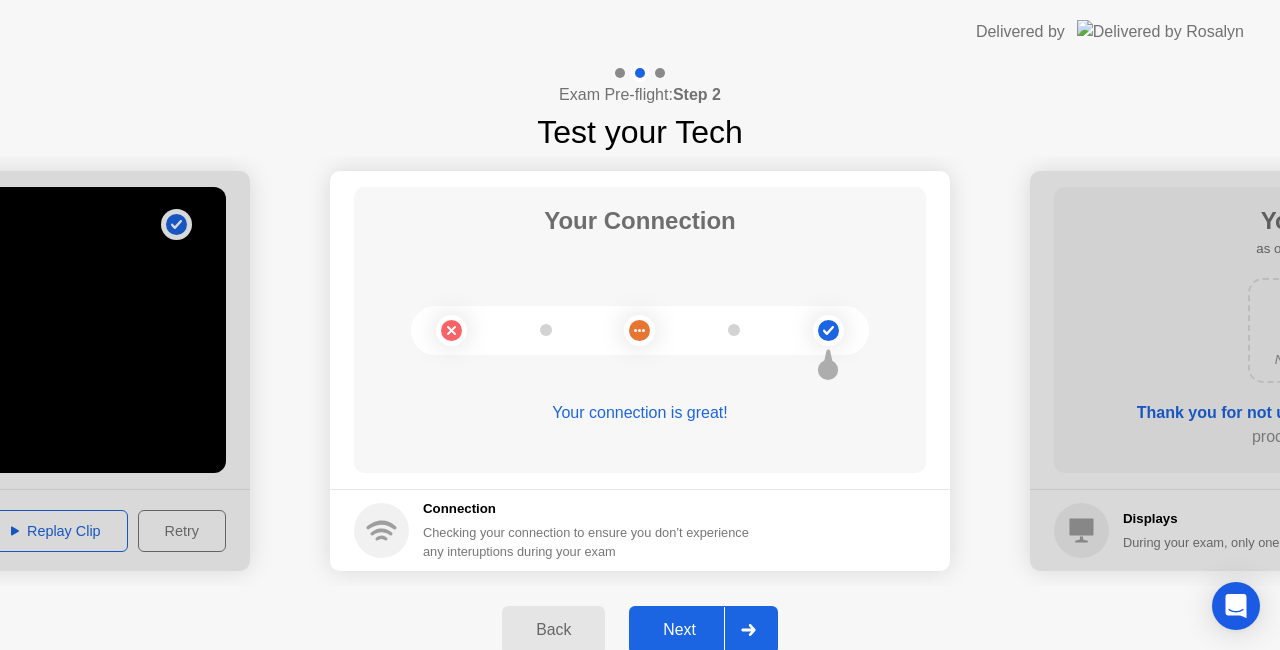 click 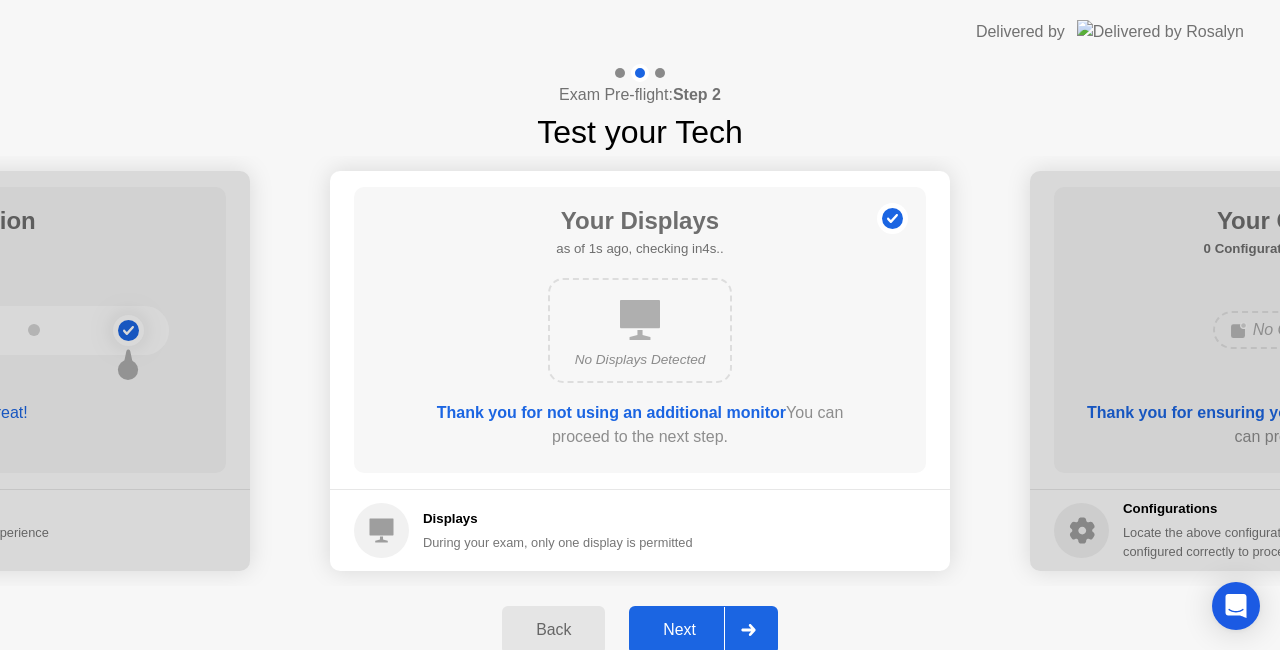 click 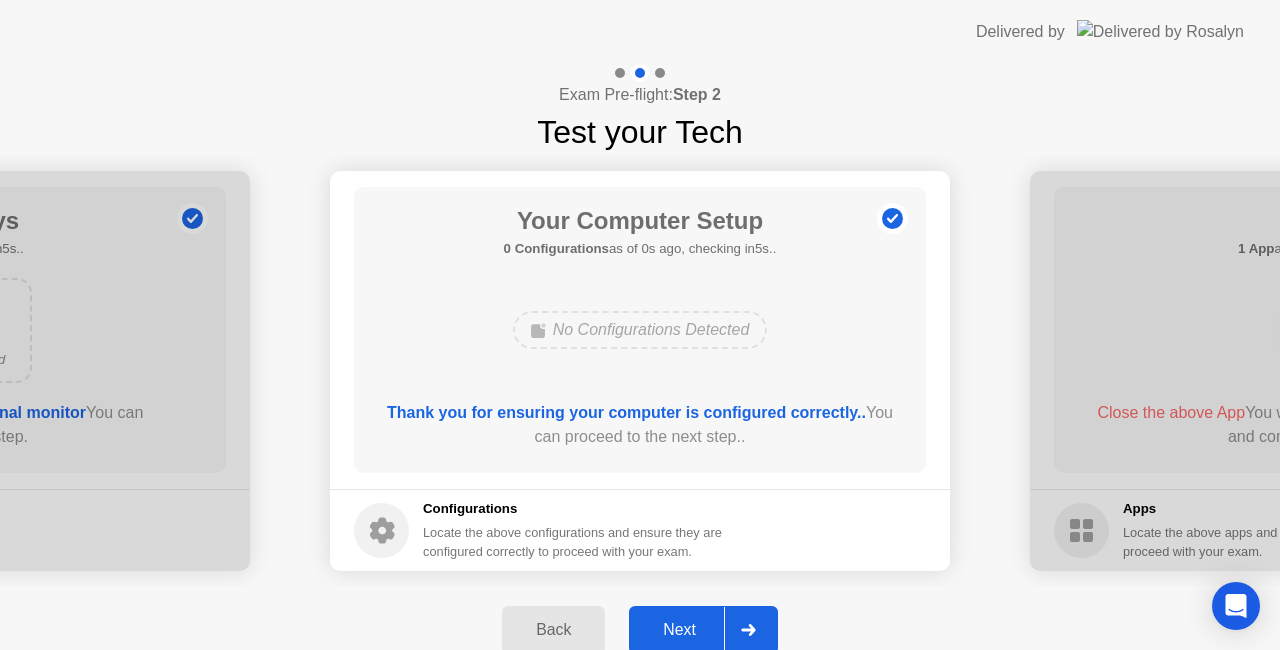 click 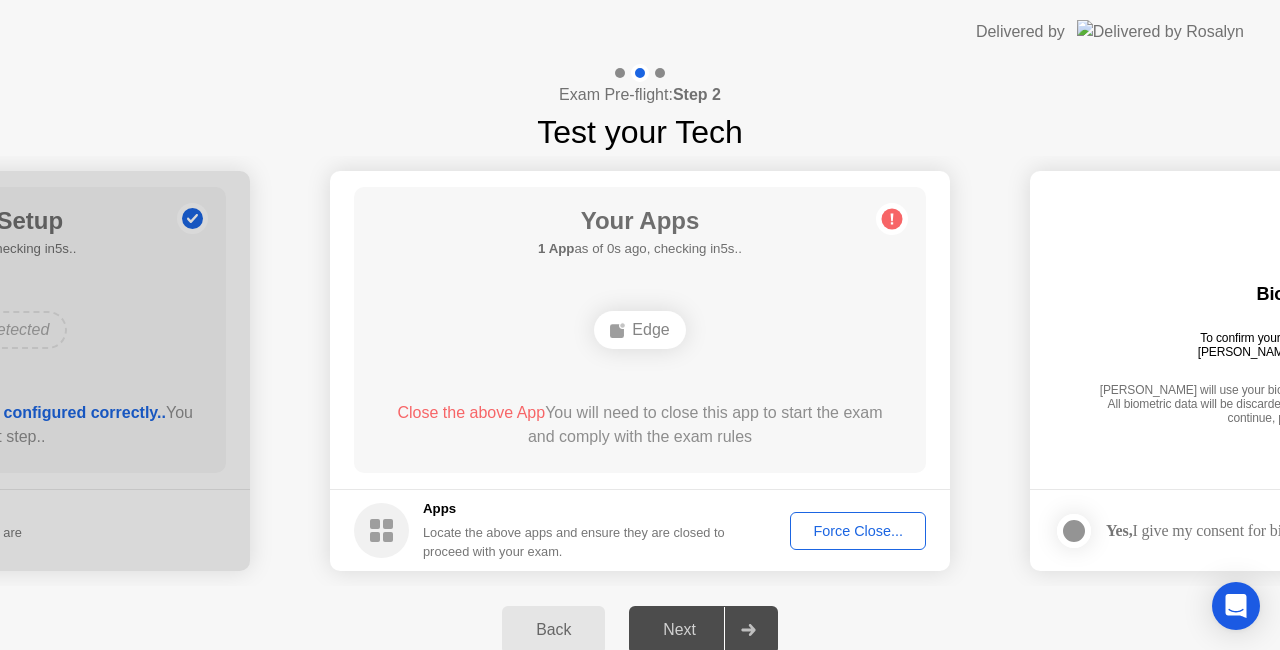 click on "Force Close..." 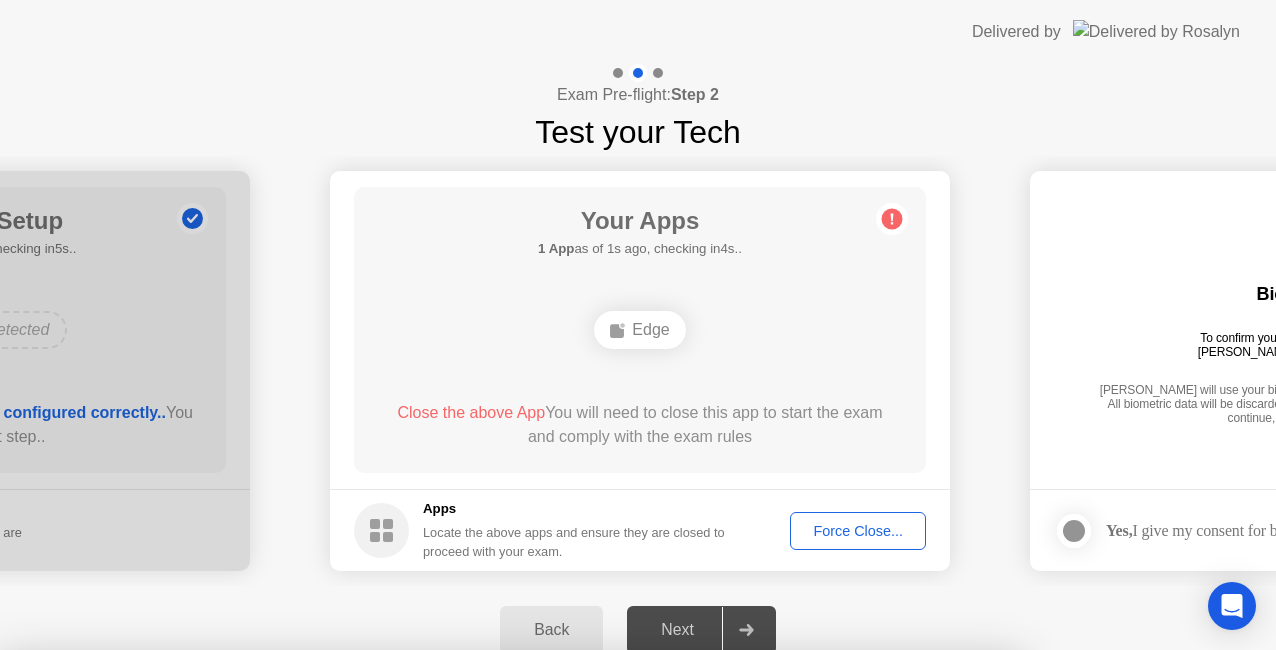 click on "Confirm" at bounding box center (577, 926) 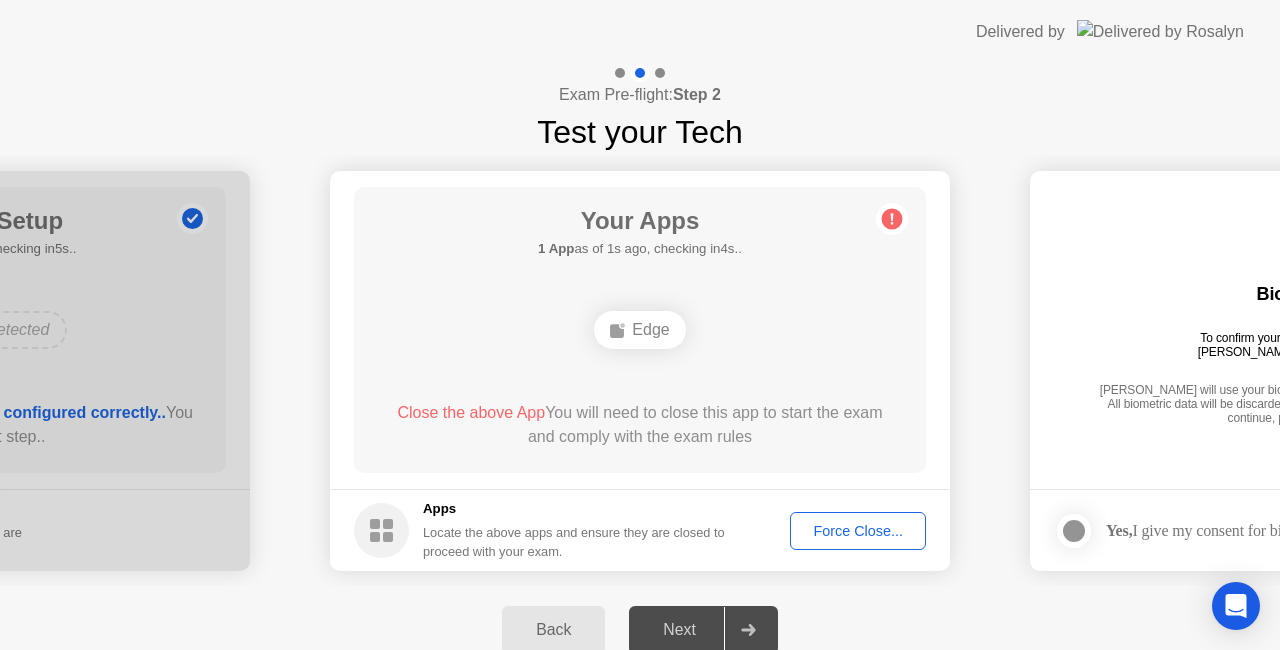 click 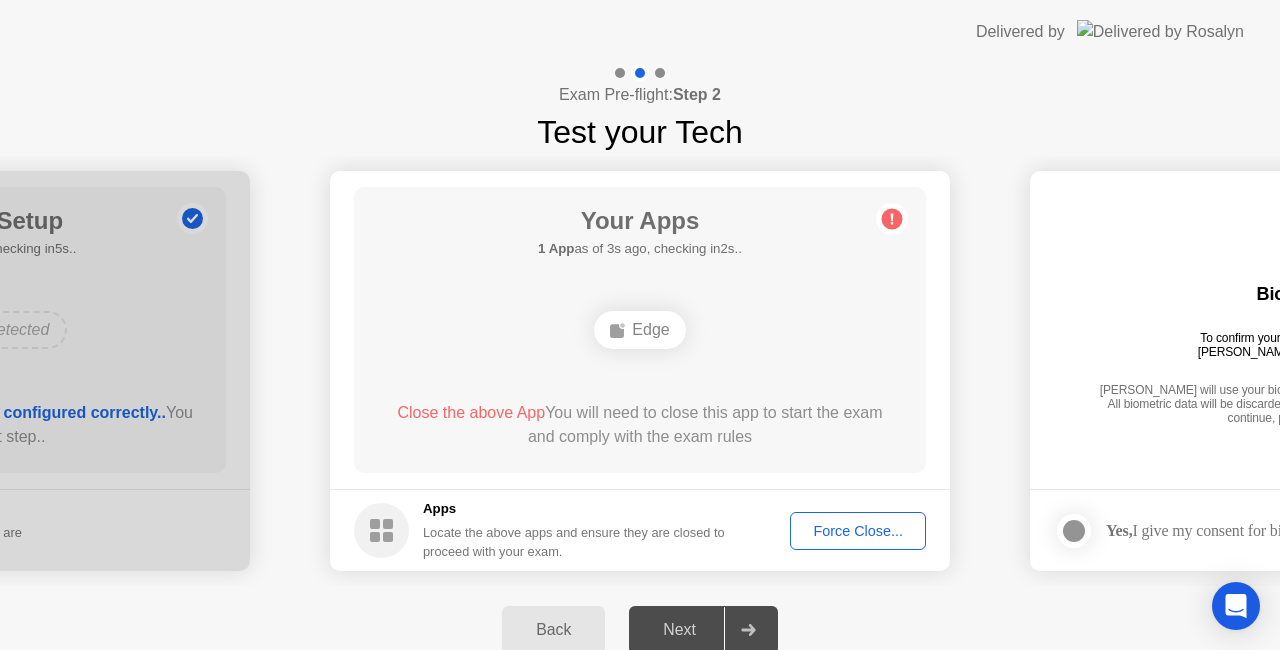 click 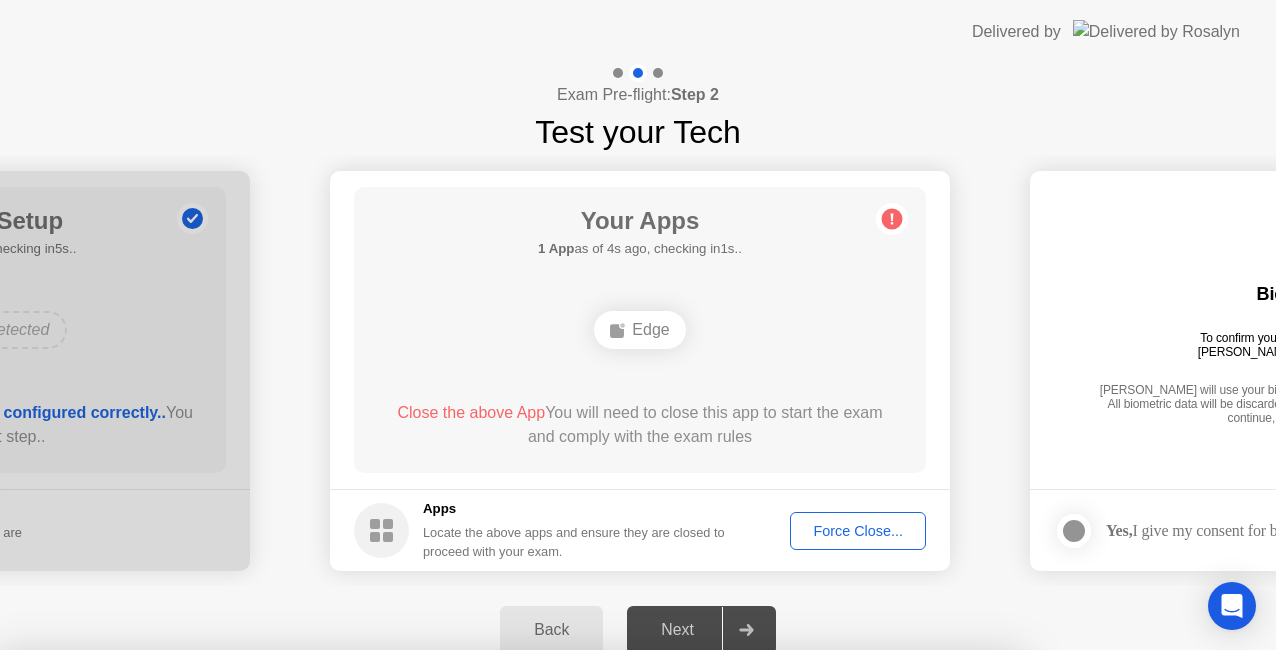 click on "Confirm" at bounding box center [577, 926] 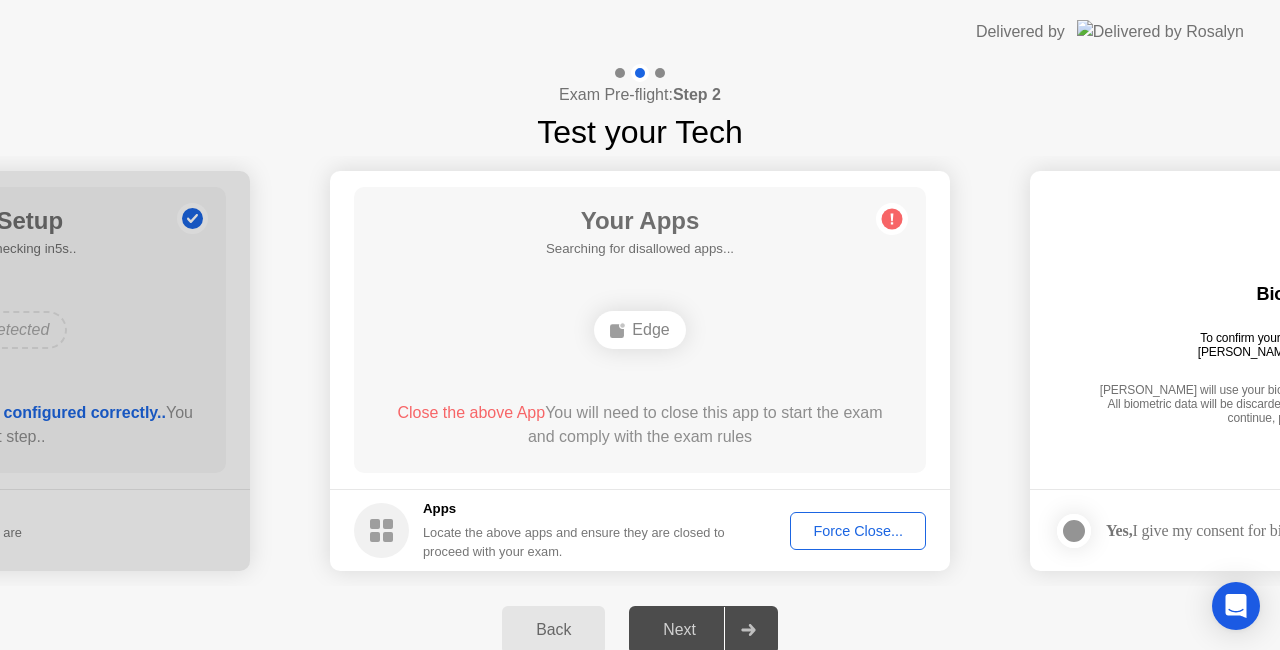click on "Force Close..." 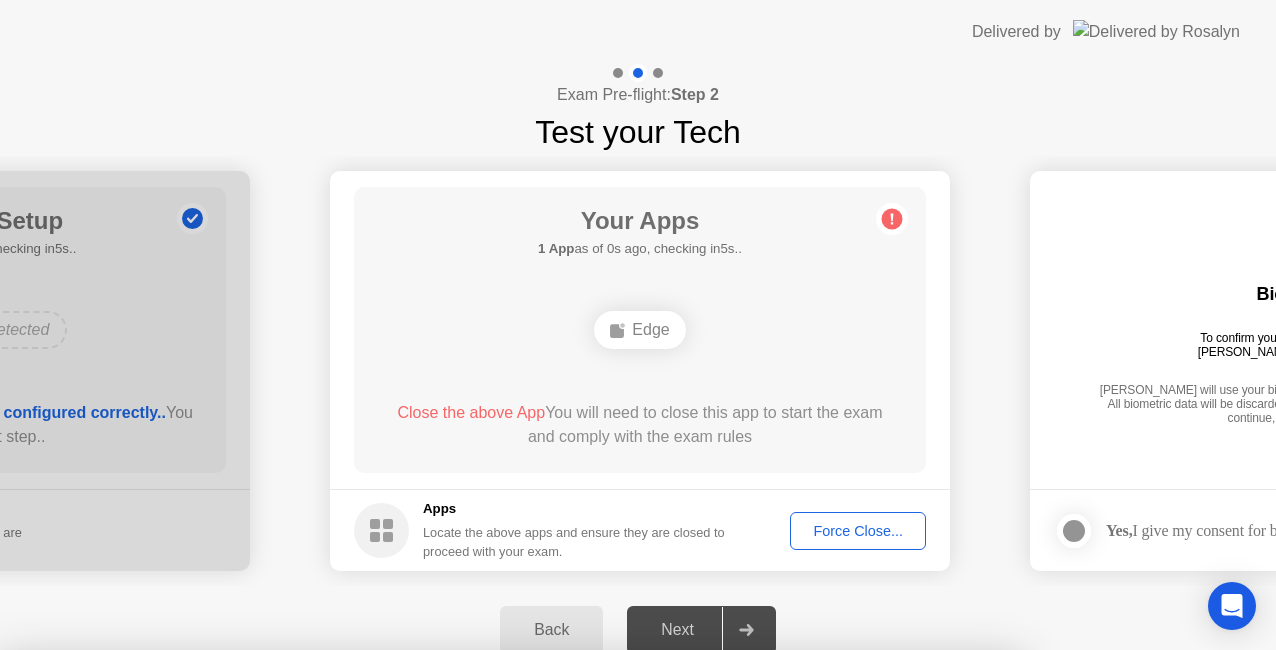 click on "Confirm" at bounding box center [577, 926] 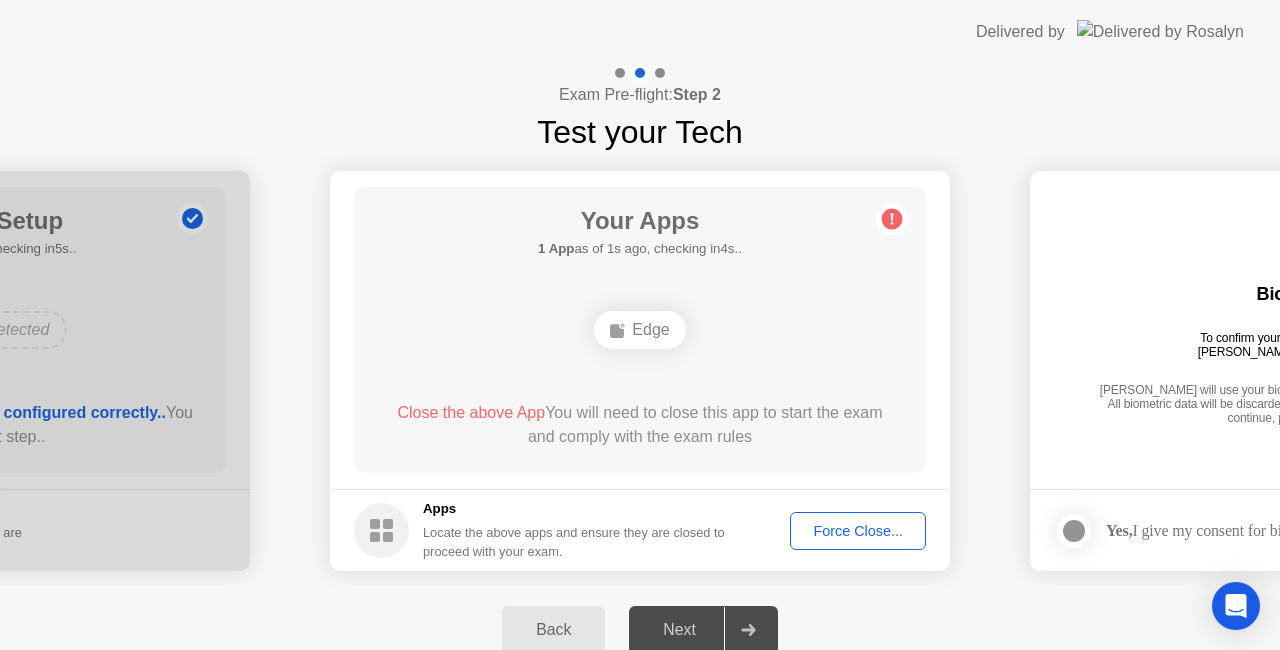 click on "Force Close..." 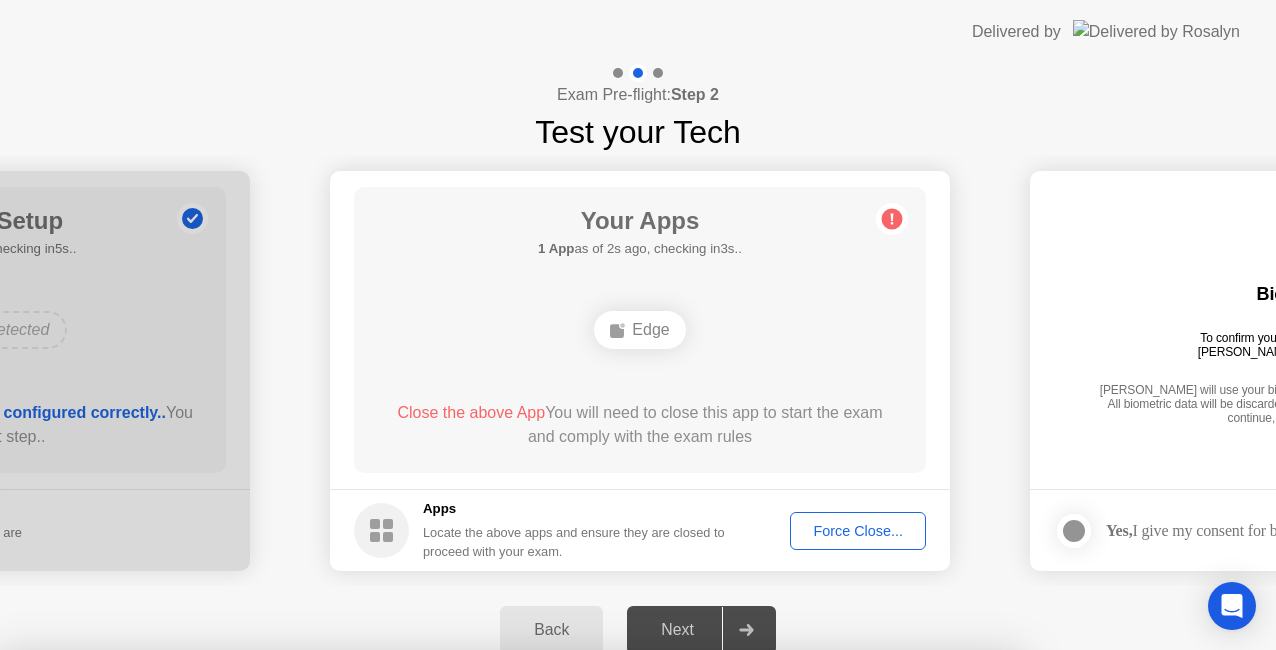 click on "Confirm" at bounding box center (577, 926) 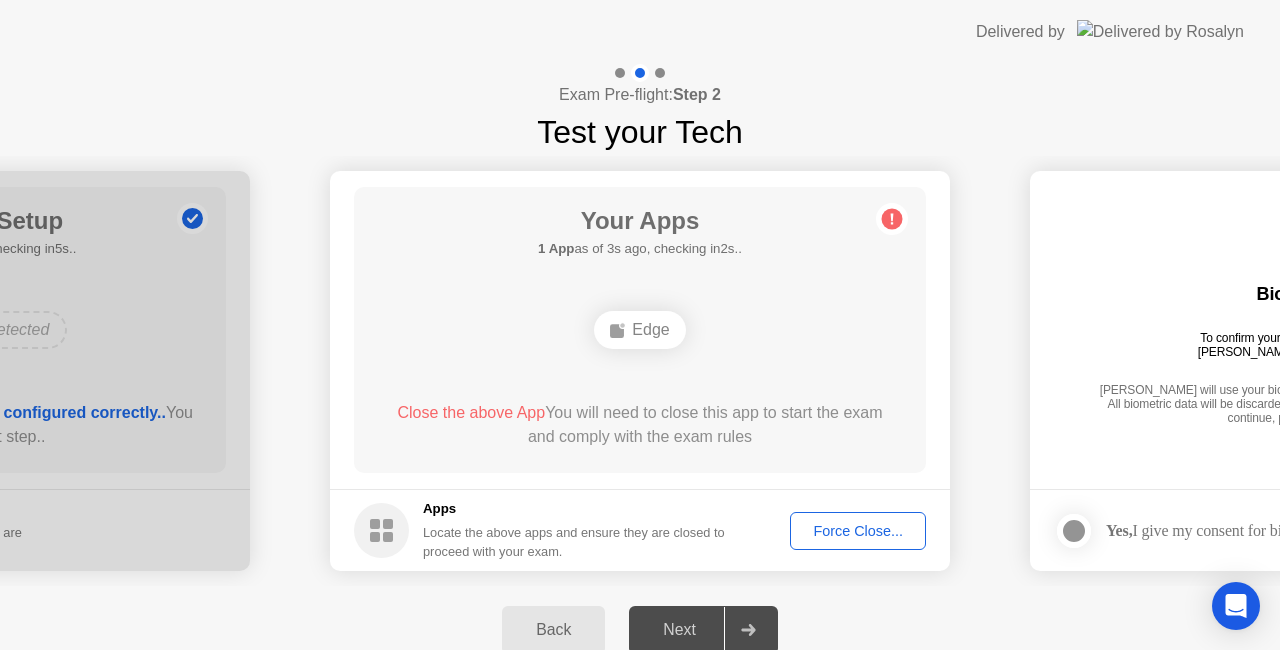 click on "Force Close..." 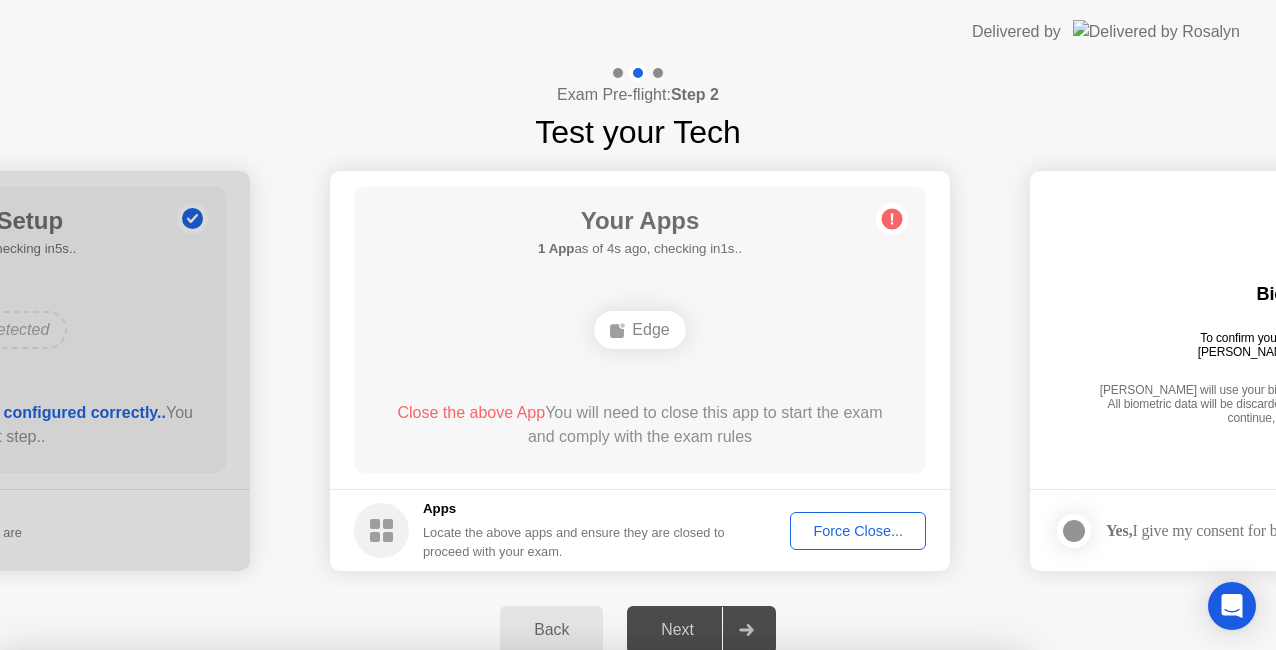 click on "Edge" at bounding box center (510, 859) 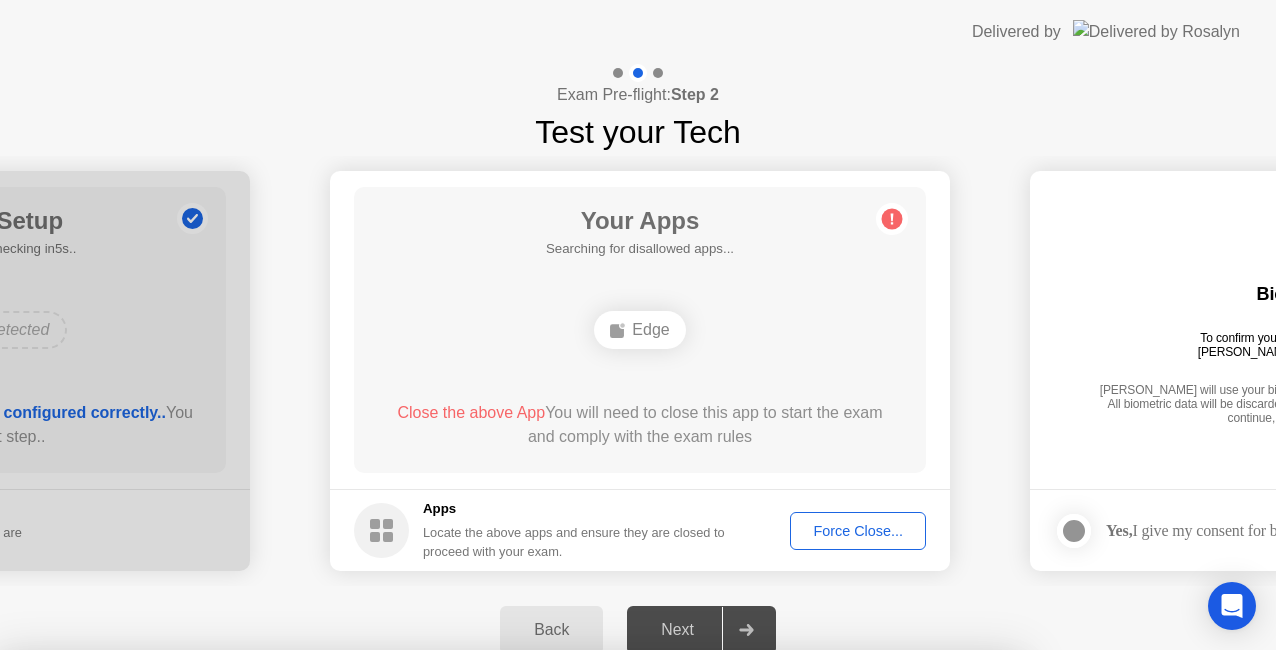 drag, startPoint x: 654, startPoint y: 374, endPoint x: 730, endPoint y: 471, distance: 123.22743 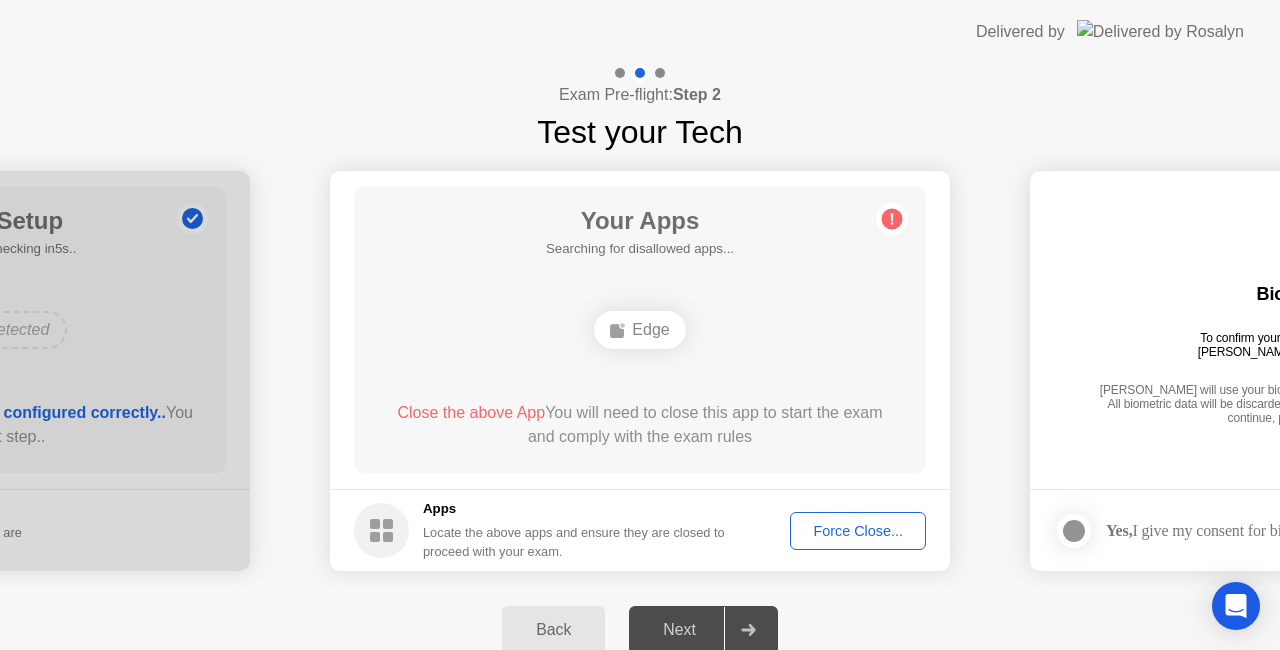 click on "Force Close..." 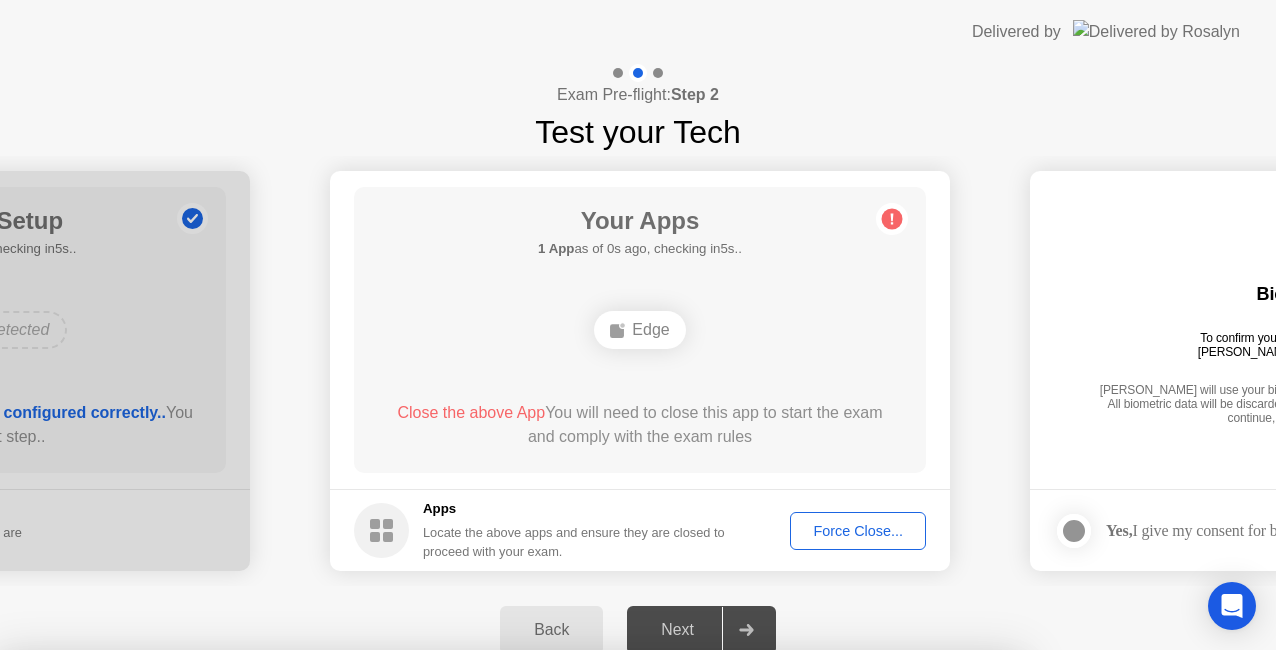 click on "Confirm" at bounding box center (577, 926) 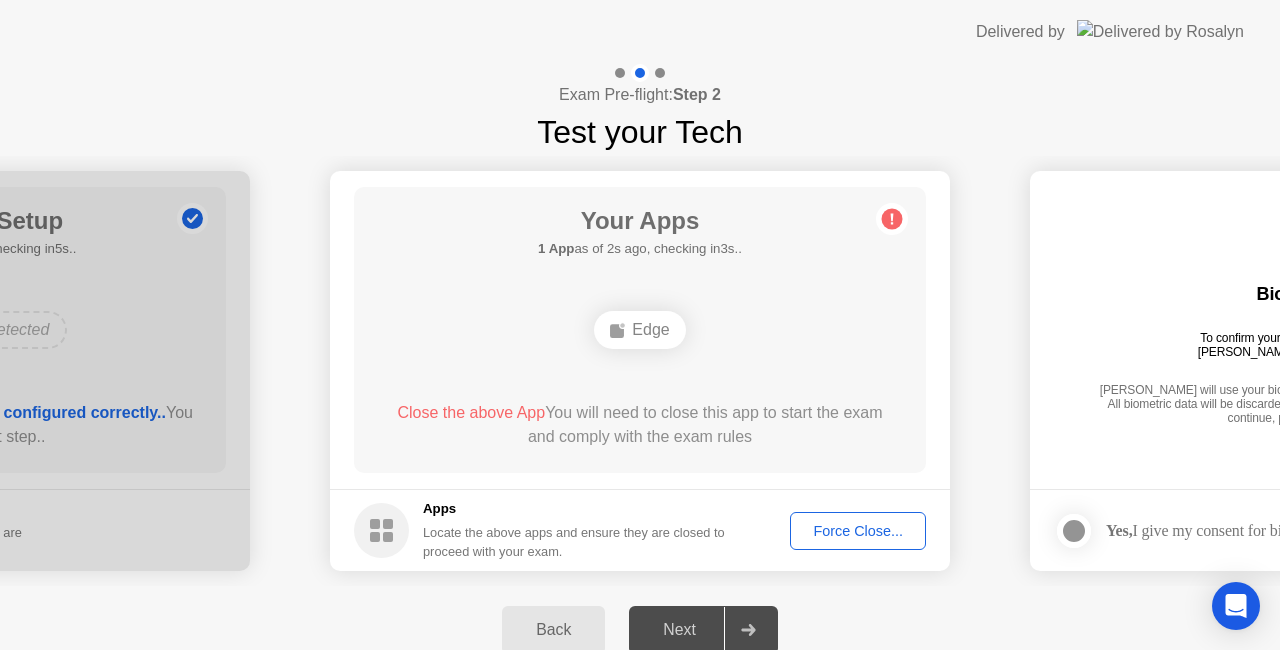 click 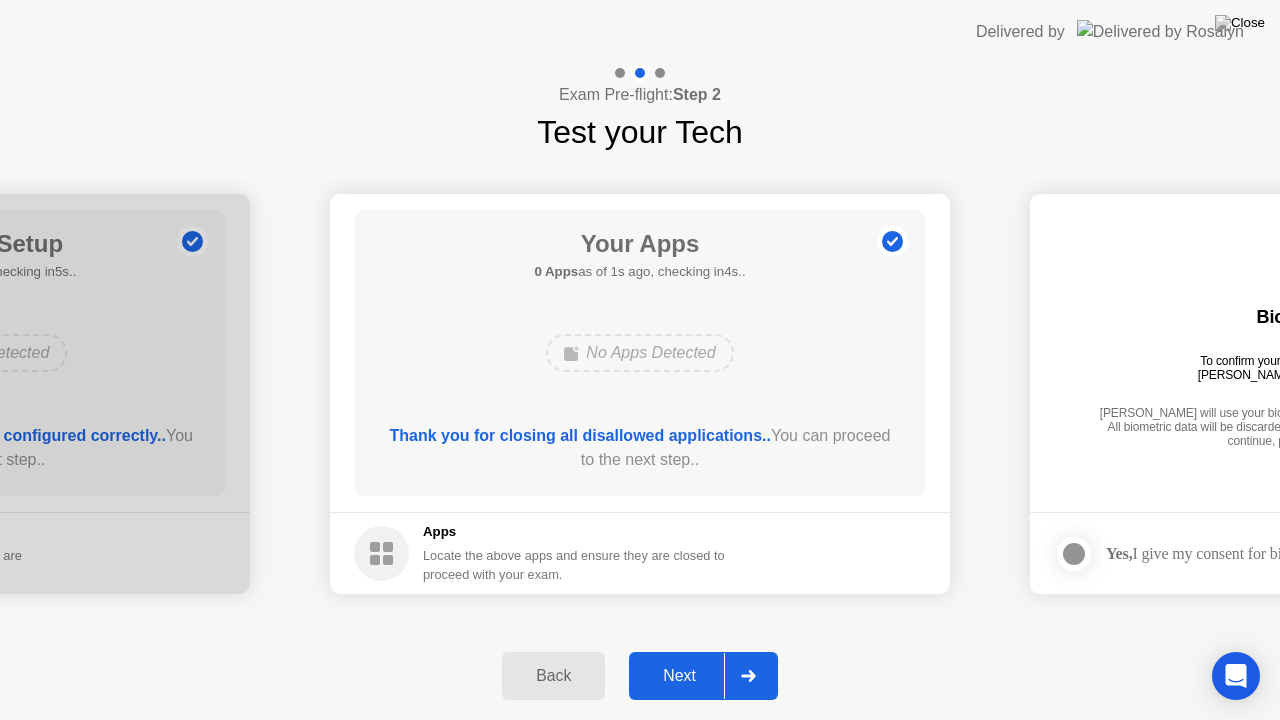 click 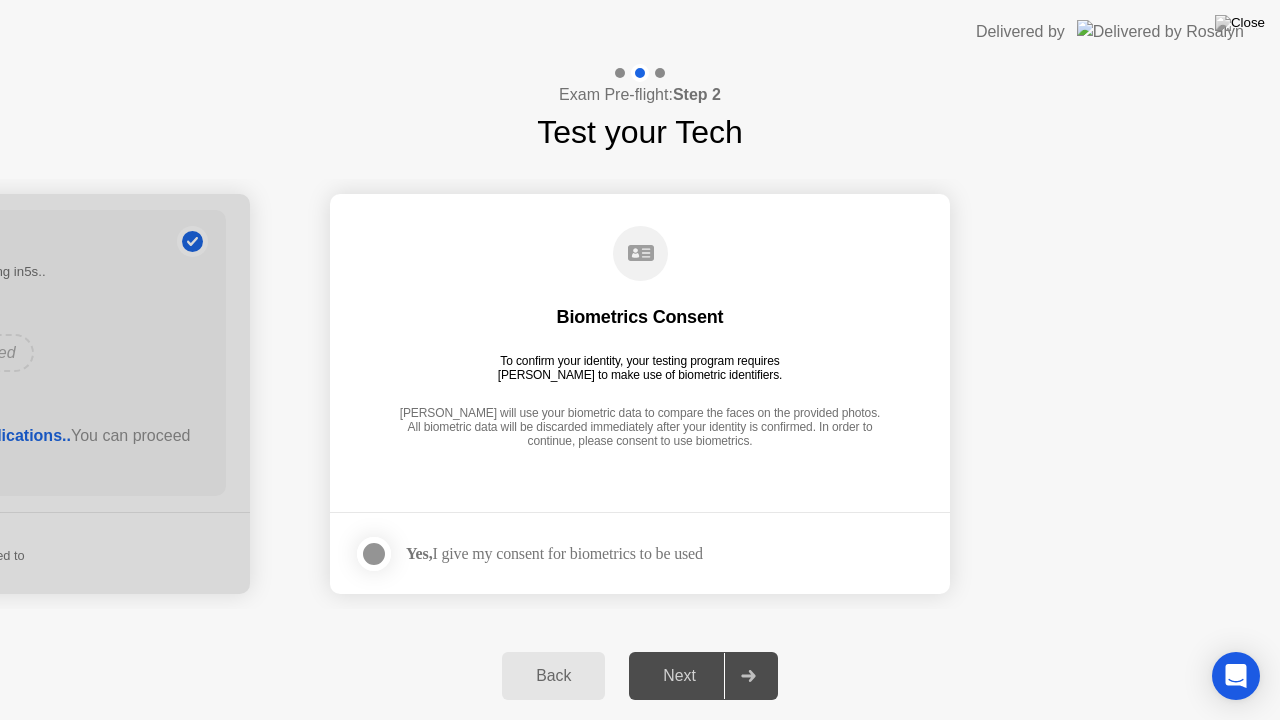 click 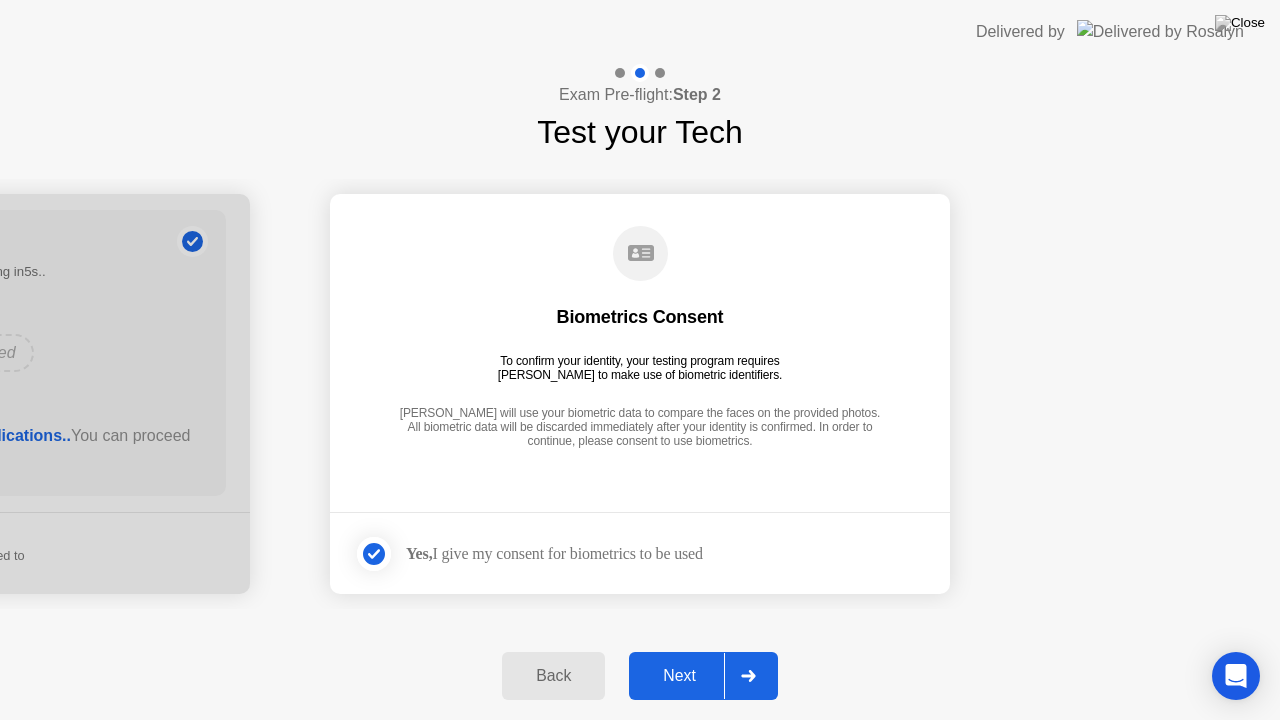 click 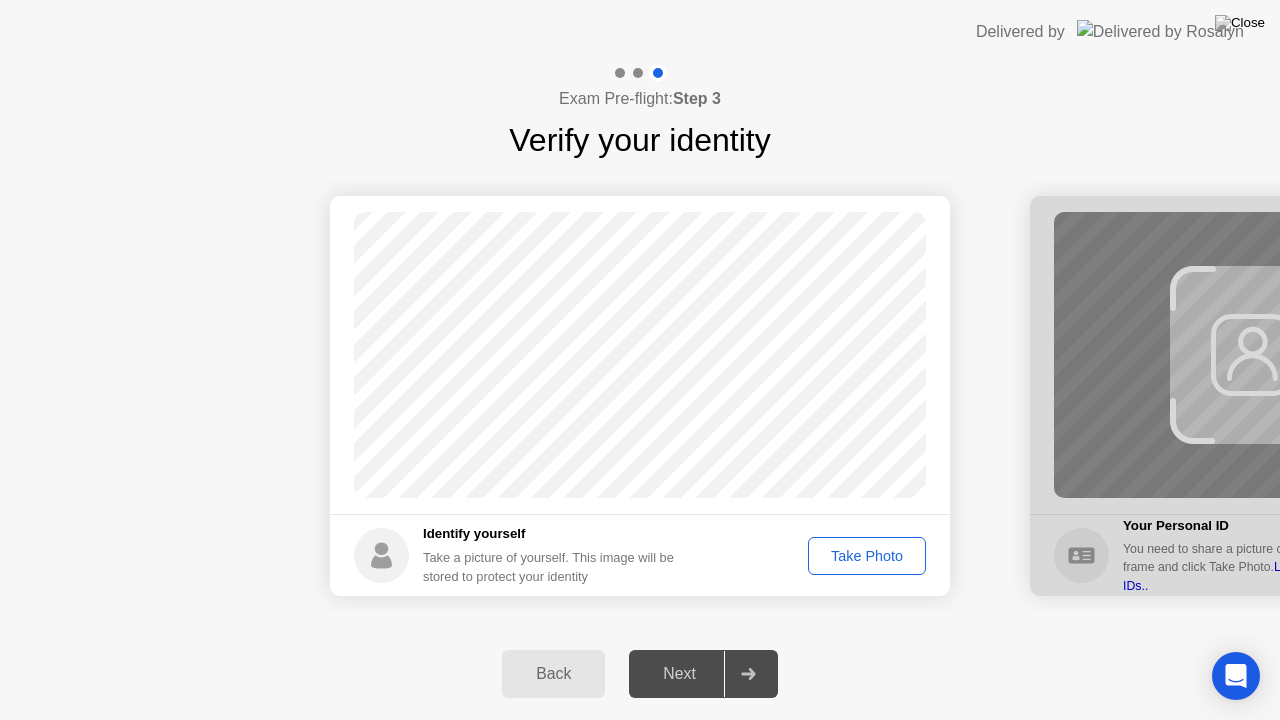 click 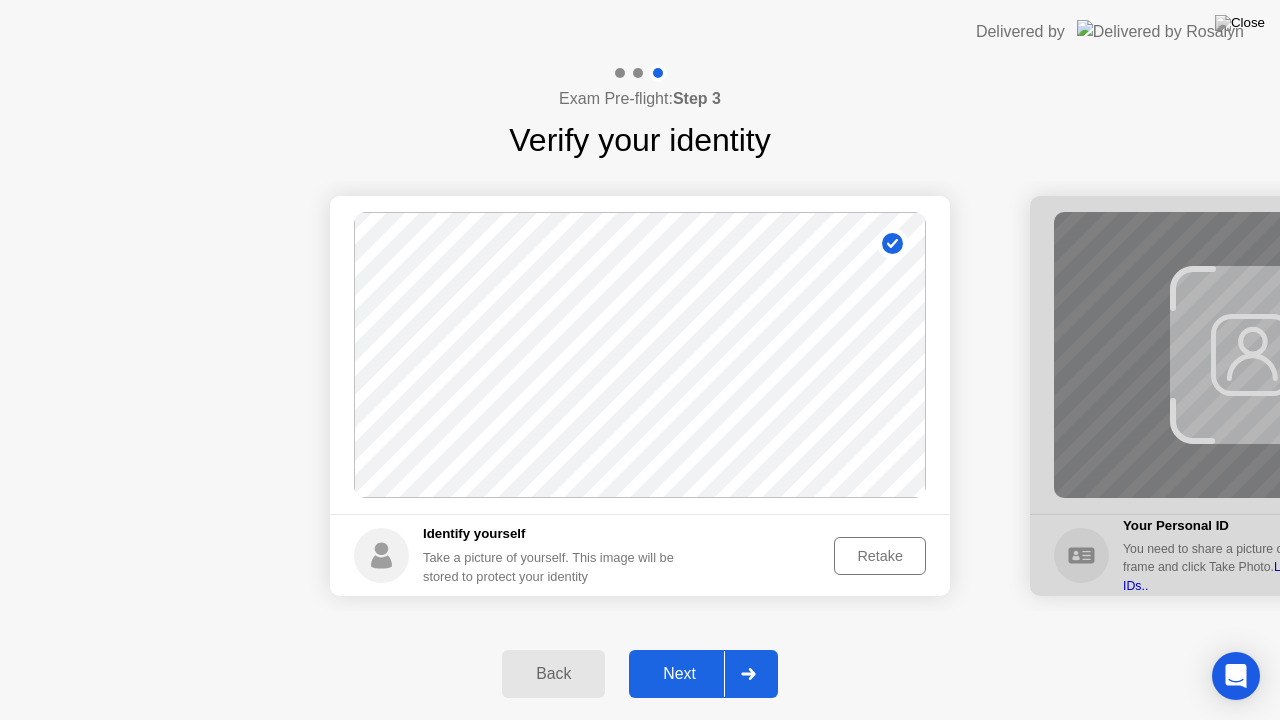 click 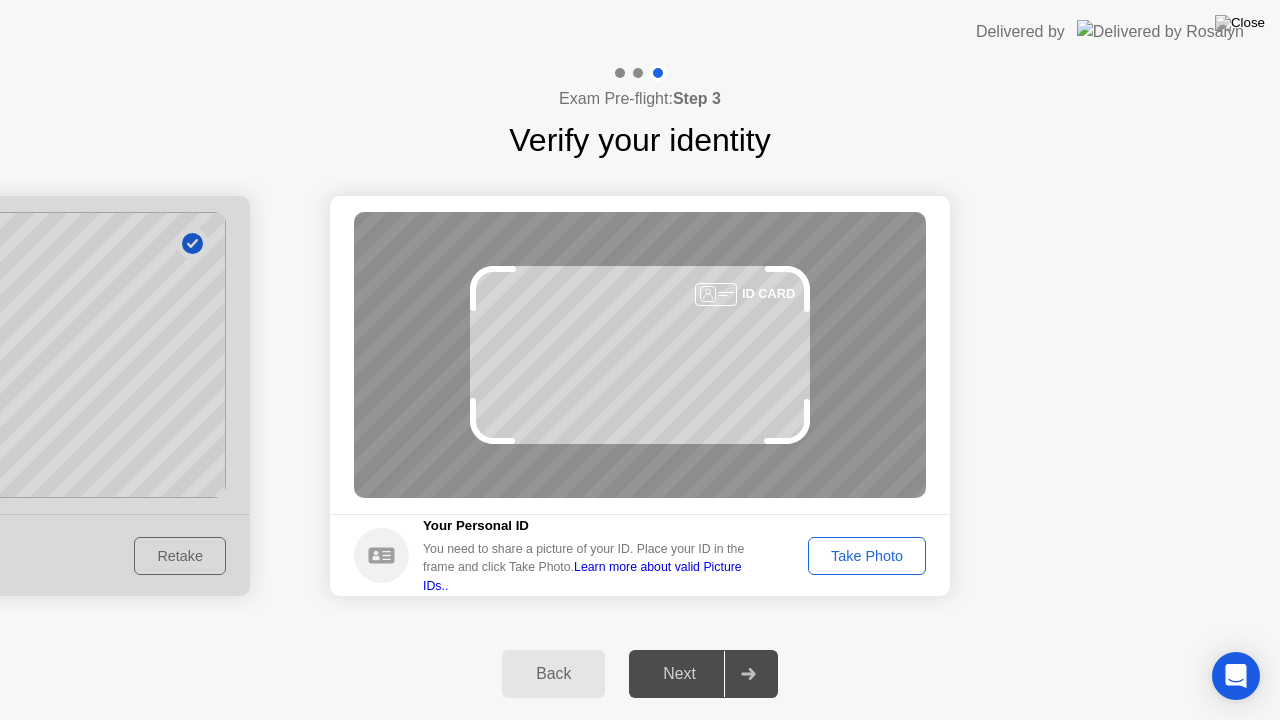 click 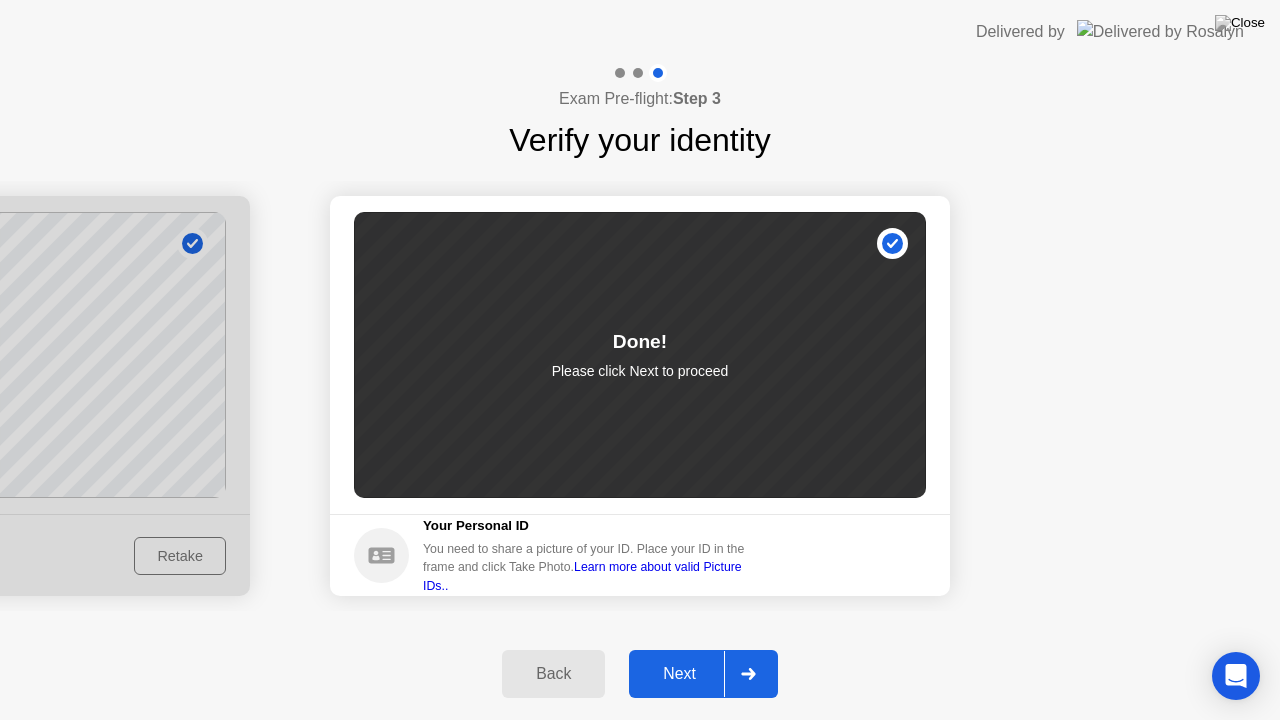click 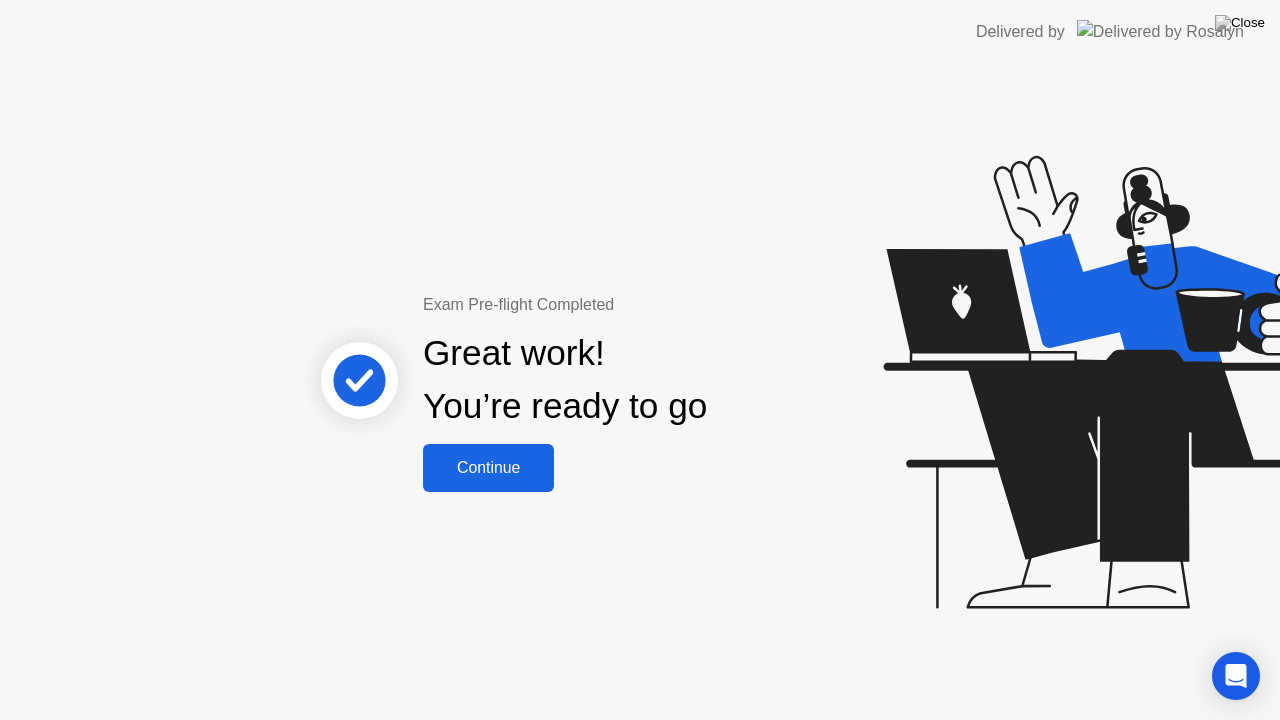 click on "Continue" 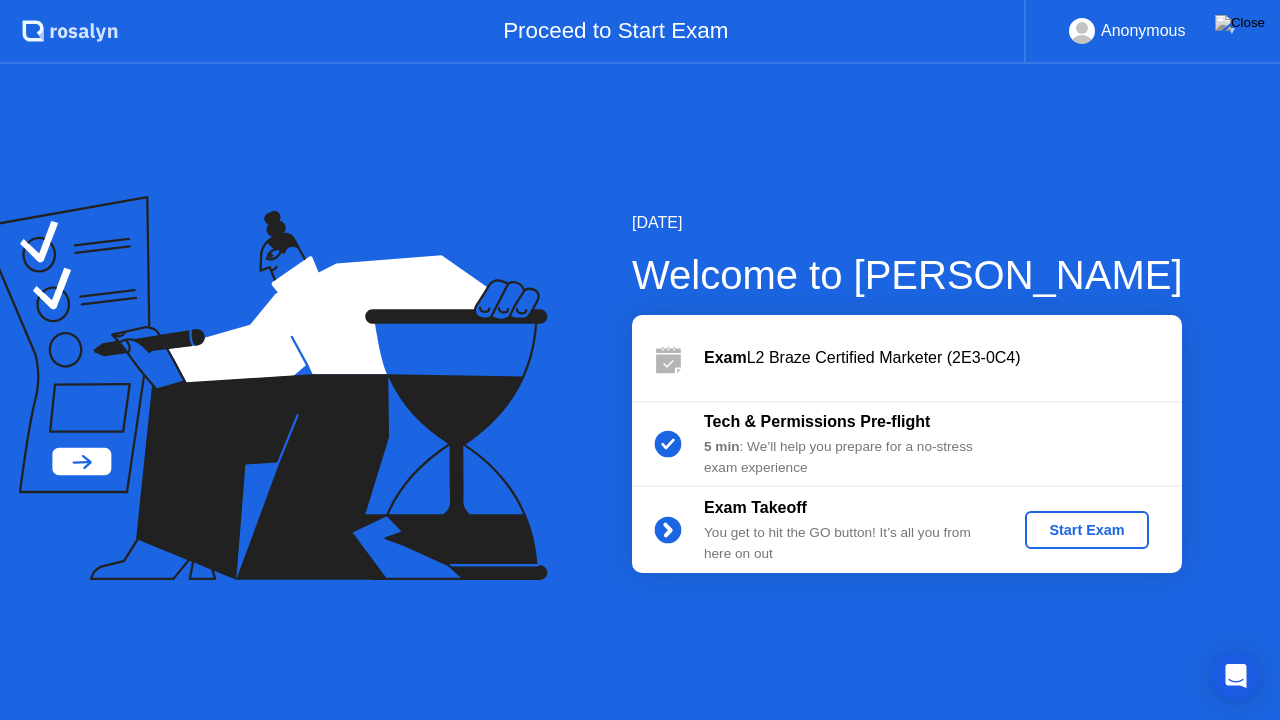 click on "Start Exam" 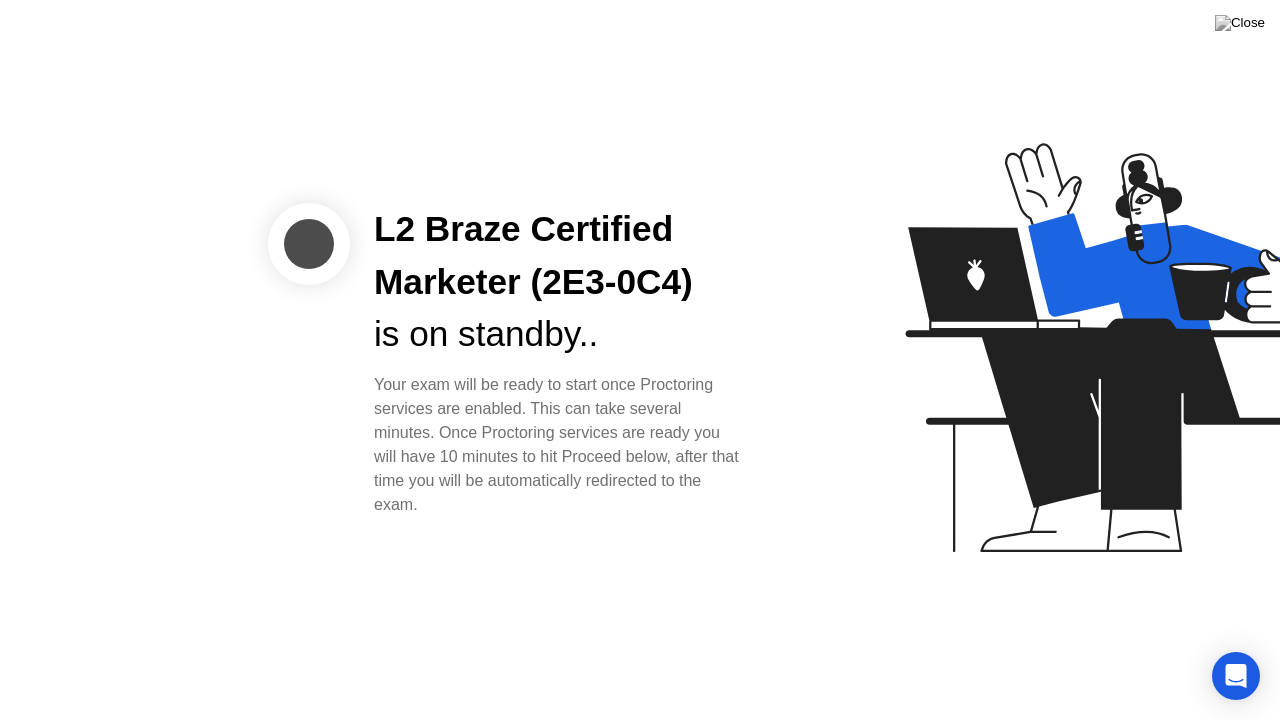 click on "L2 Braze Certified Marketer (2E3-0C4) is on standby..   Your exam will be ready to start once Proctoring services are enabled. This can take several minutes. Once Proctoring services are ready you will have 10 minutes to hit Proceed below, after that time you will be automatically redirected to the exam." 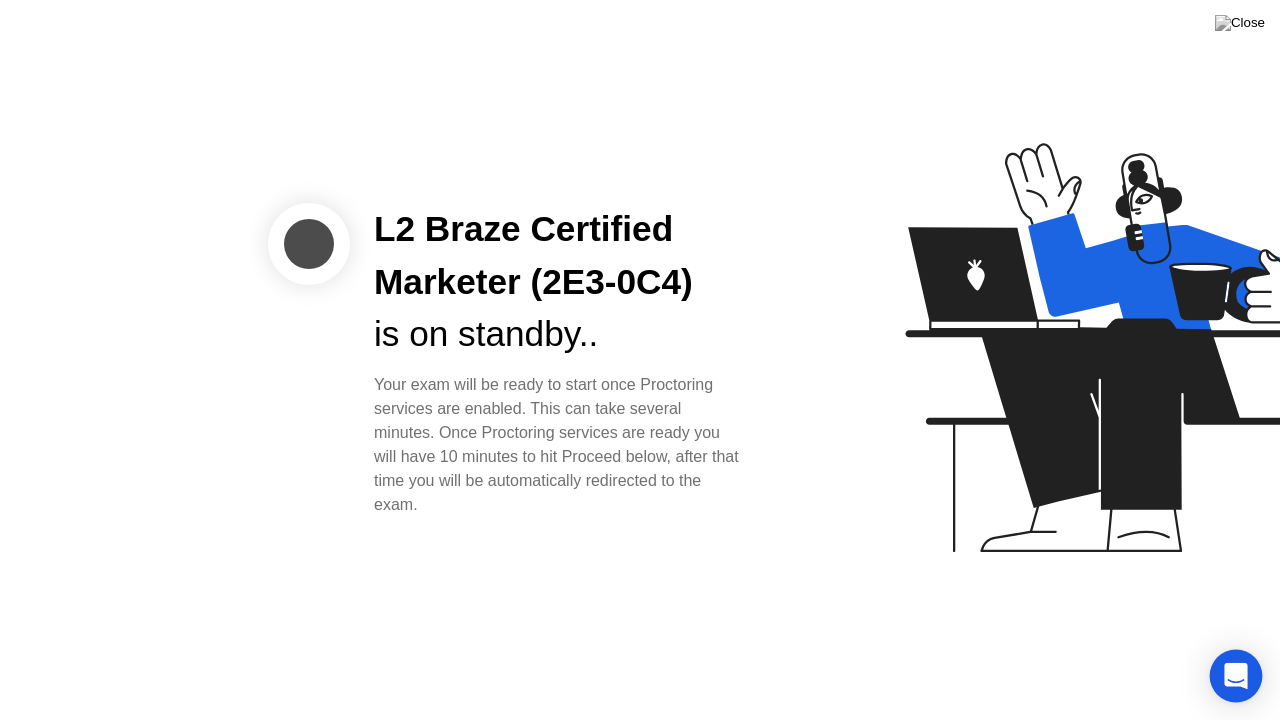 click 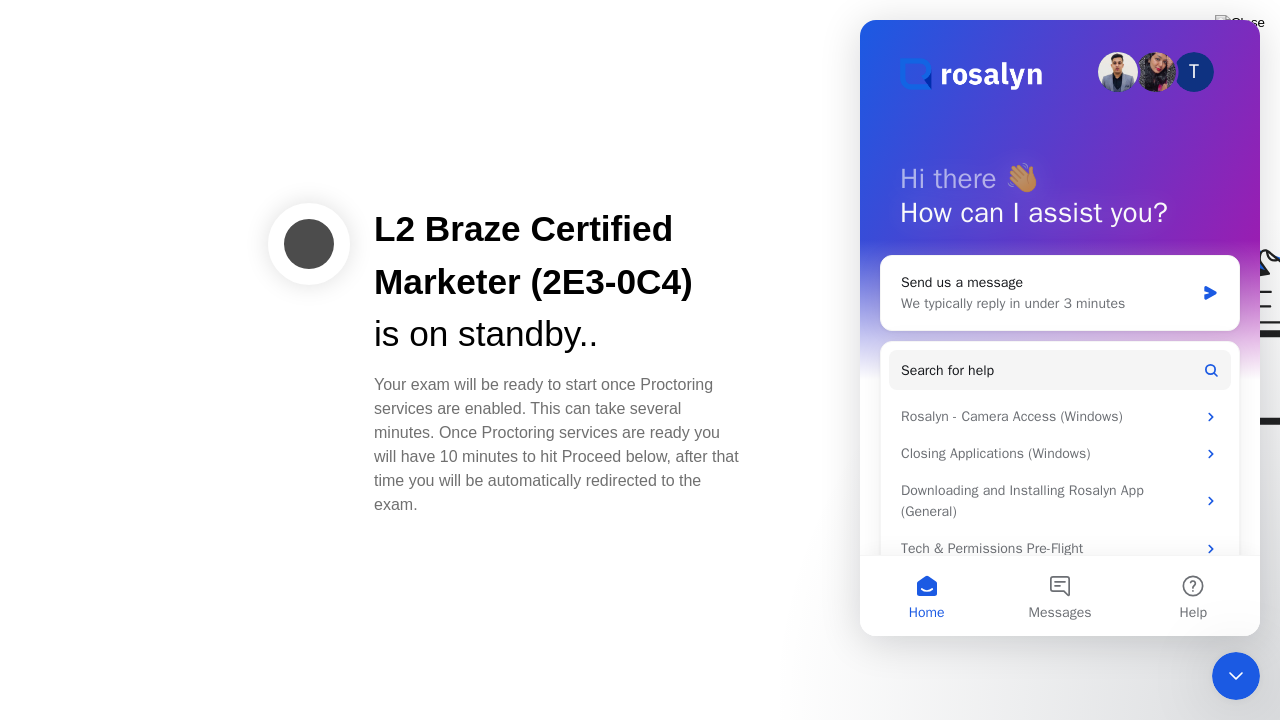 scroll, scrollTop: 0, scrollLeft: 0, axis: both 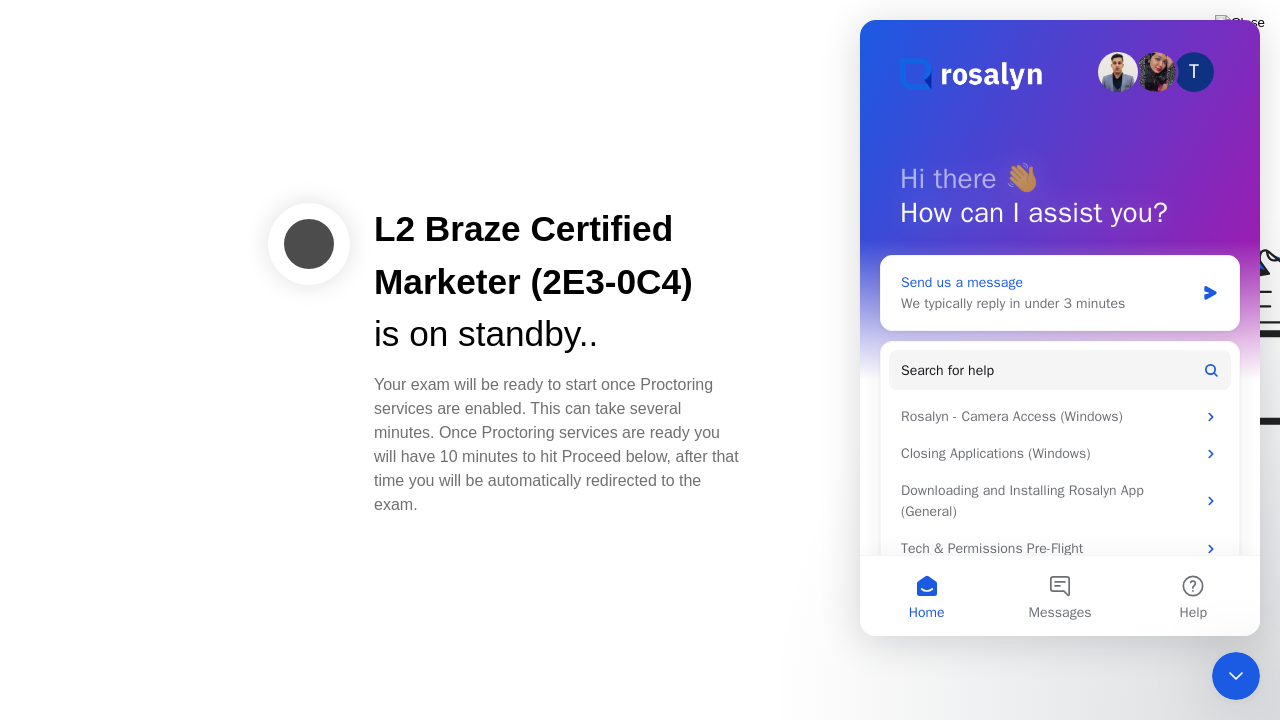 click on "We typically reply in under 3 minutes" at bounding box center (1047, 303) 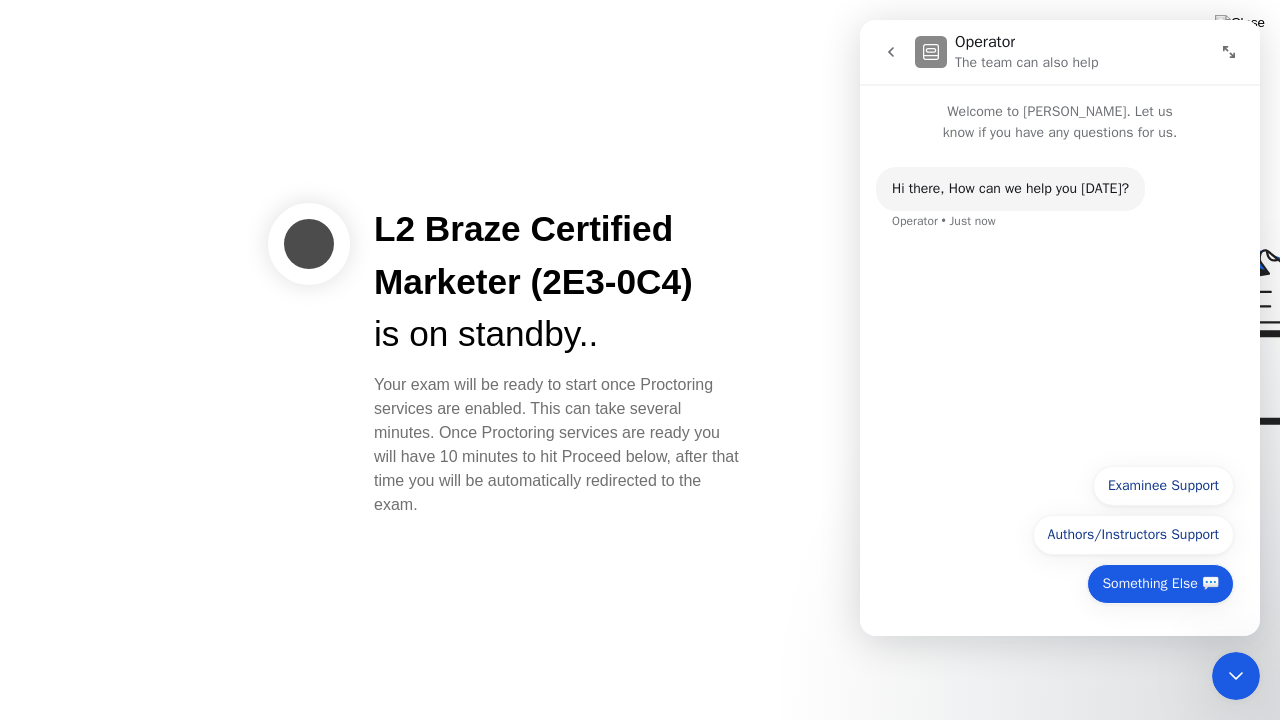 click on "Something Else 💬" at bounding box center (1160, 584) 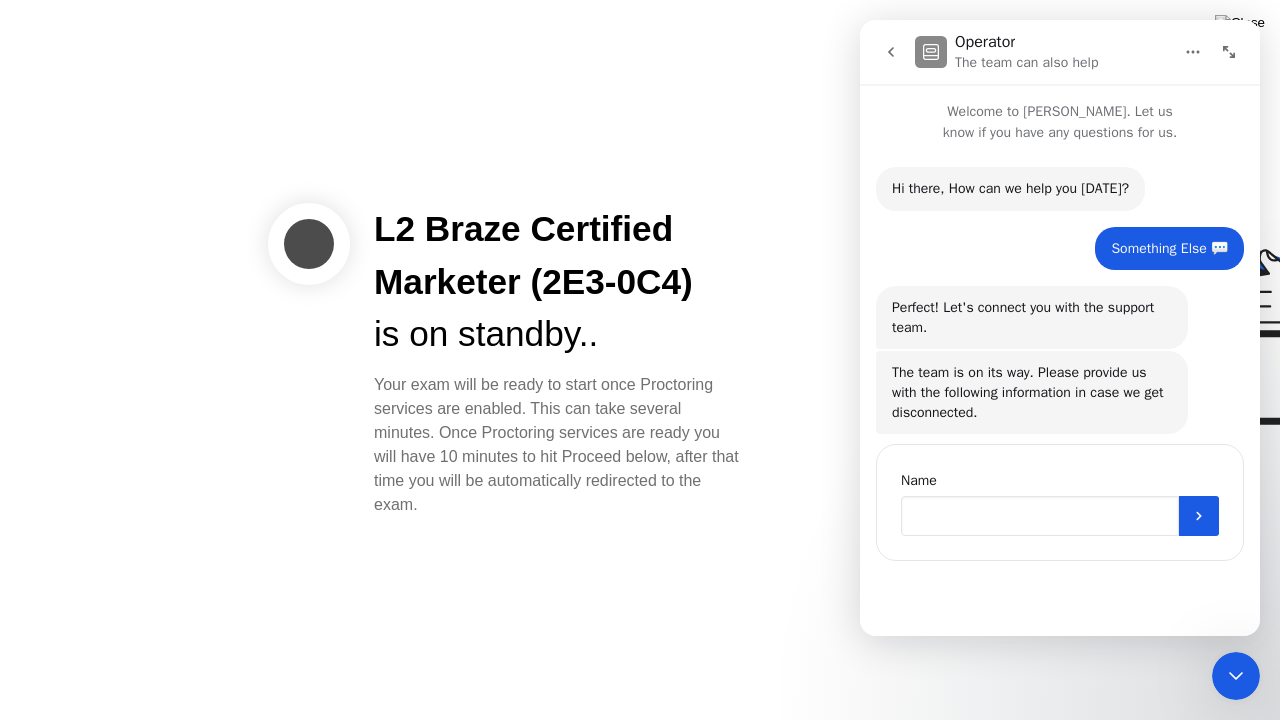 click at bounding box center [1040, 516] 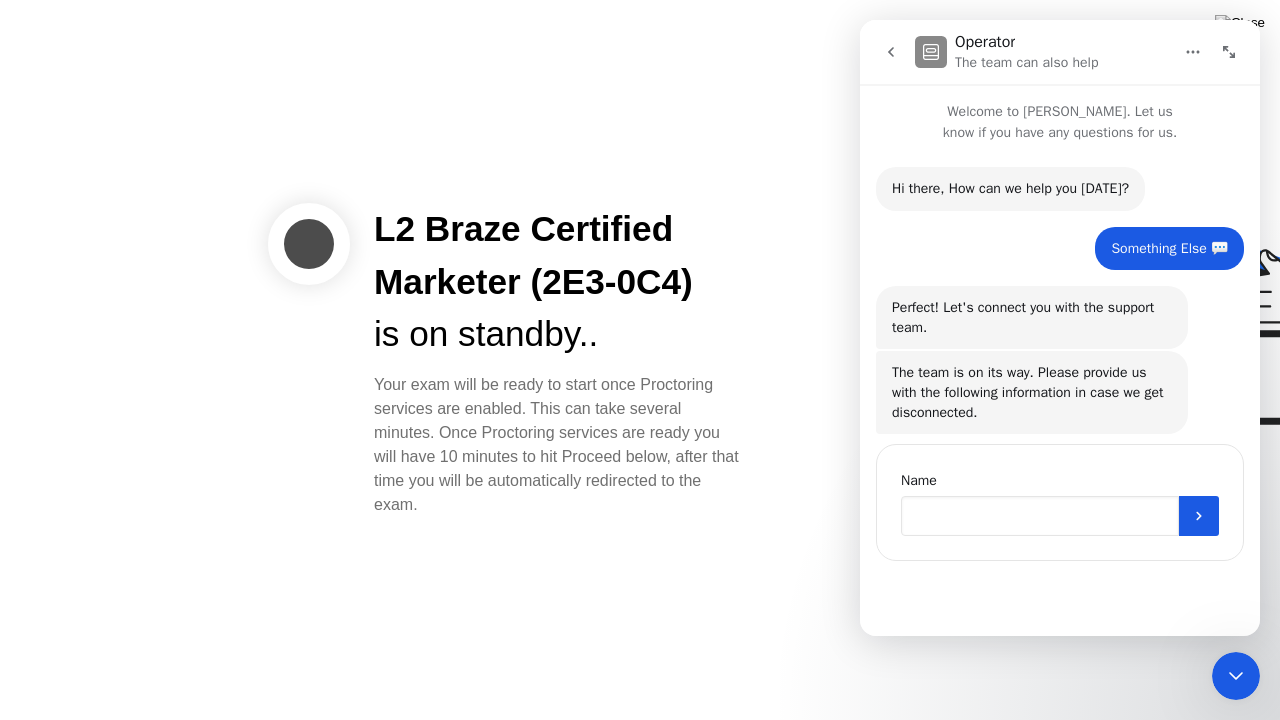 type on "*" 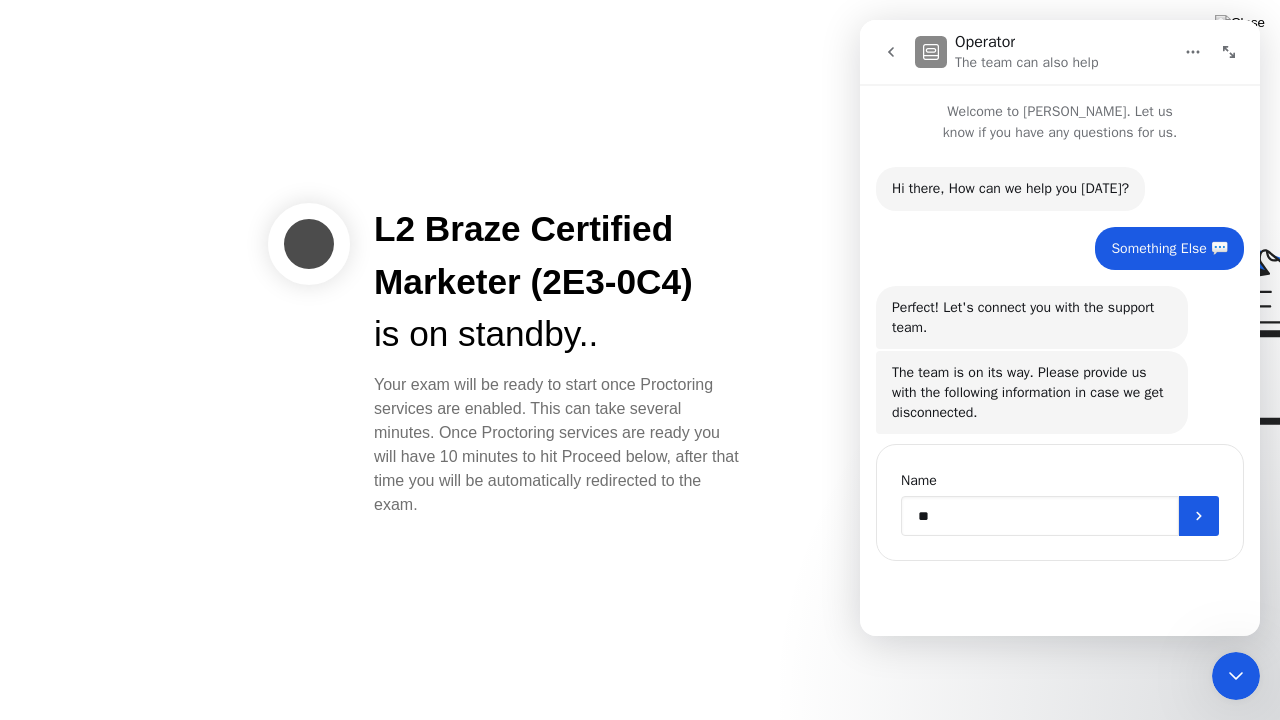 type on "*" 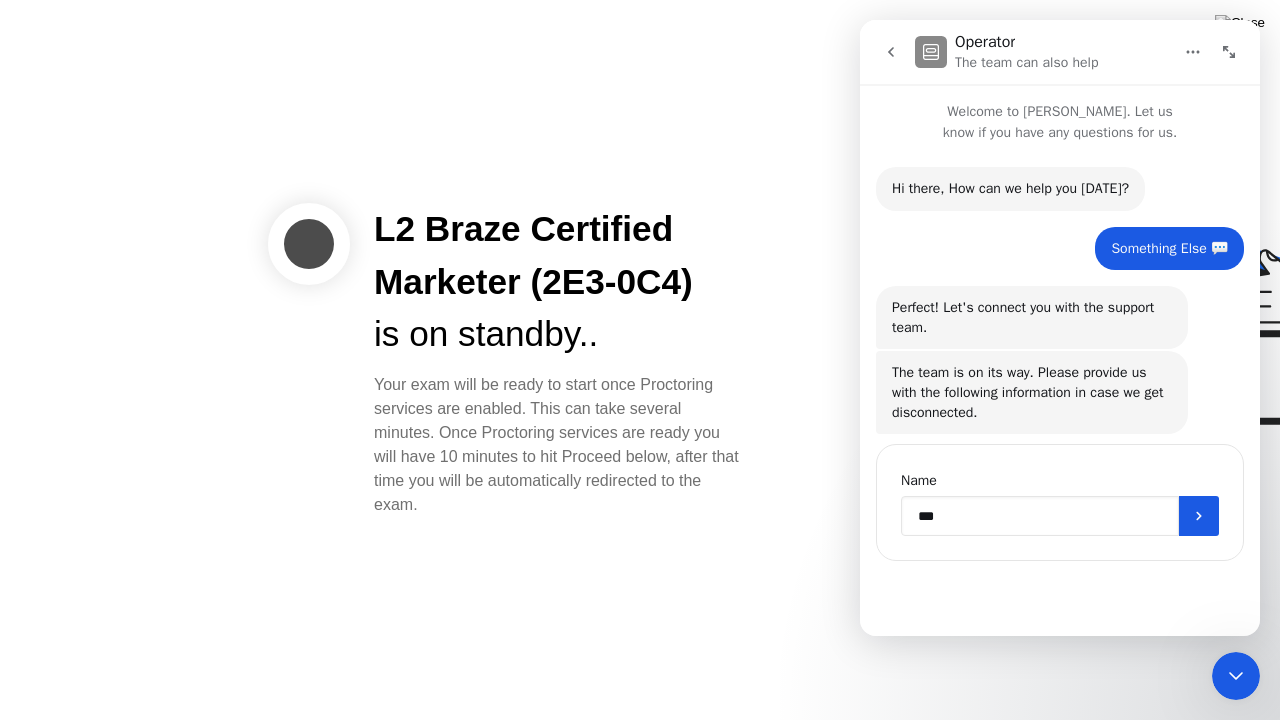 type on "****" 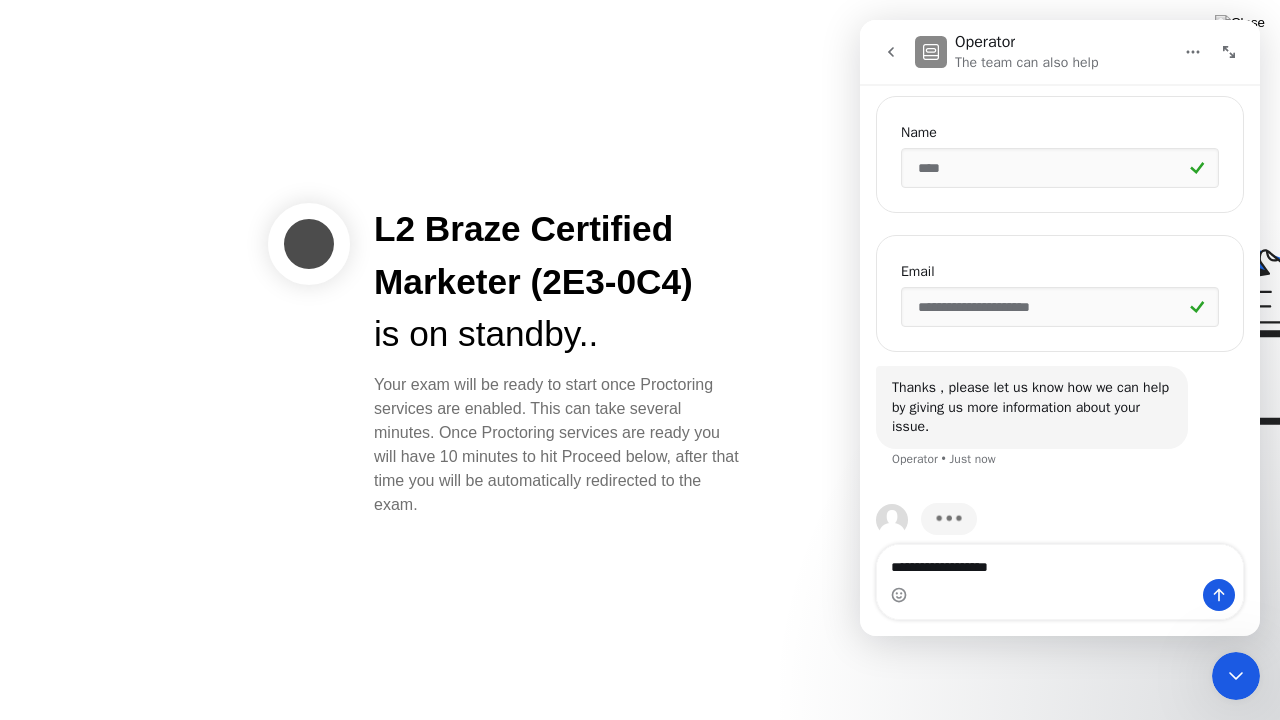 scroll, scrollTop: 368, scrollLeft: 0, axis: vertical 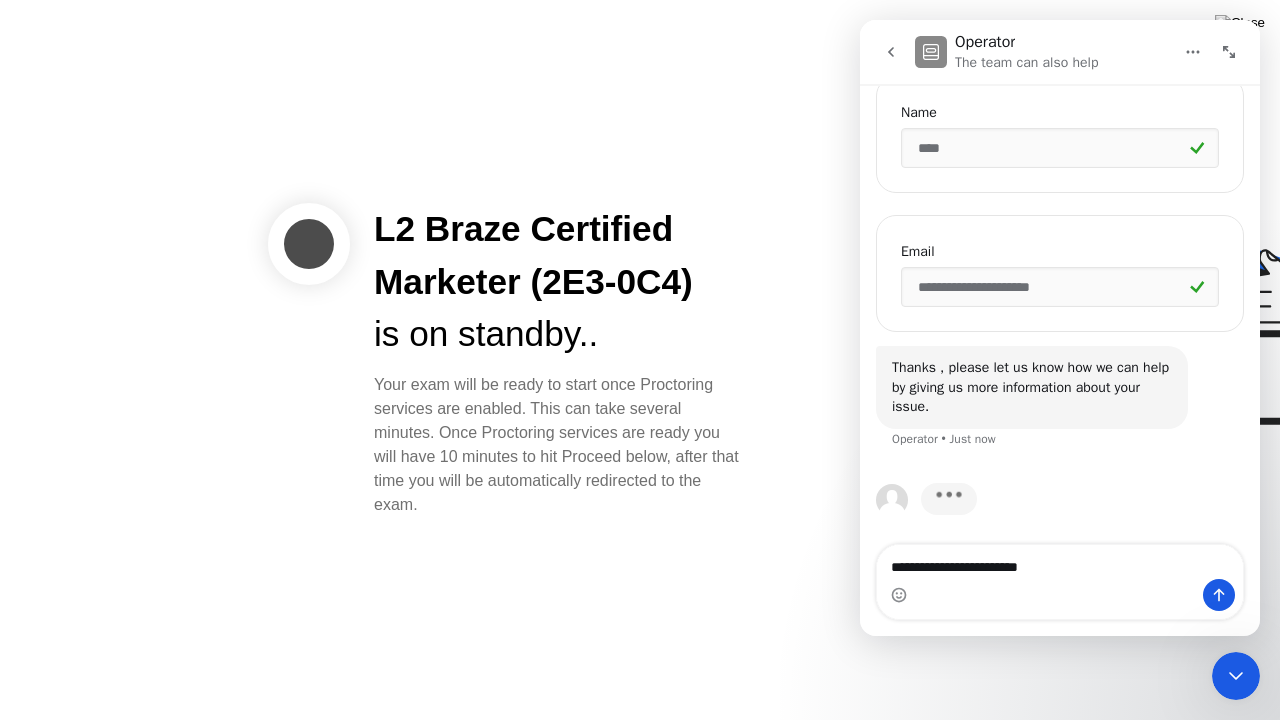 type on "**********" 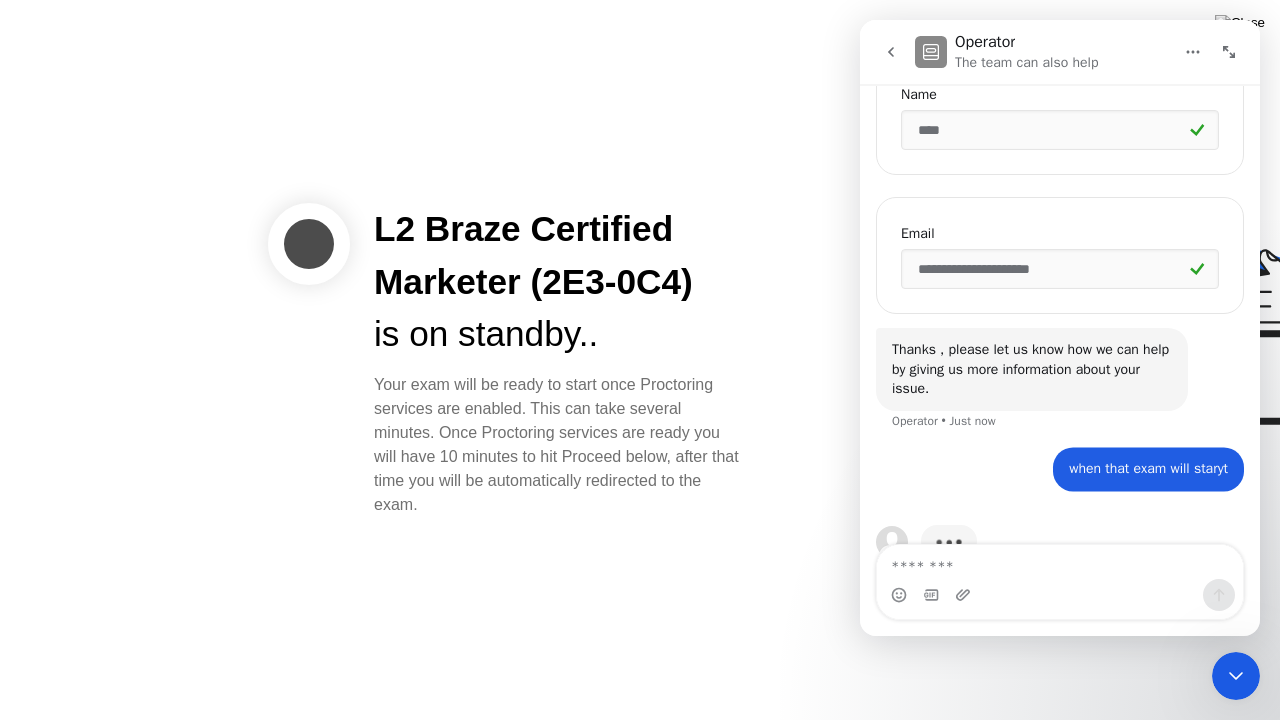 scroll, scrollTop: 428, scrollLeft: 0, axis: vertical 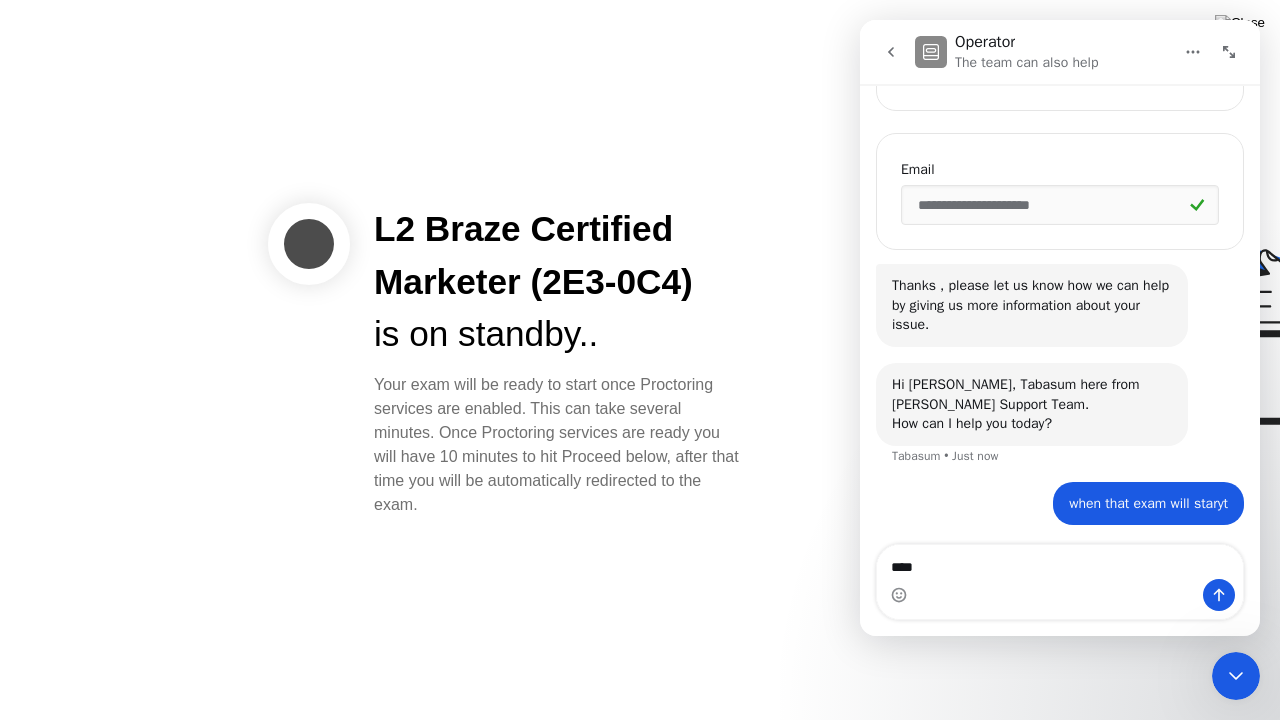 type on "*****" 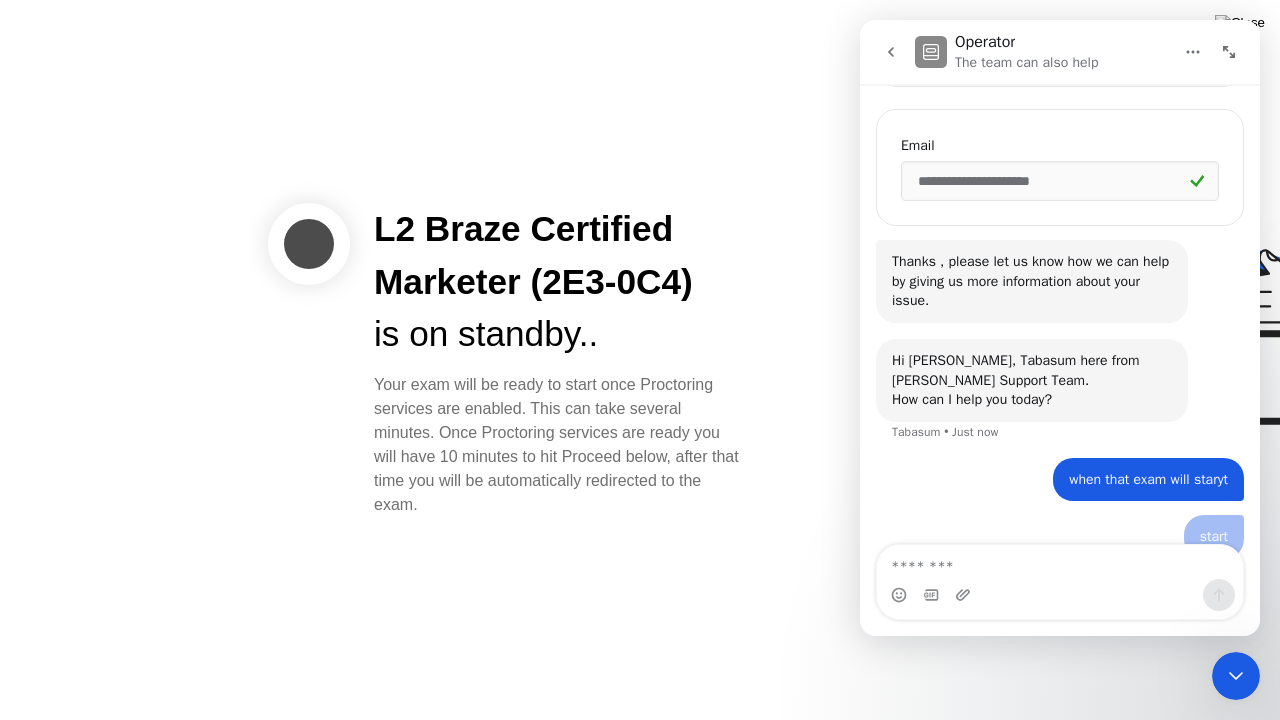 scroll, scrollTop: 495, scrollLeft: 0, axis: vertical 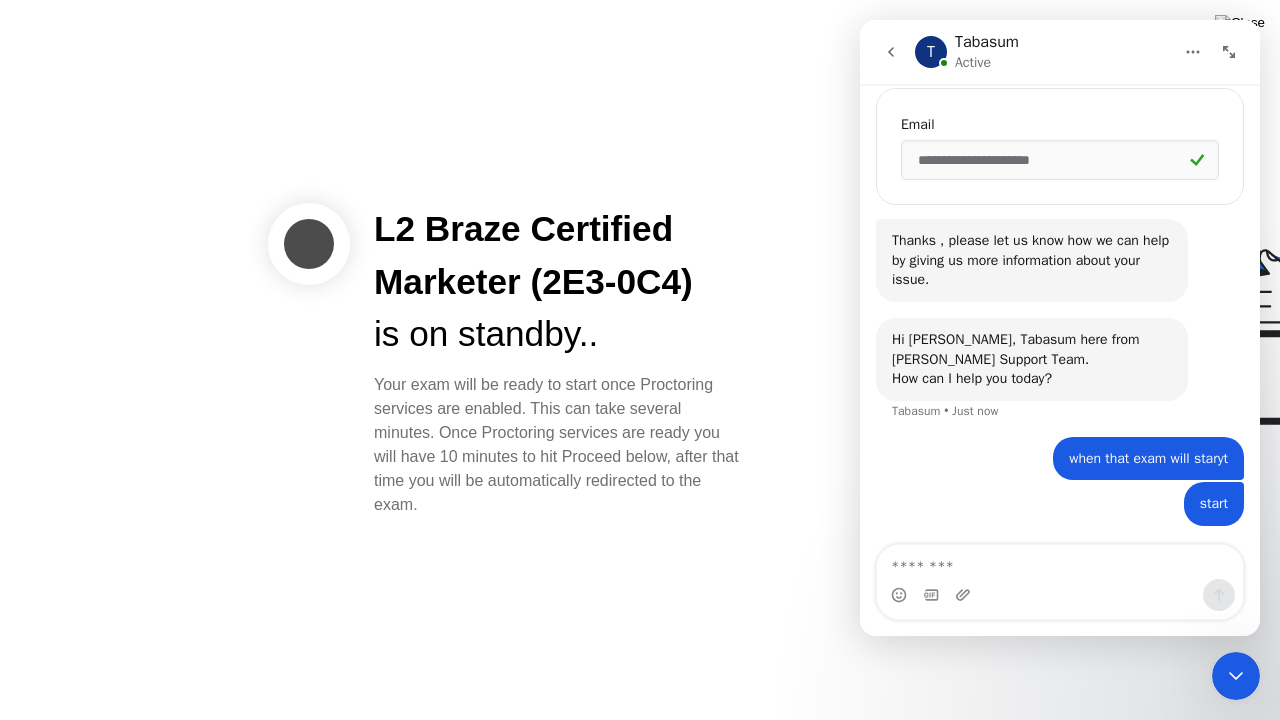 click on "L2 Braze Certified Marketer (2E3-0C4)" 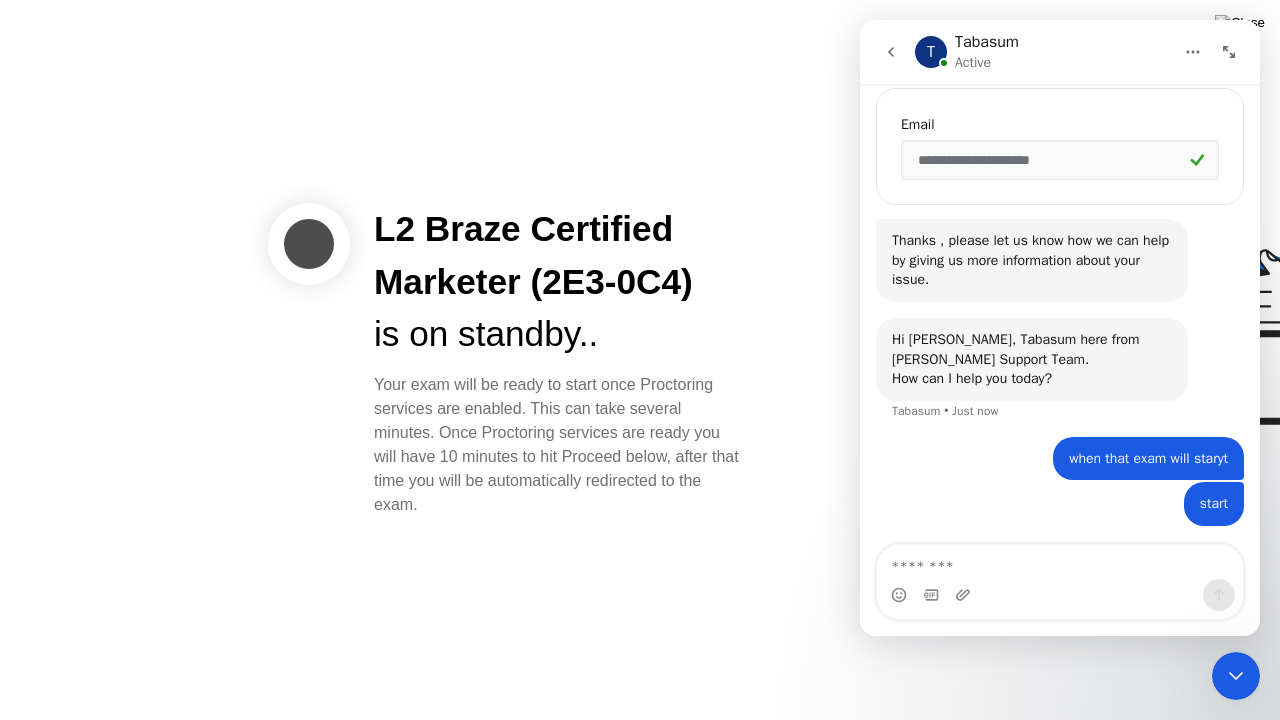 drag, startPoint x: 380, startPoint y: 224, endPoint x: 669, endPoint y: 531, distance: 421.6278 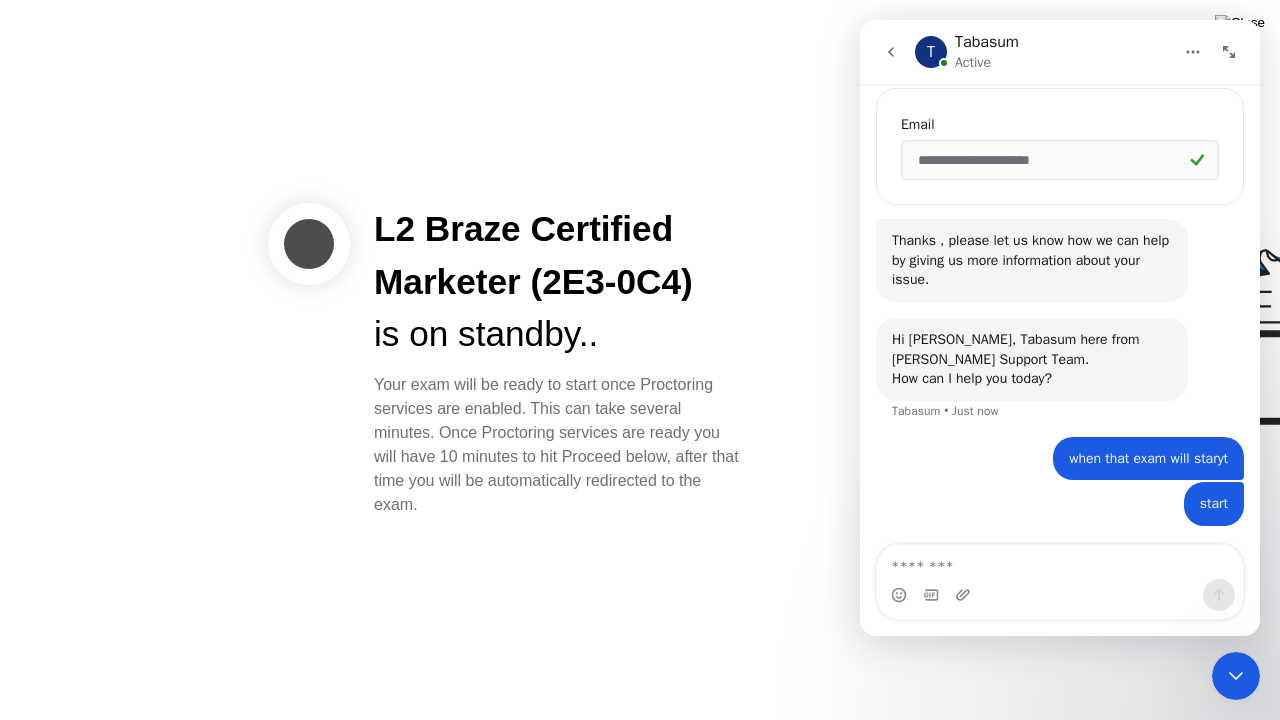 click on "L2 Braze Certified Marketer (2E3-0C4) is on standby..   Your exam will be ready to start once Proctoring services are enabled. This can take several minutes. Once Proctoring services are ready you will have 10 minutes to hit Proceed below, after that time you will be automatically redirected to the exam." 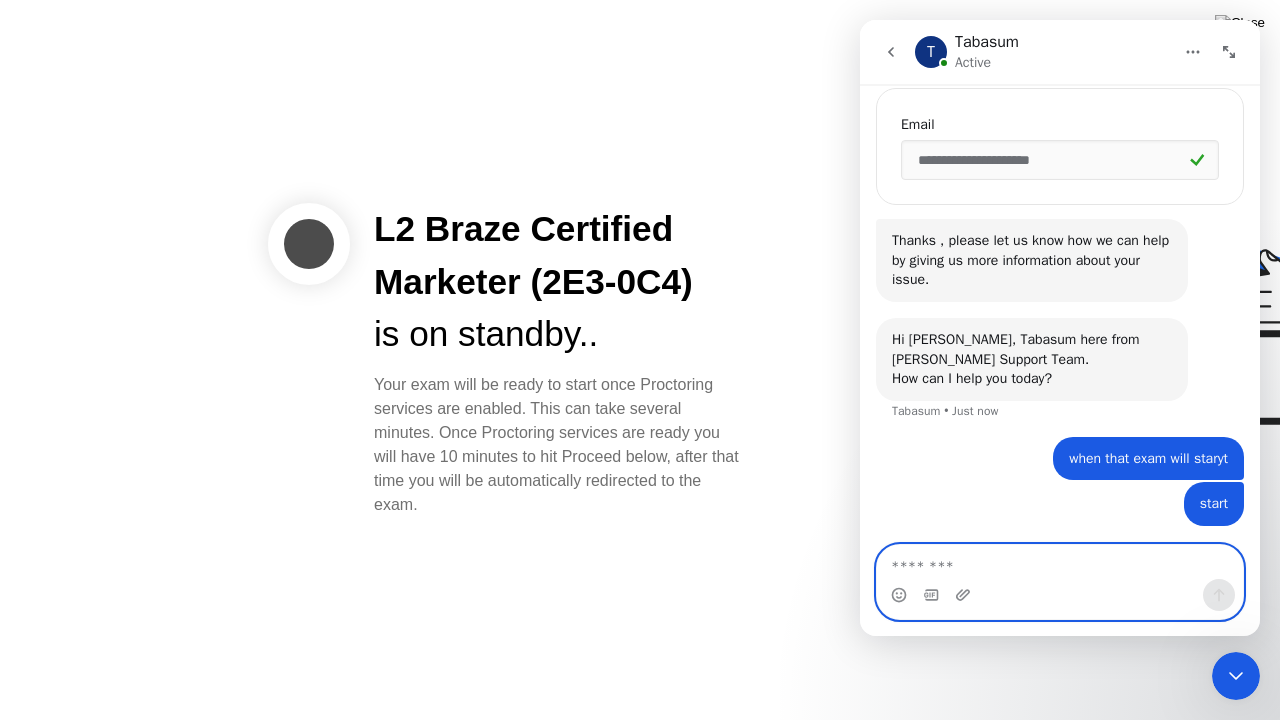 click at bounding box center (1060, 562) 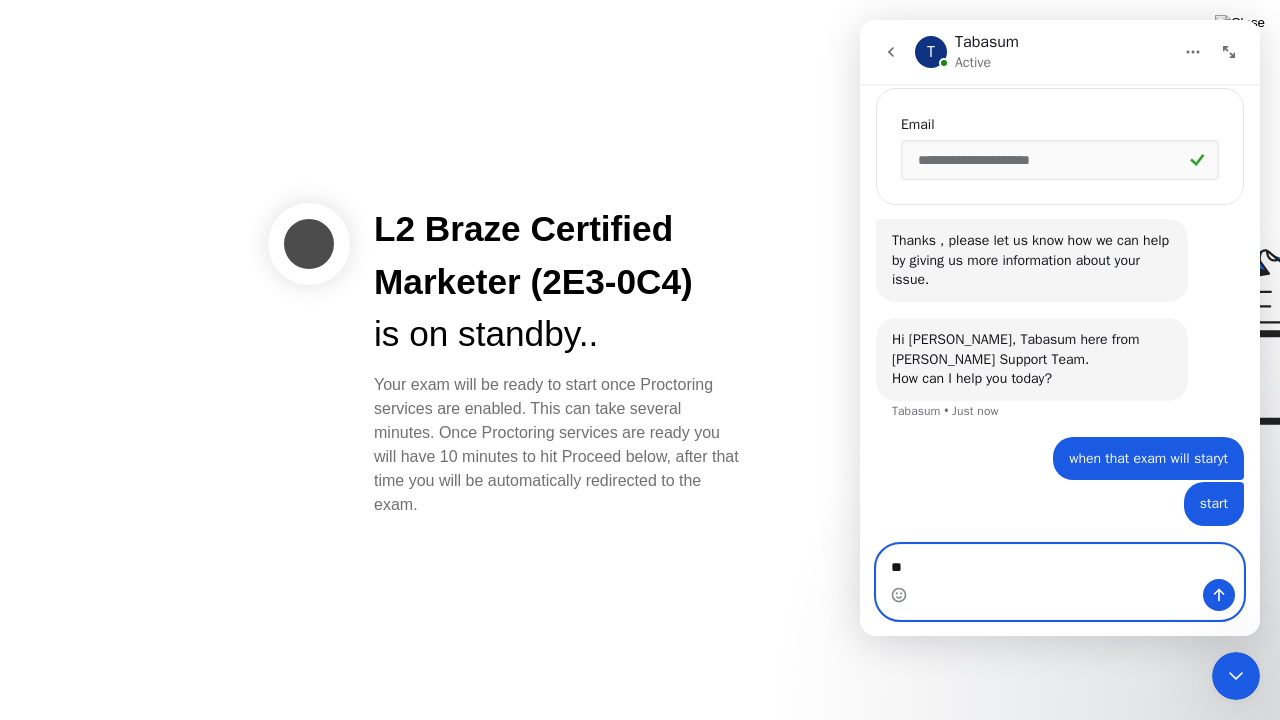 type on "*" 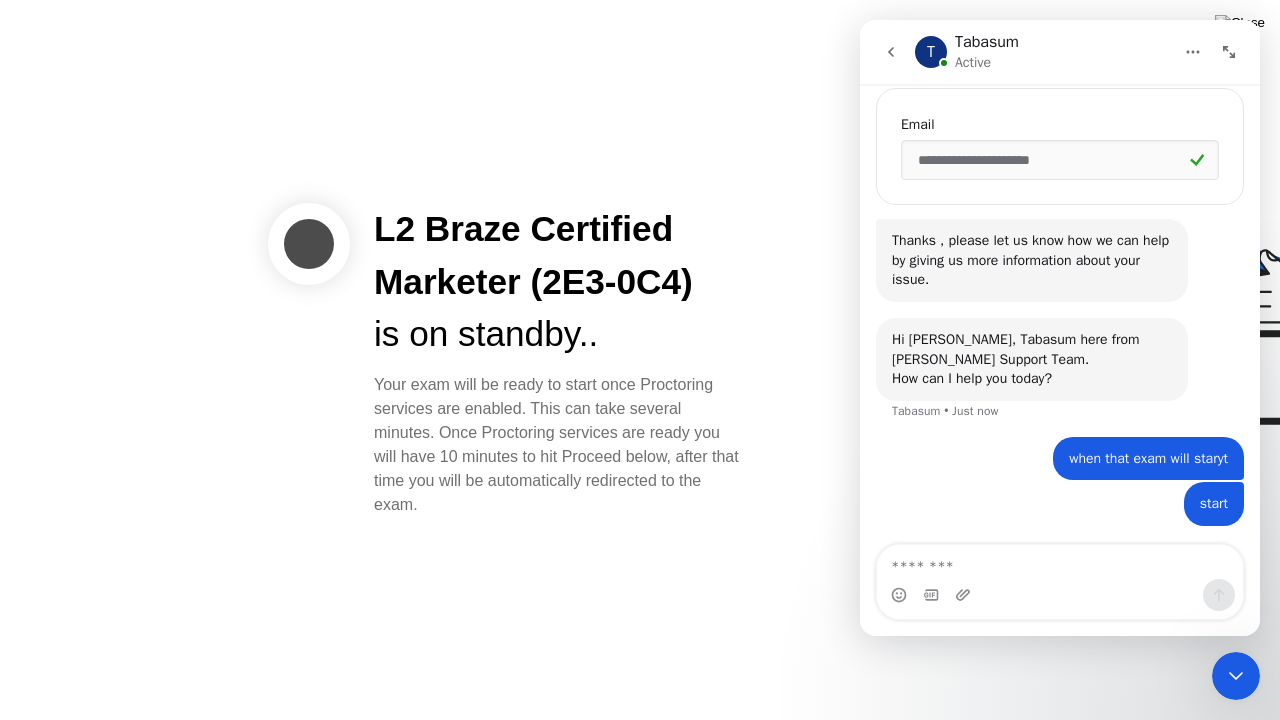 click on "L2 Braze Certified Marketer (2E3-0C4) is on standby..   Your exam will be ready to start once Proctoring services are enabled. This can take several minutes. Once Proctoring services are ready you will have 10 minutes to hit Proceed below, after that time you will be automatically redirected to the exam." 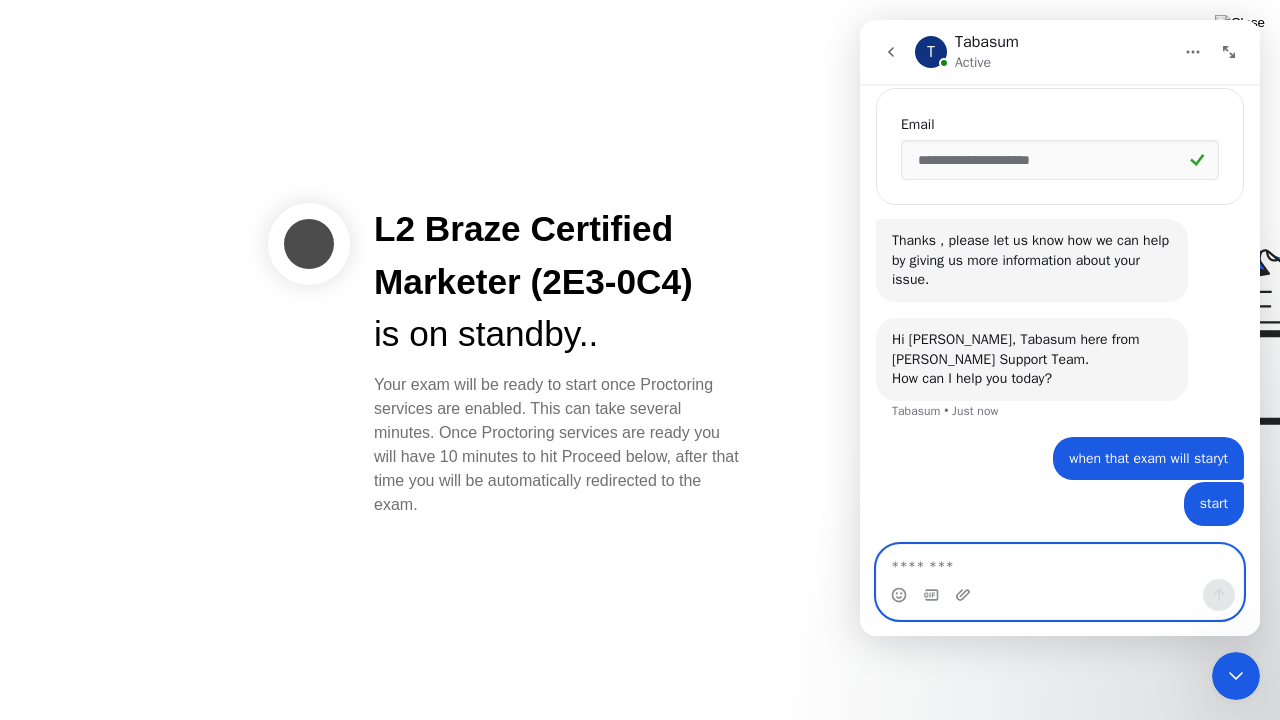 click at bounding box center (1060, 562) 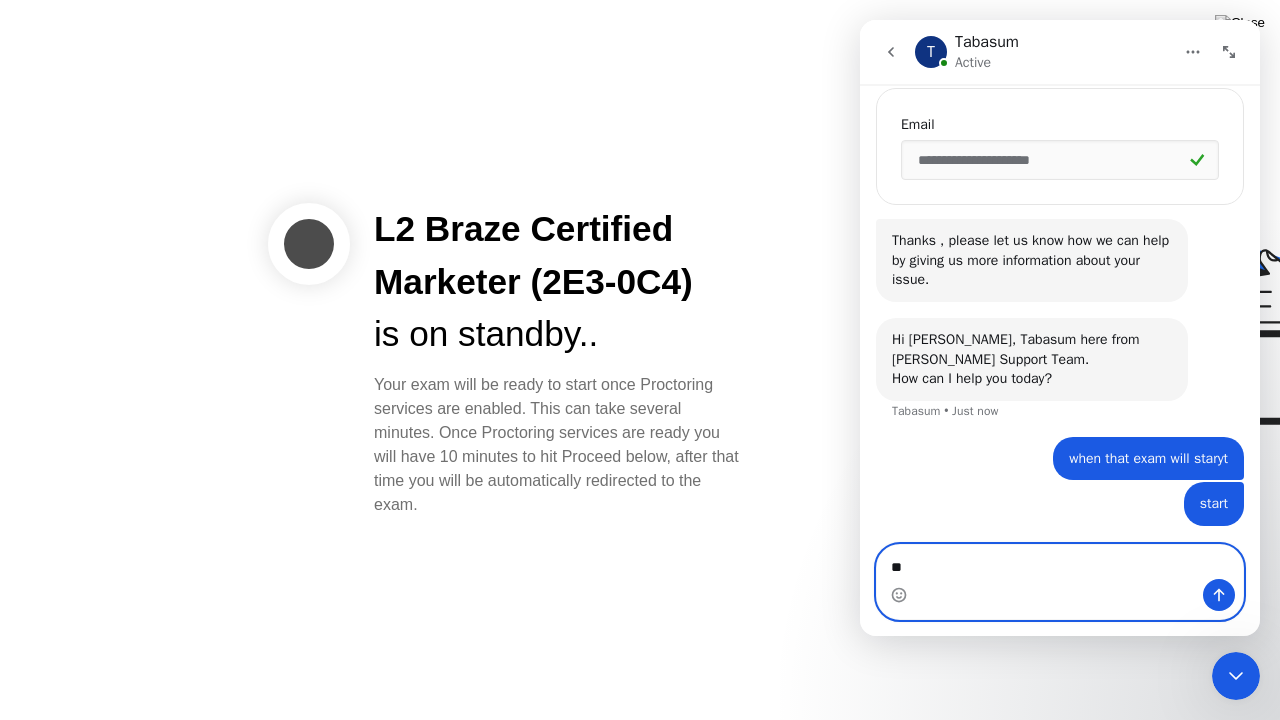type on "*" 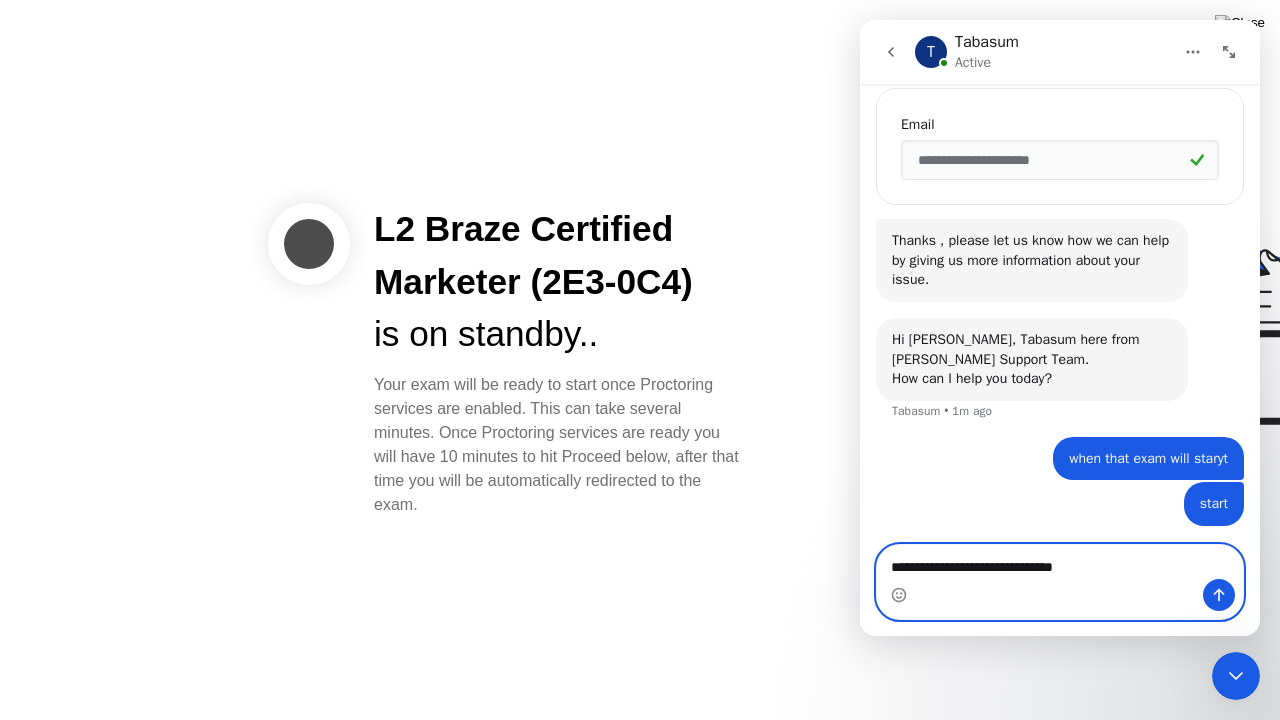 type on "**********" 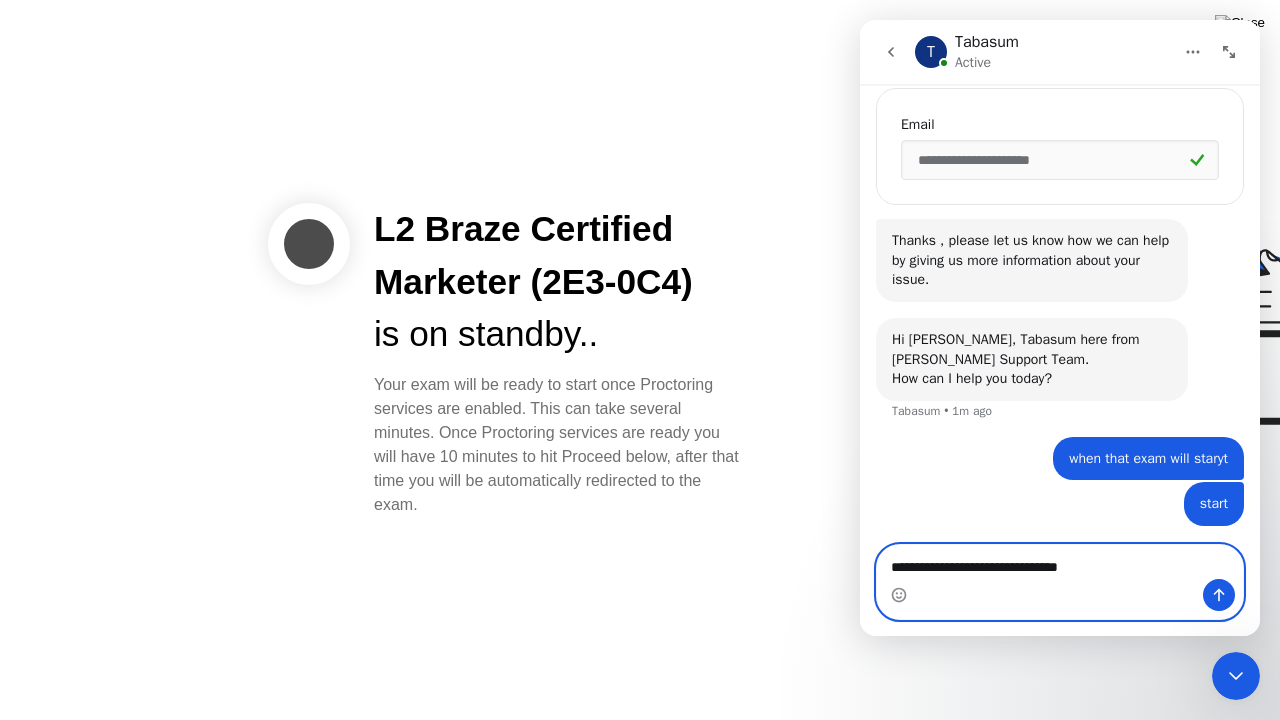 type 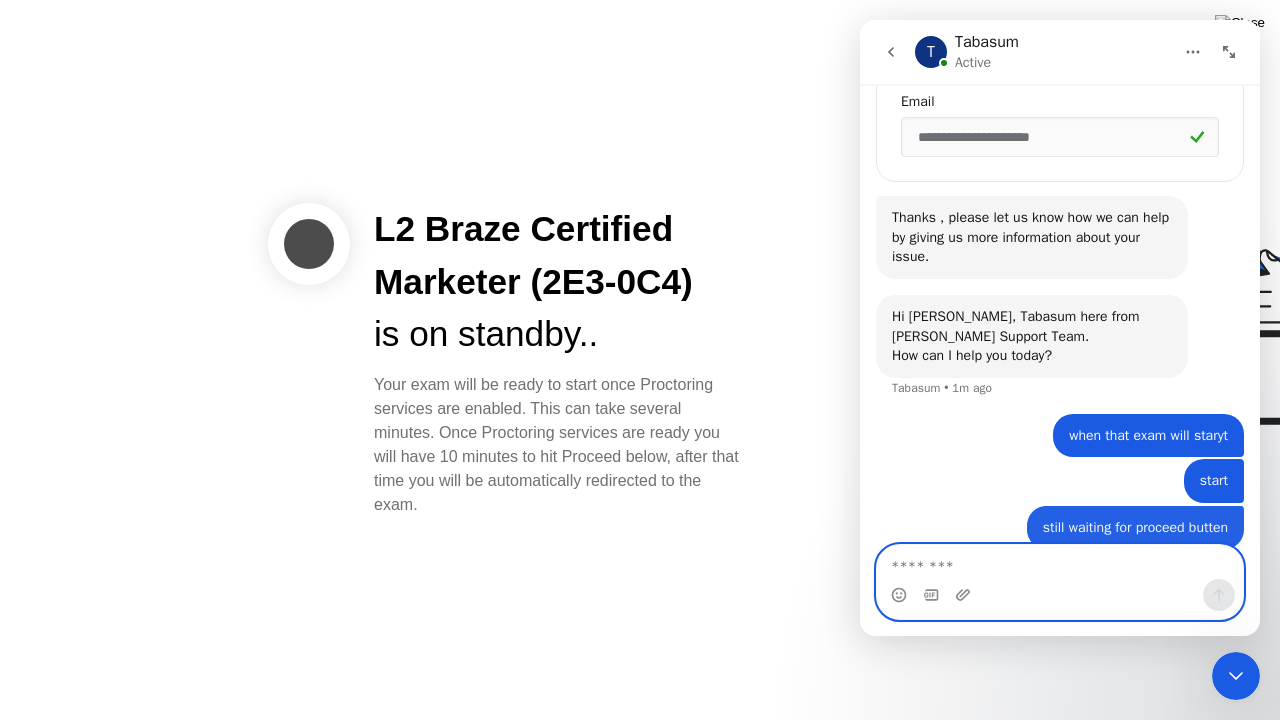 scroll, scrollTop: 541, scrollLeft: 0, axis: vertical 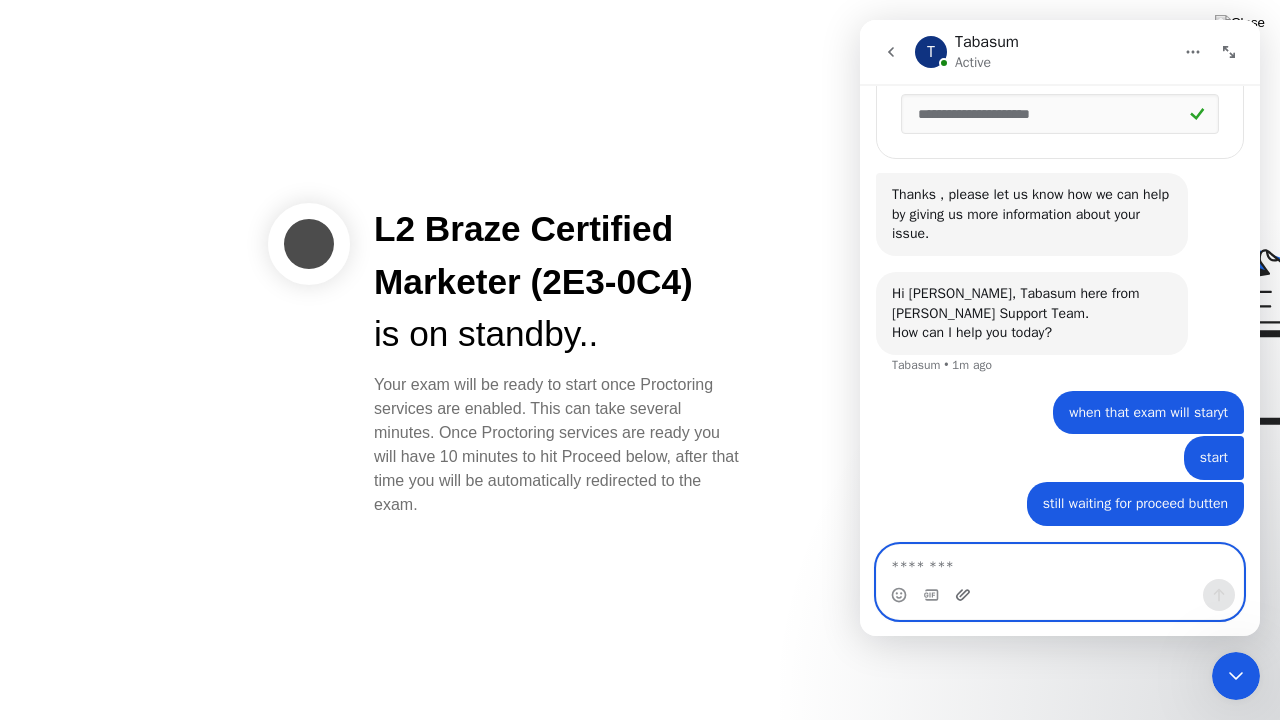 click 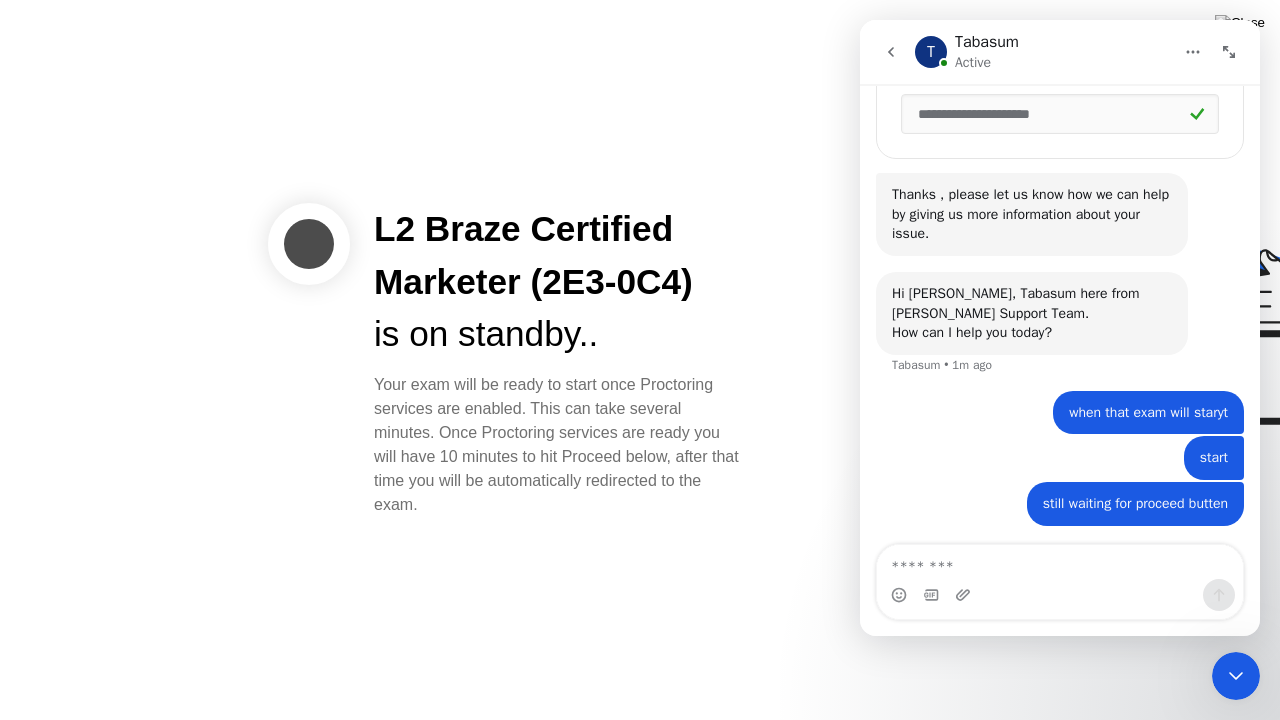 click 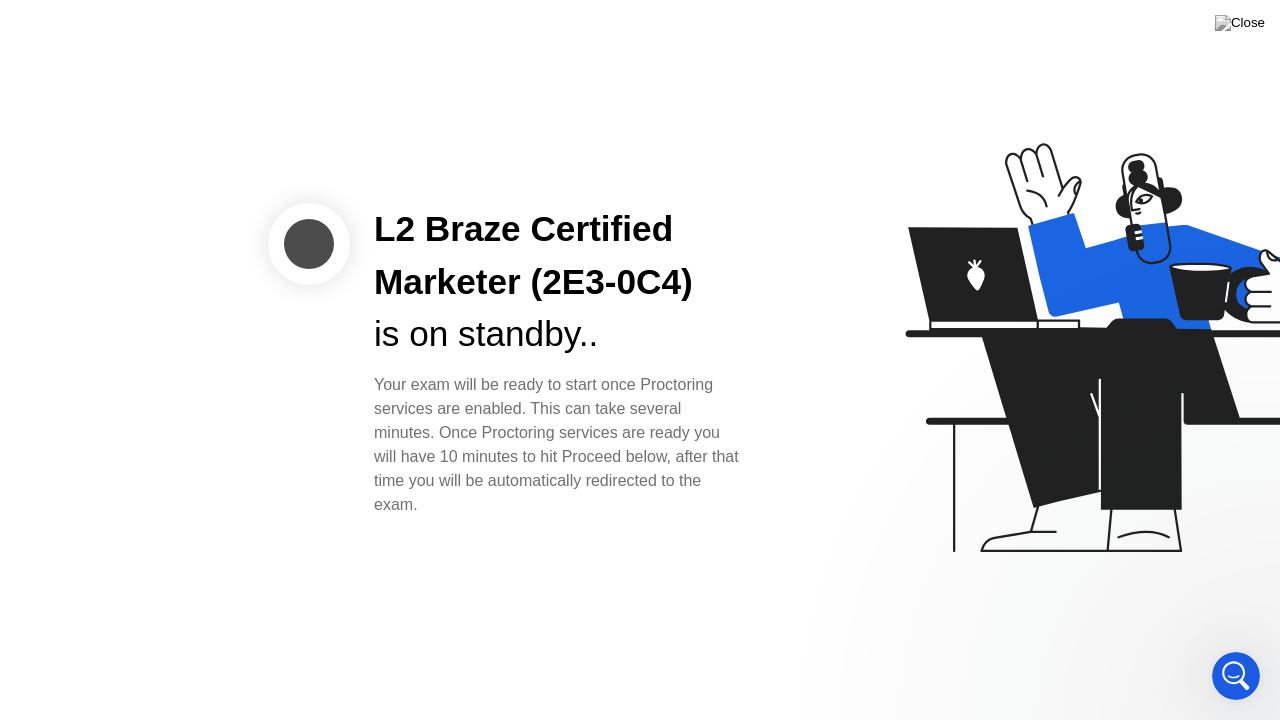 scroll, scrollTop: 0, scrollLeft: 0, axis: both 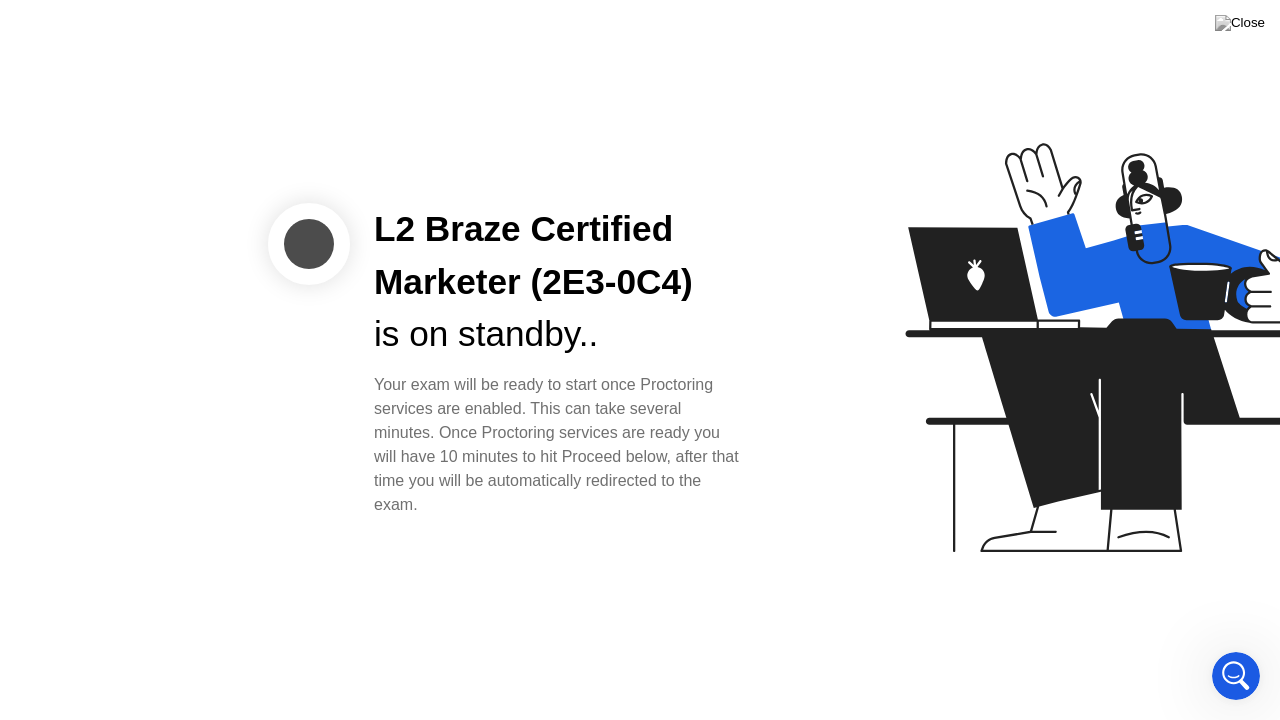 click at bounding box center [1236, 676] 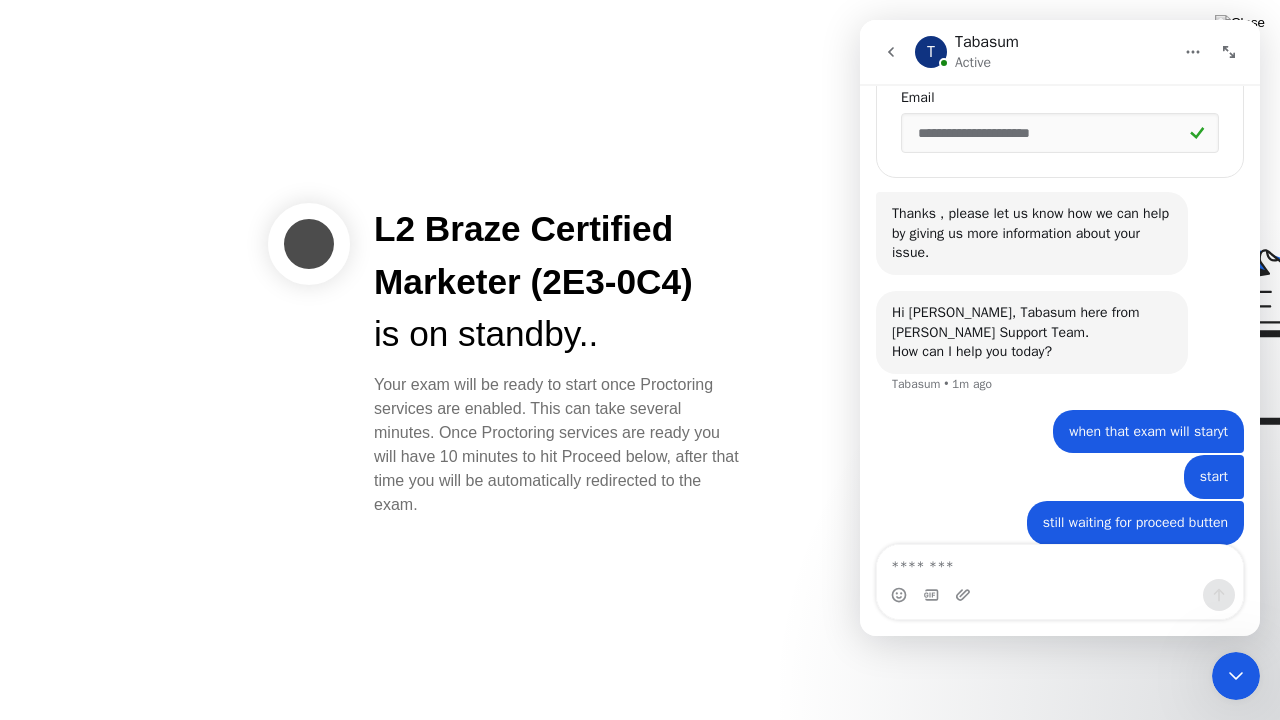 scroll, scrollTop: 541, scrollLeft: 0, axis: vertical 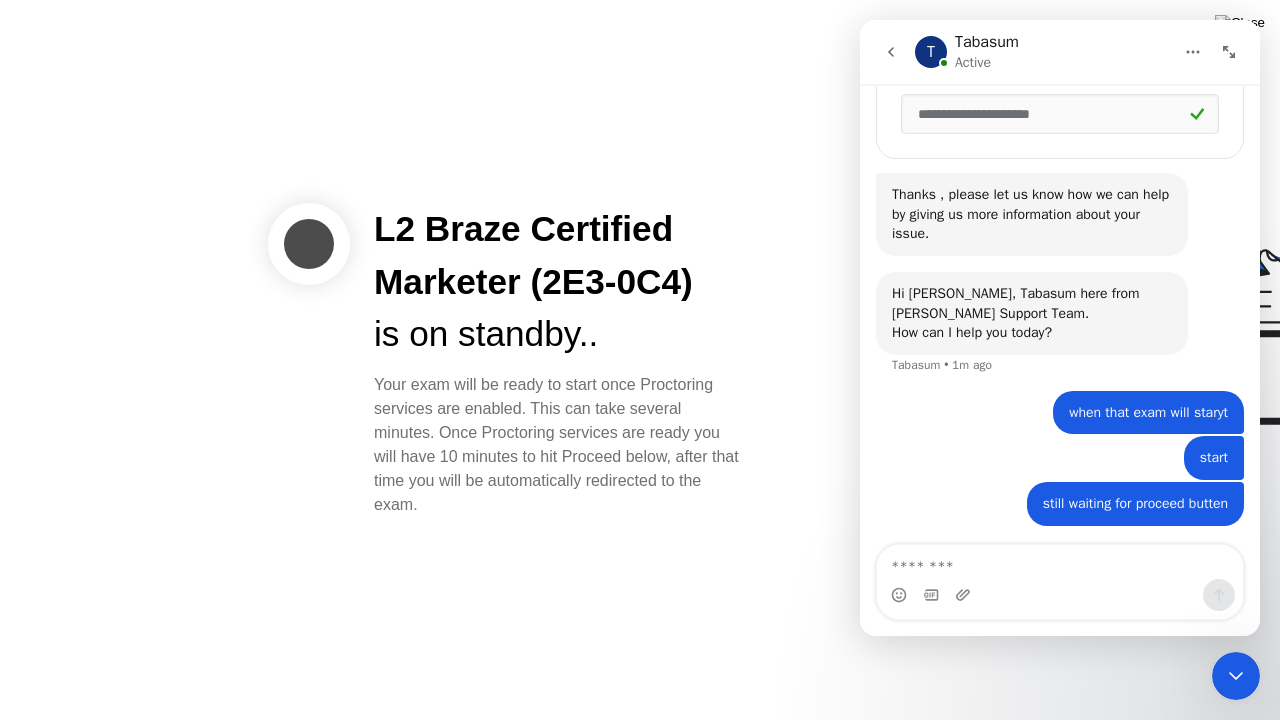 click 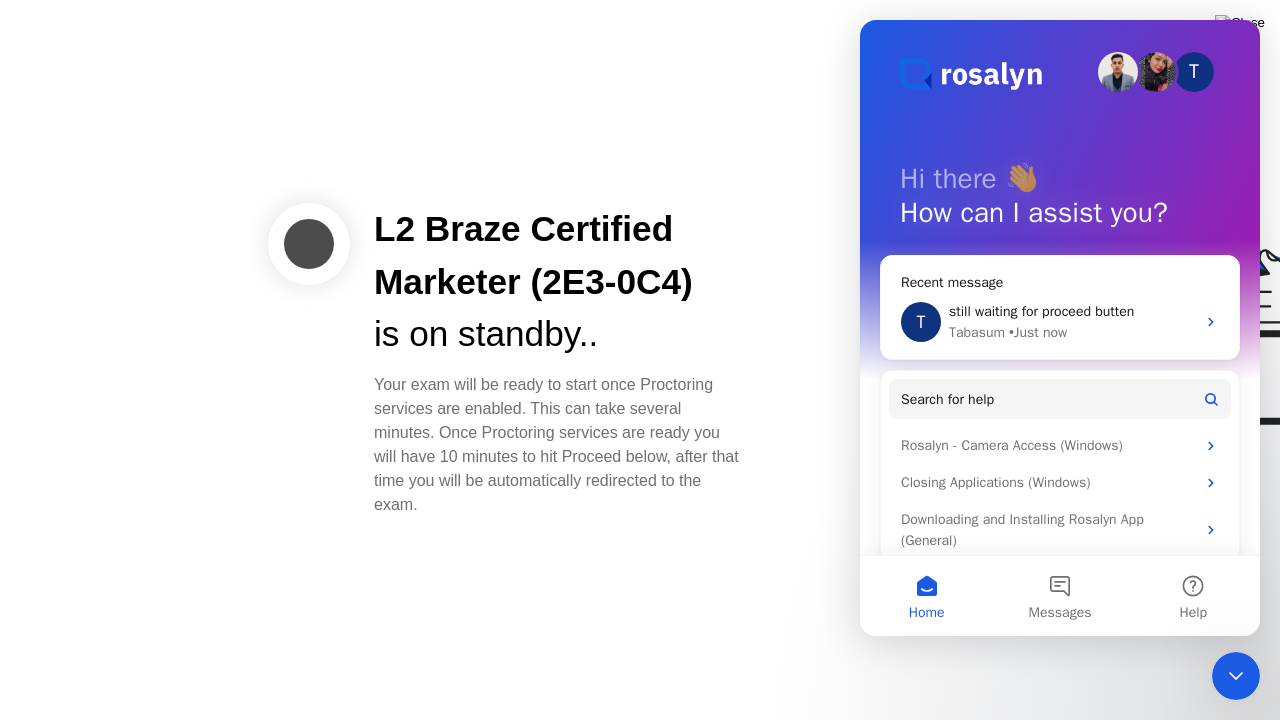 scroll, scrollTop: 0, scrollLeft: 0, axis: both 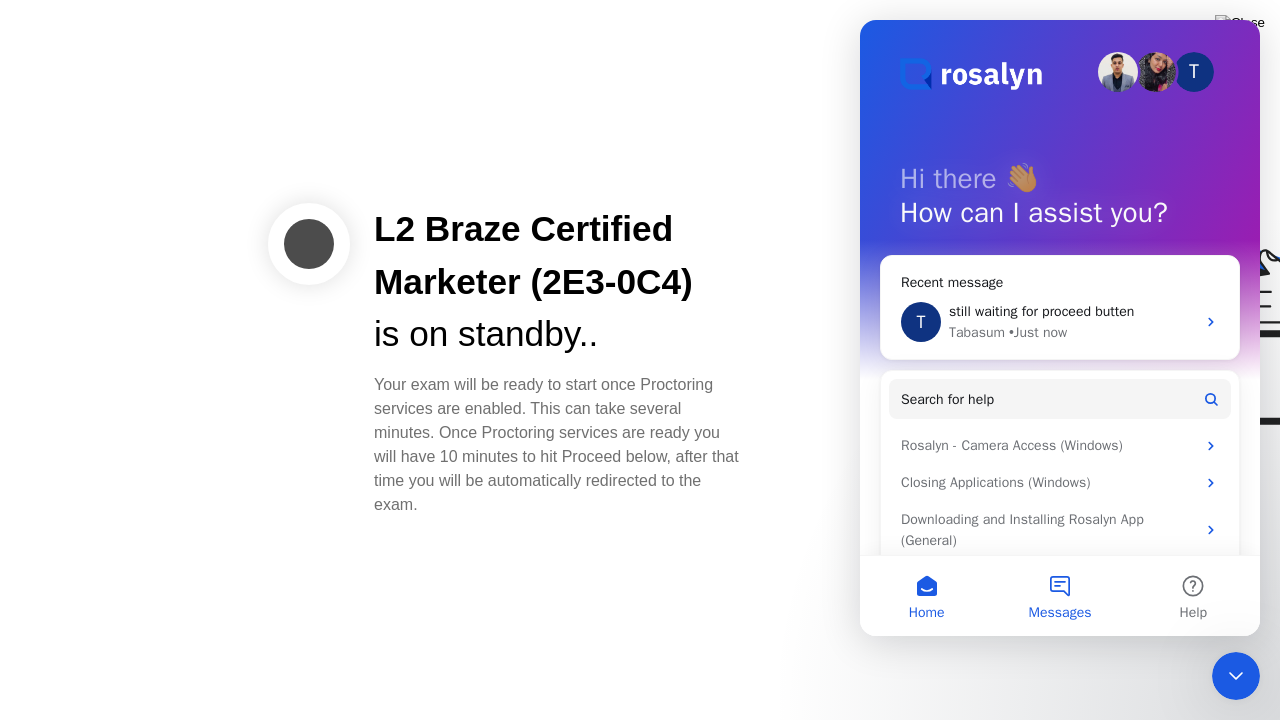 click on "Messages" at bounding box center [1059, 596] 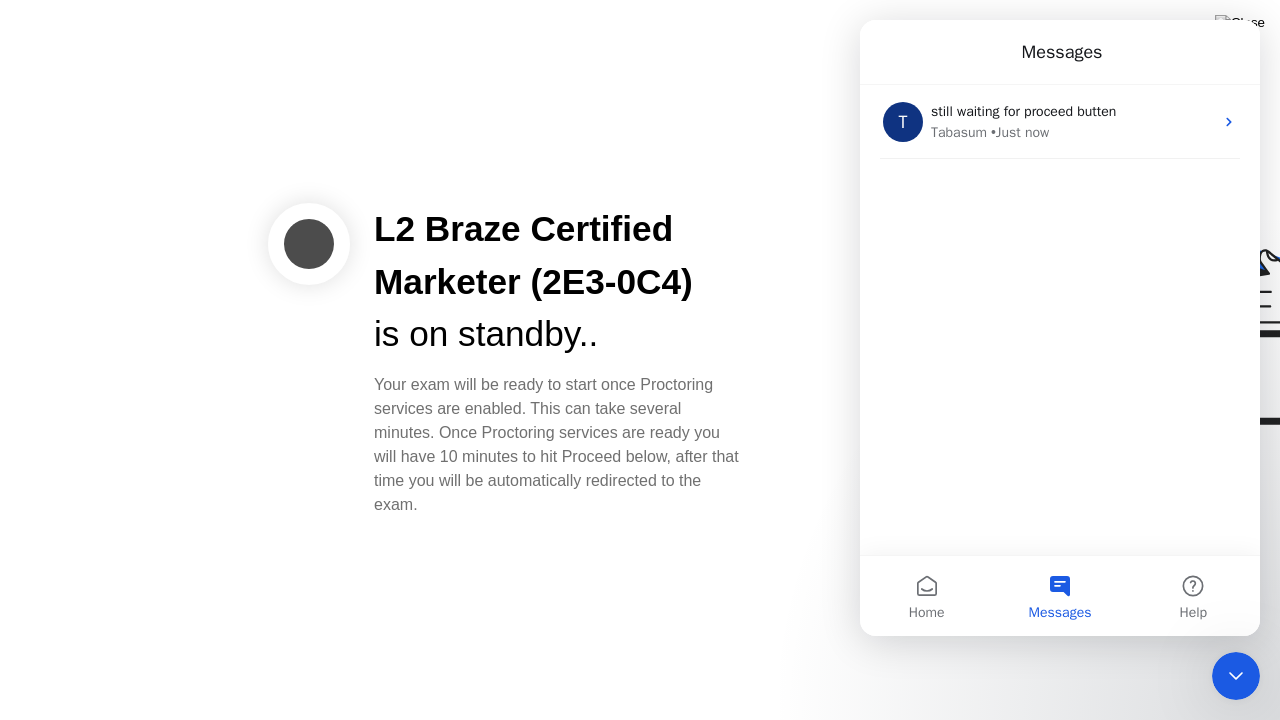 click on "T still waiting for proceed butten [GEOGRAPHIC_DATA] •  Just now" at bounding box center (1060, 320) 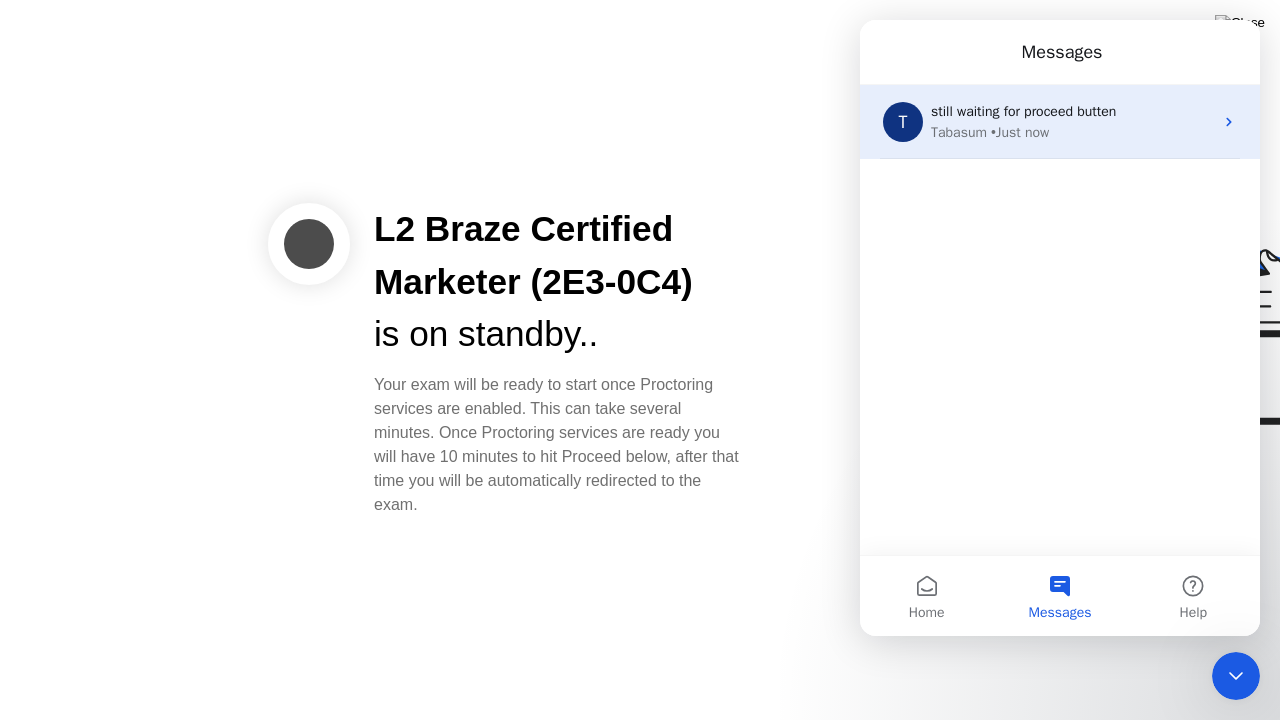 click 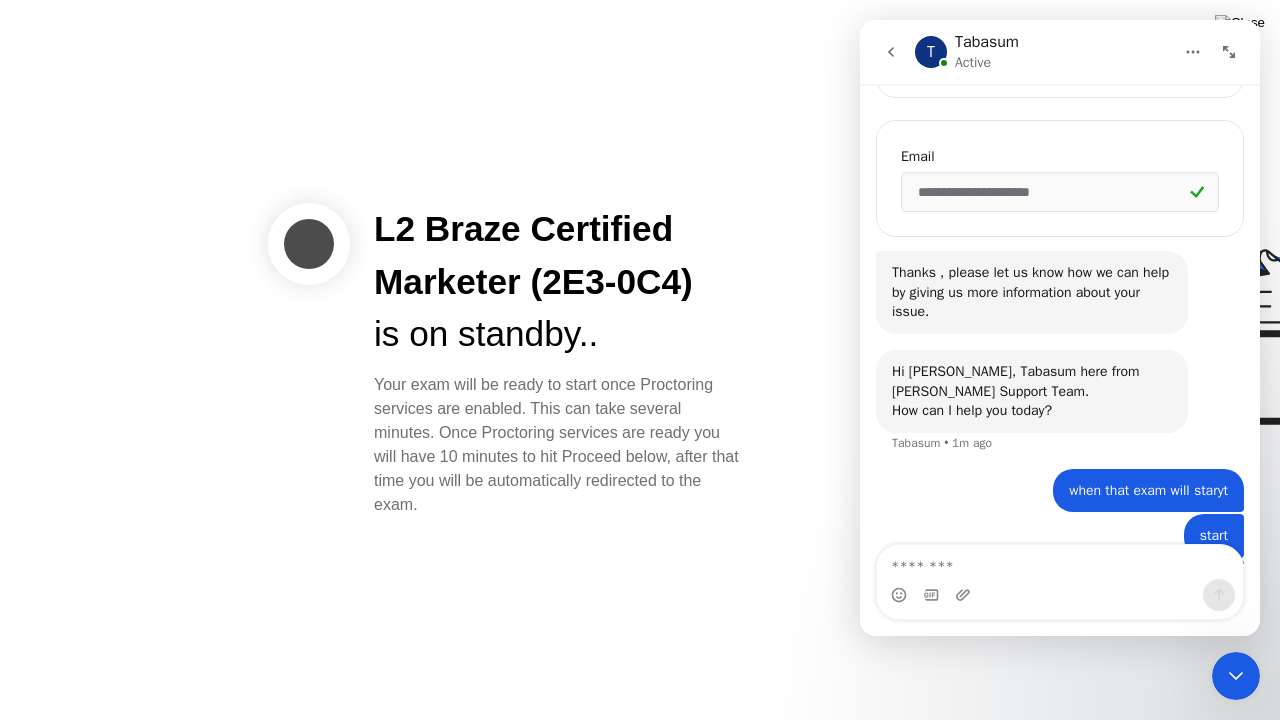 scroll, scrollTop: 541, scrollLeft: 0, axis: vertical 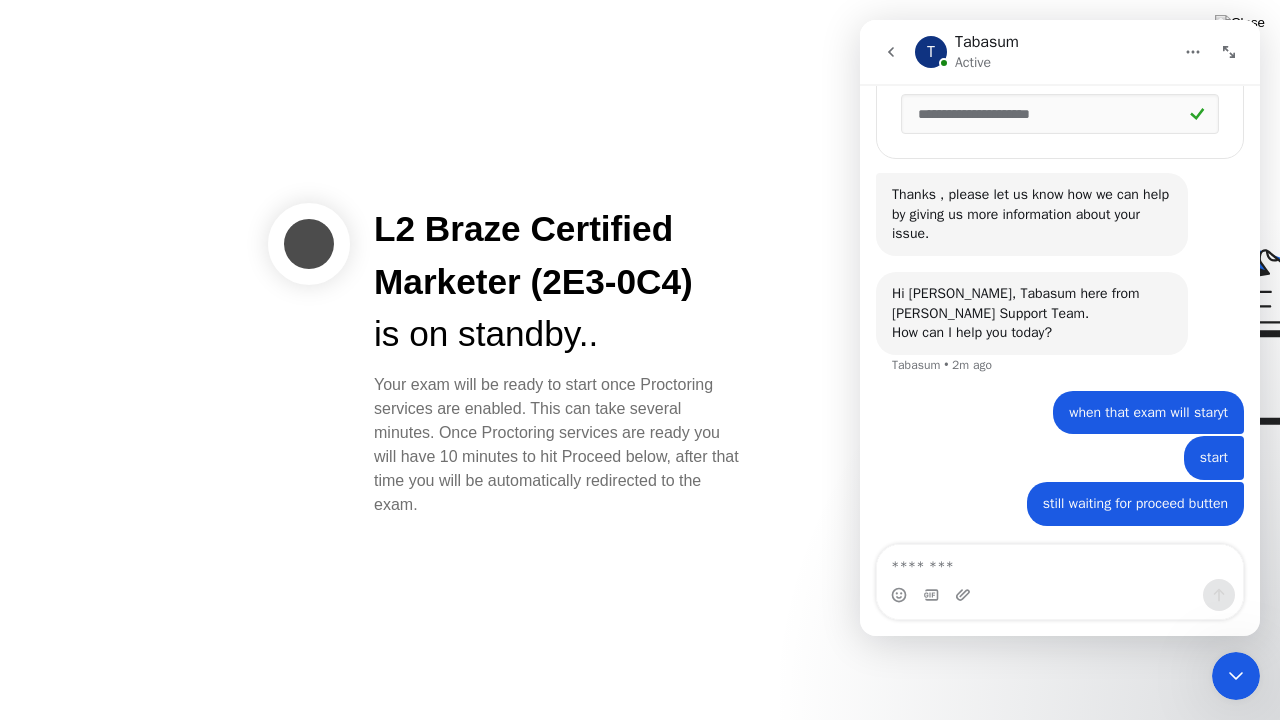 click 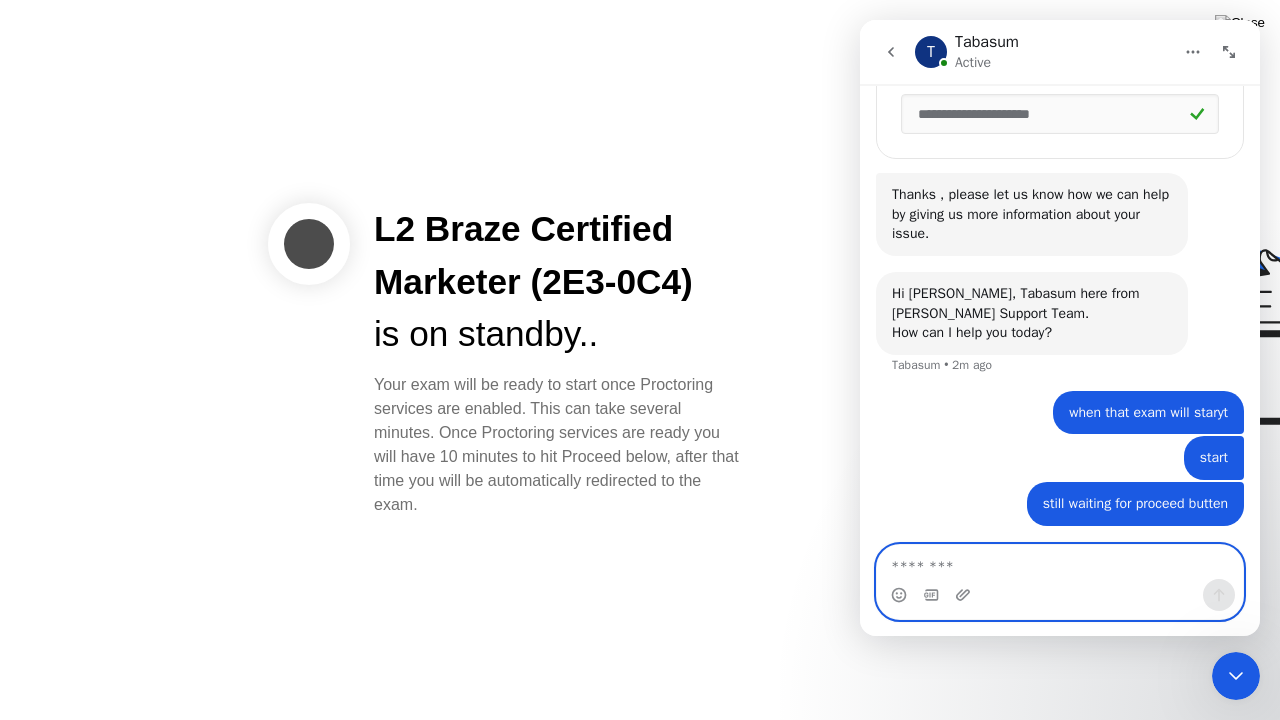click at bounding box center [1060, 562] 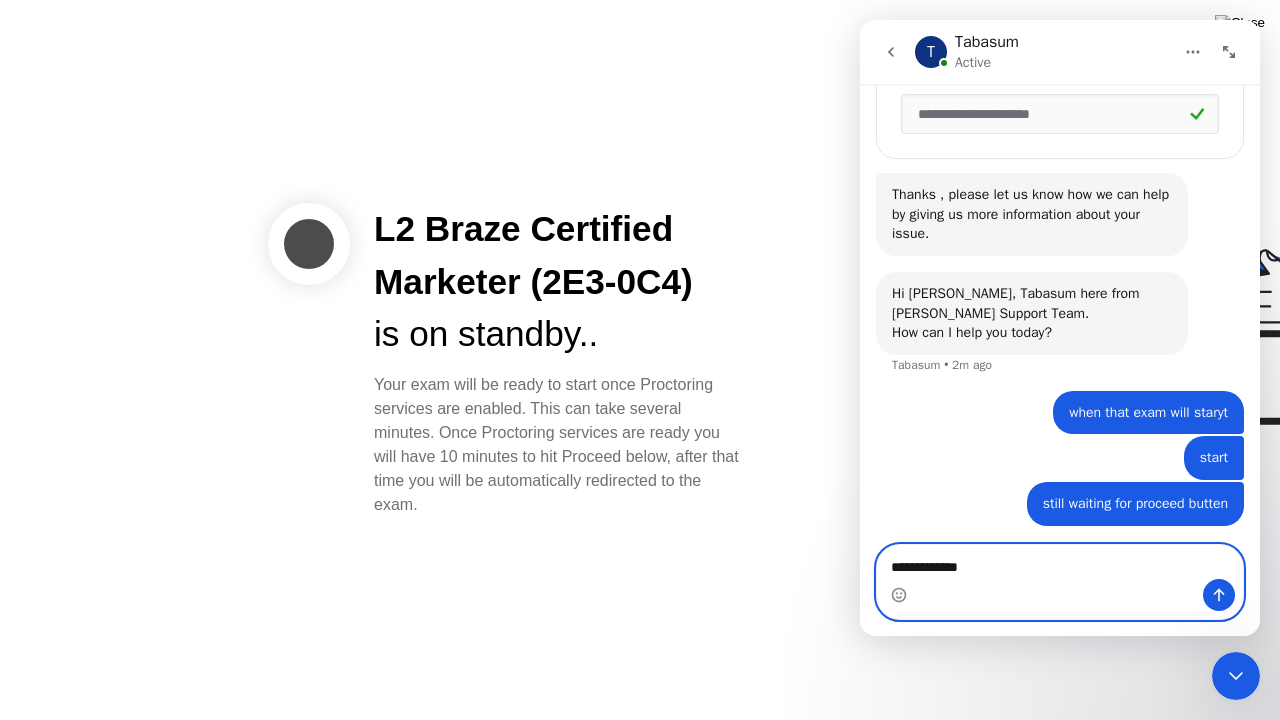 type on "**********" 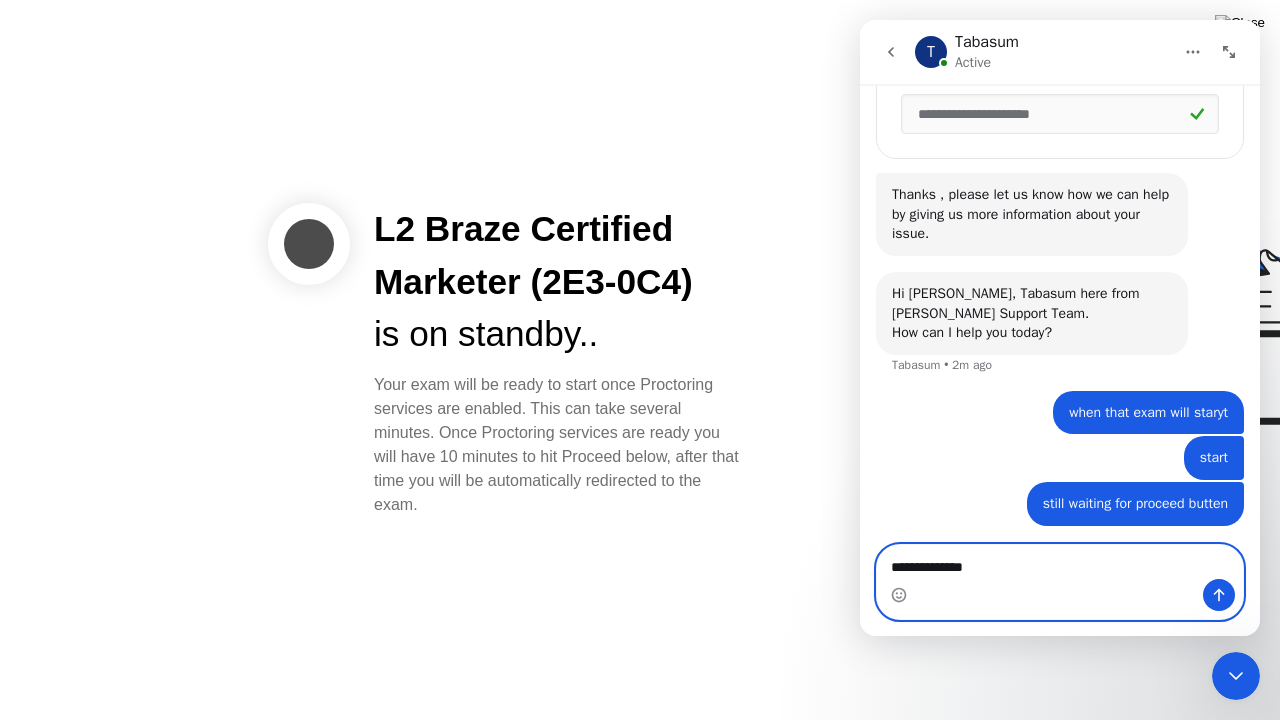 type 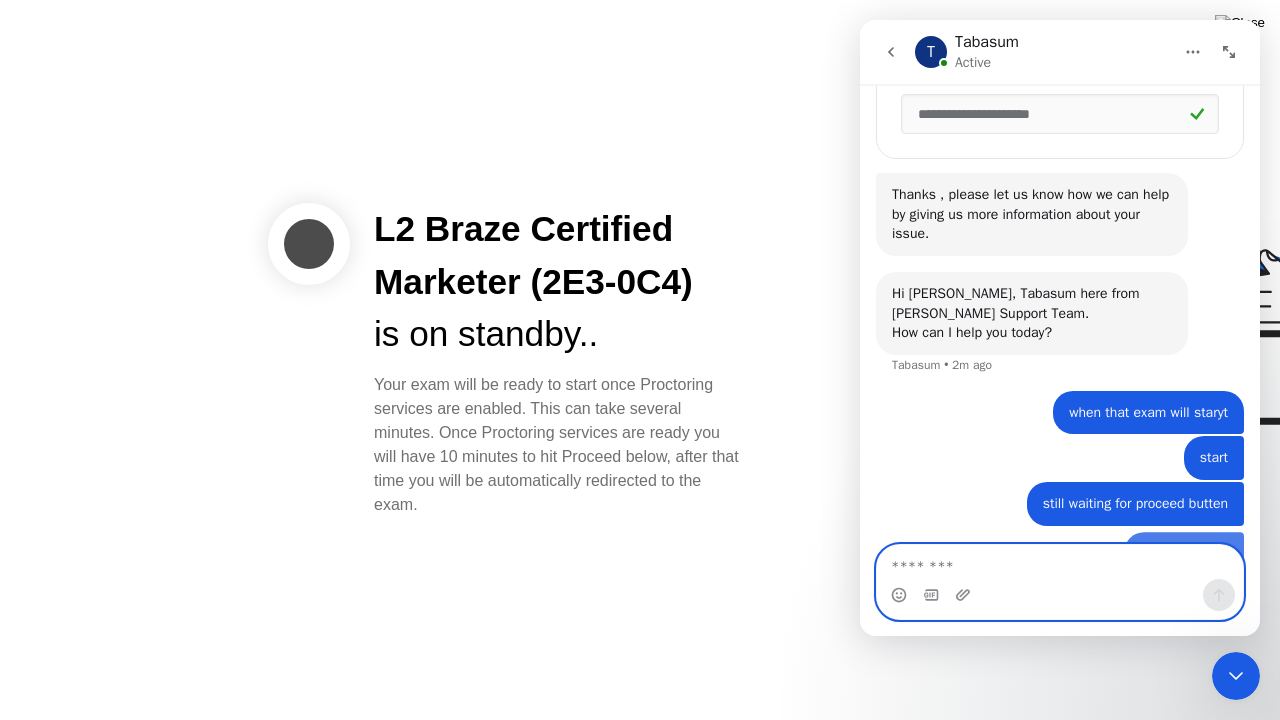 scroll, scrollTop: 586, scrollLeft: 0, axis: vertical 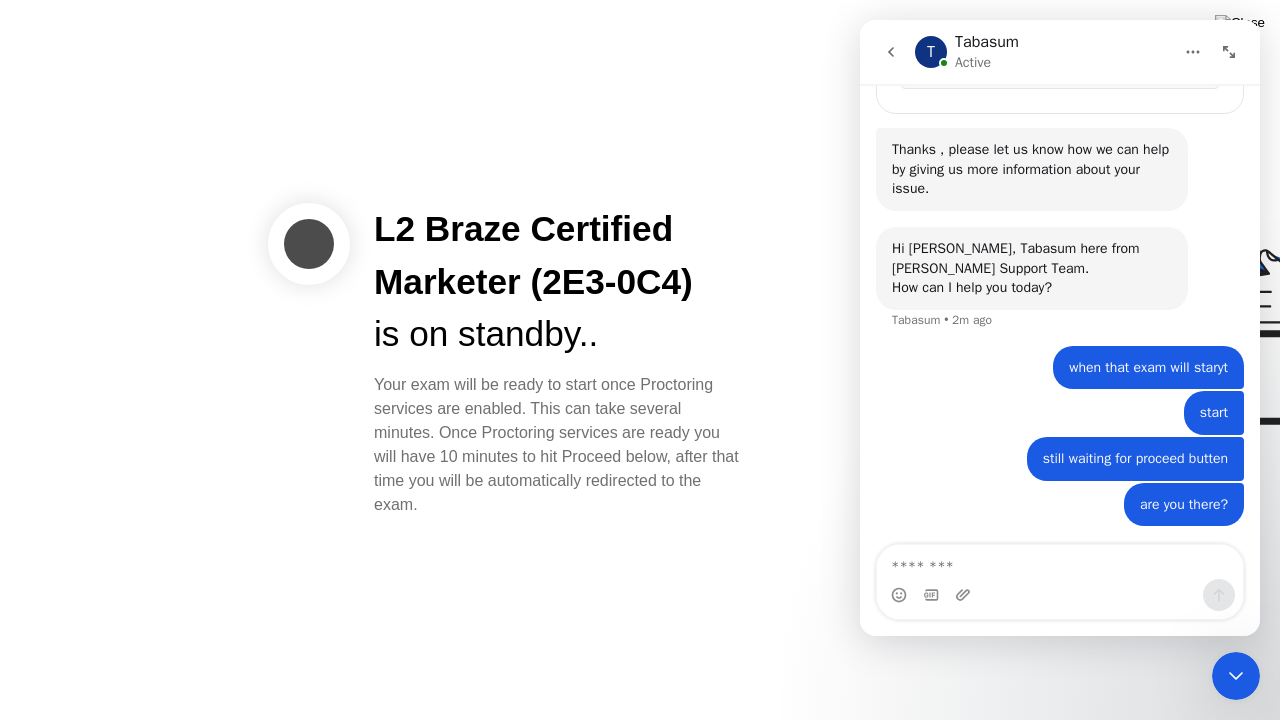 click on "Your exam will be ready to start once Proctoring services are enabled. This can take several minutes. Once Proctoring services are ready you will have 10 minutes to hit Proceed below, after that time you will be automatically redirected to the exam." 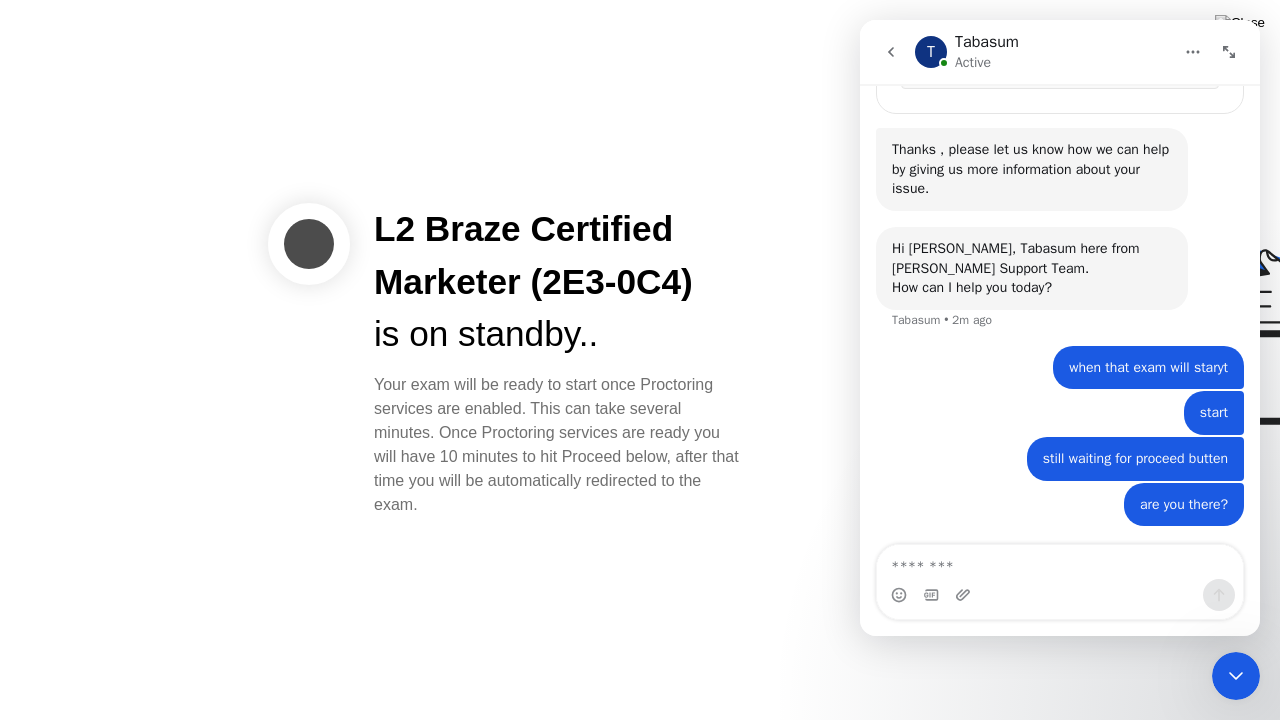 click 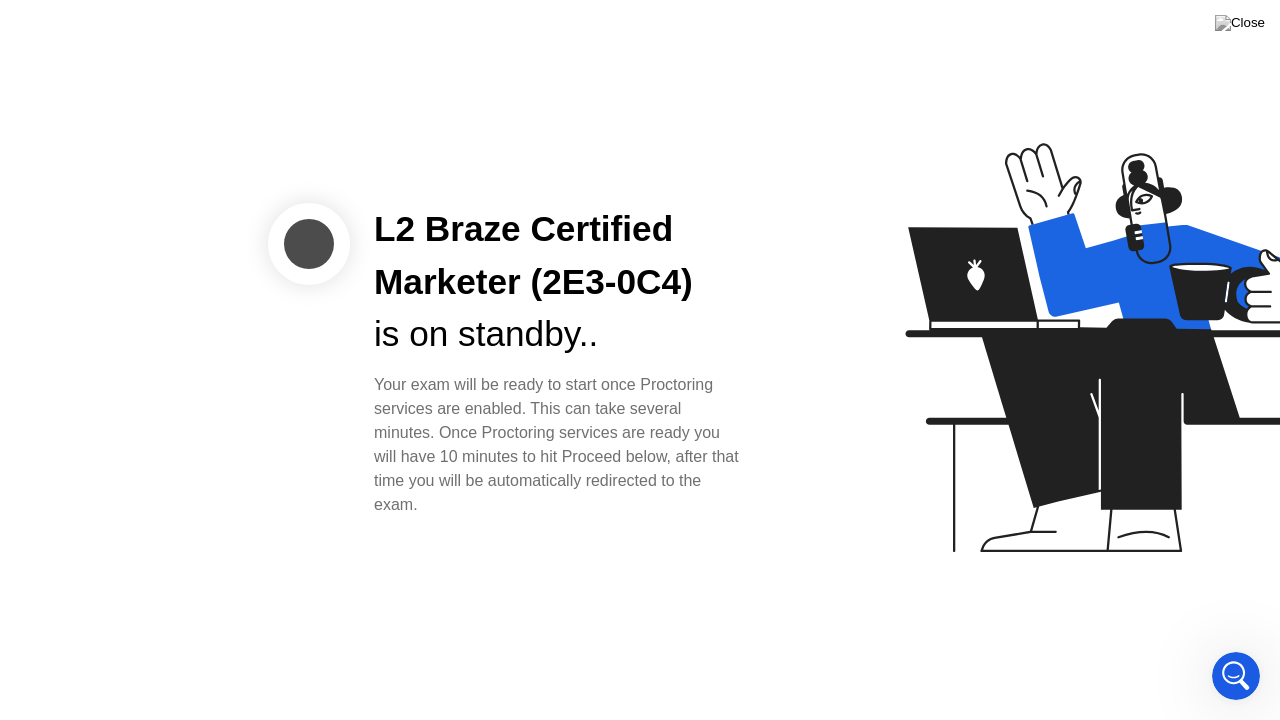 click 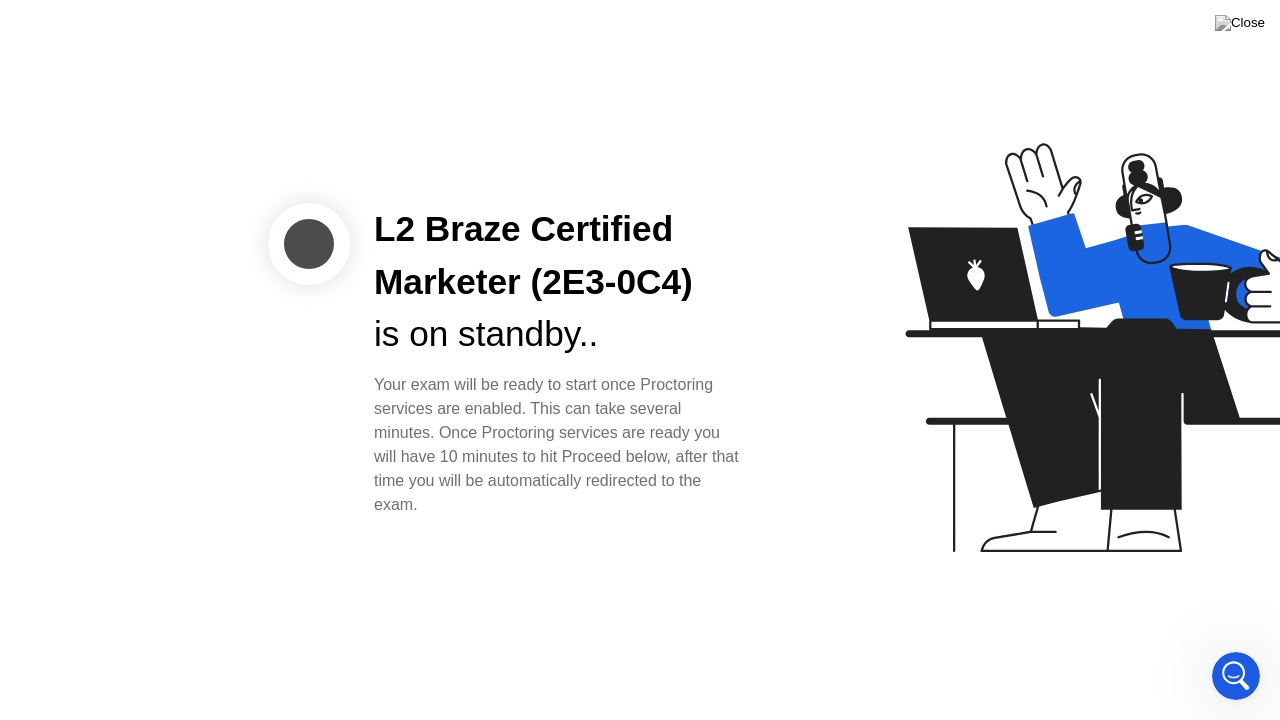 scroll, scrollTop: 664, scrollLeft: 0, axis: vertical 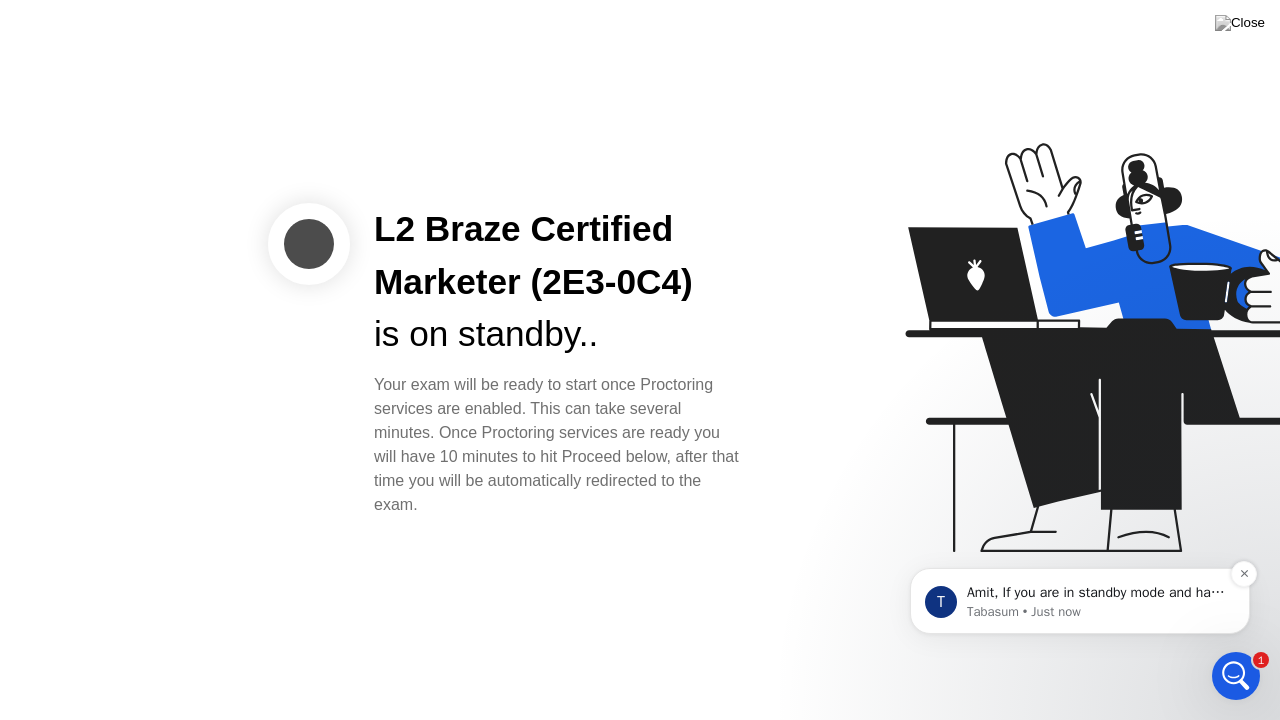 click on "Amit, If you are in standby mode and have waited for over 10 minutes please allow a few more minutes as the wait time is maximum 15 minutes. And if it’s still on standby mode, please close the [PERSON_NAME] application and restart taking the exam.   Let me know if you have any other questions🤞" at bounding box center (1096, 593) 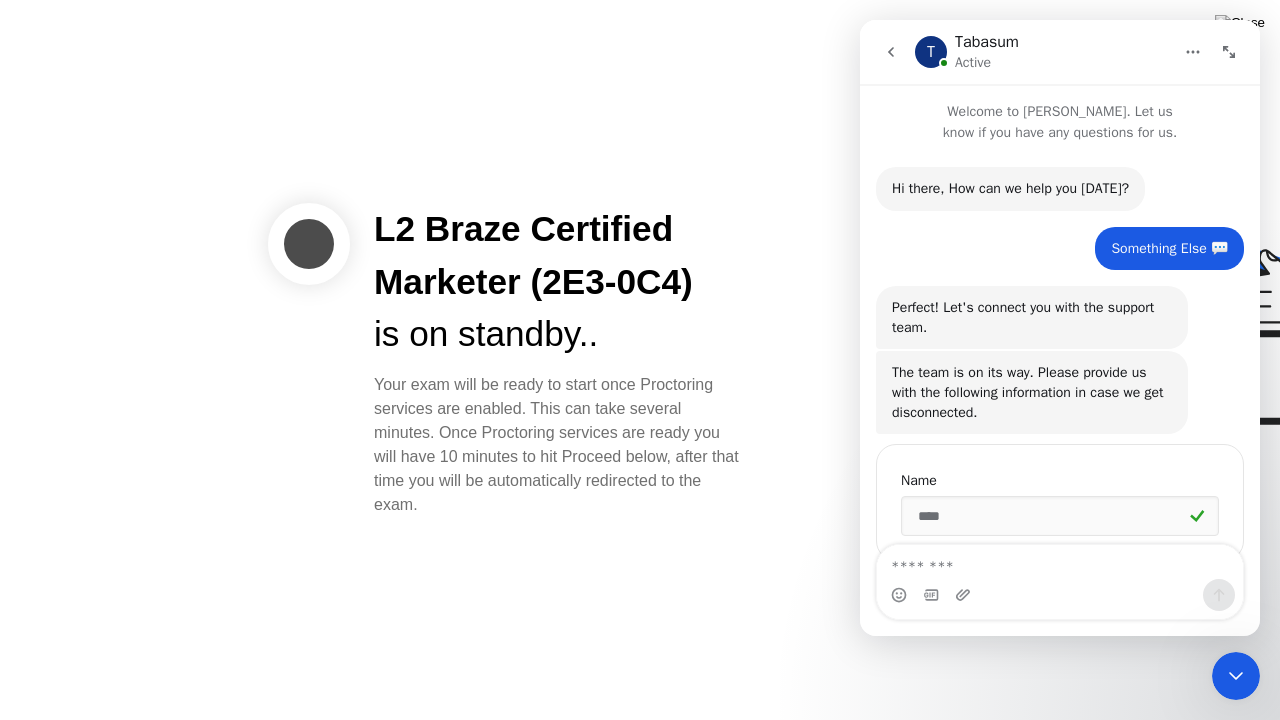 scroll, scrollTop: 92, scrollLeft: 0, axis: vertical 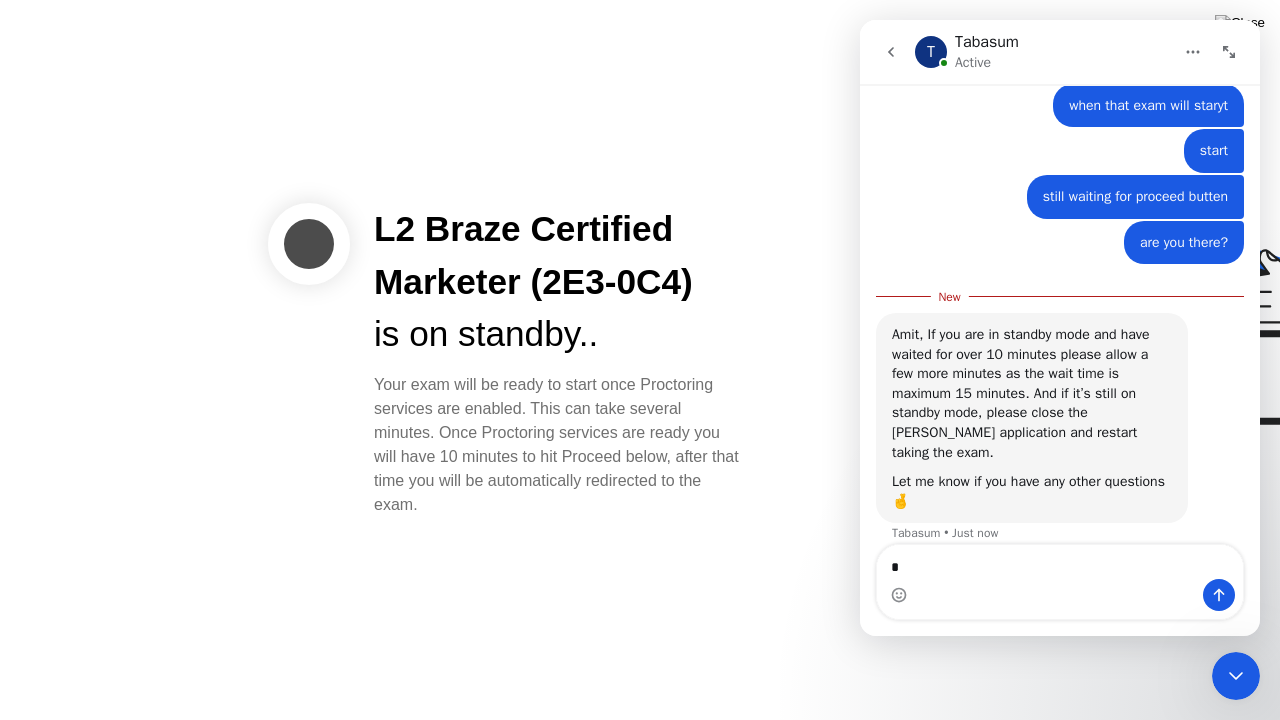 type on "**" 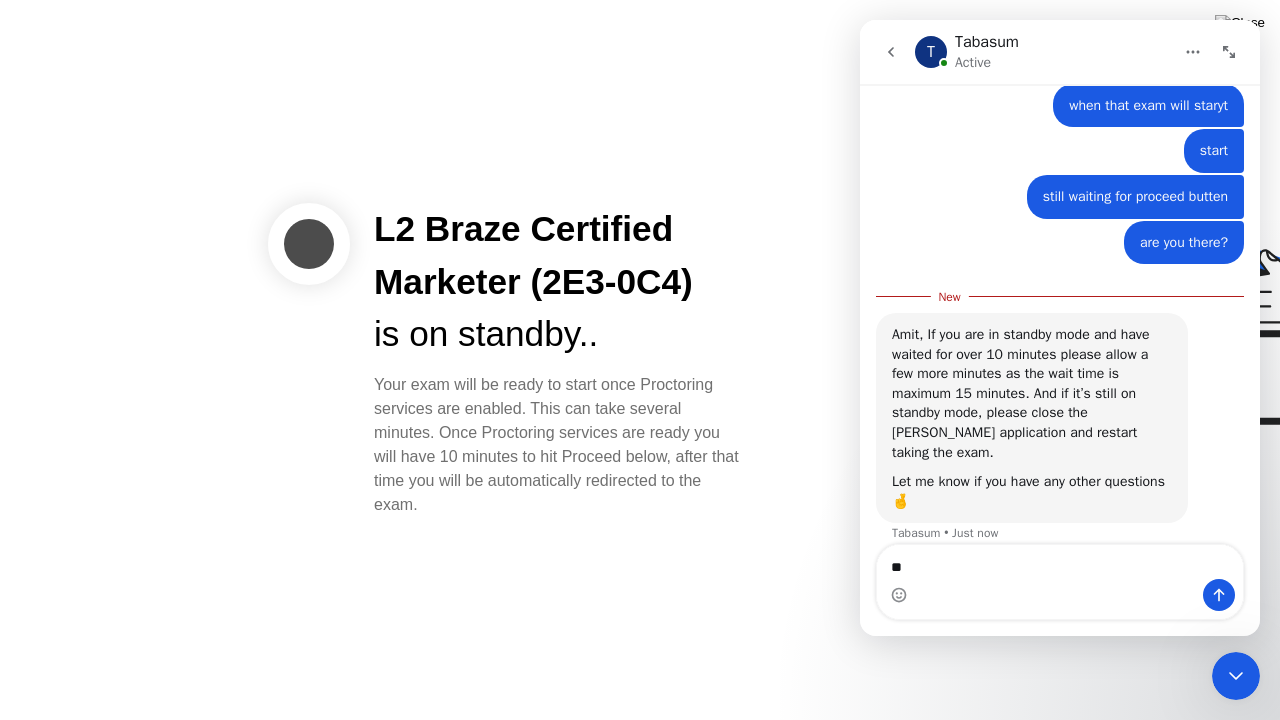 type 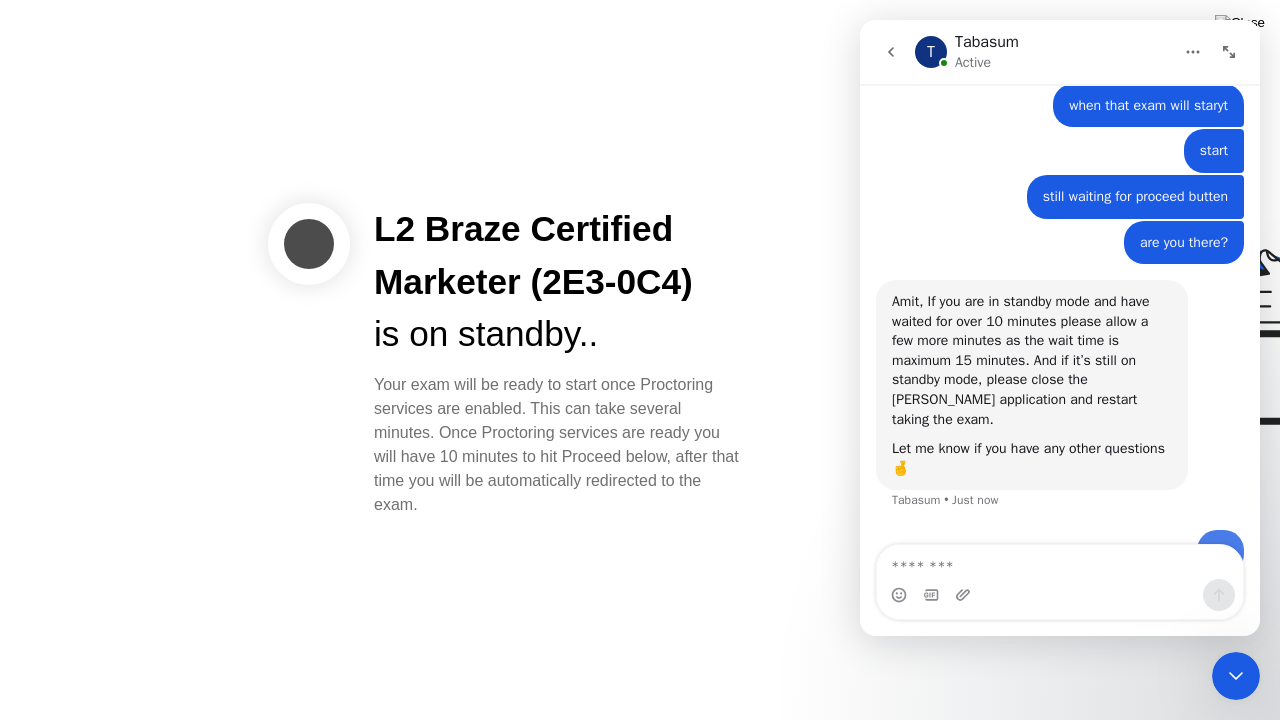 scroll, scrollTop: 853, scrollLeft: 0, axis: vertical 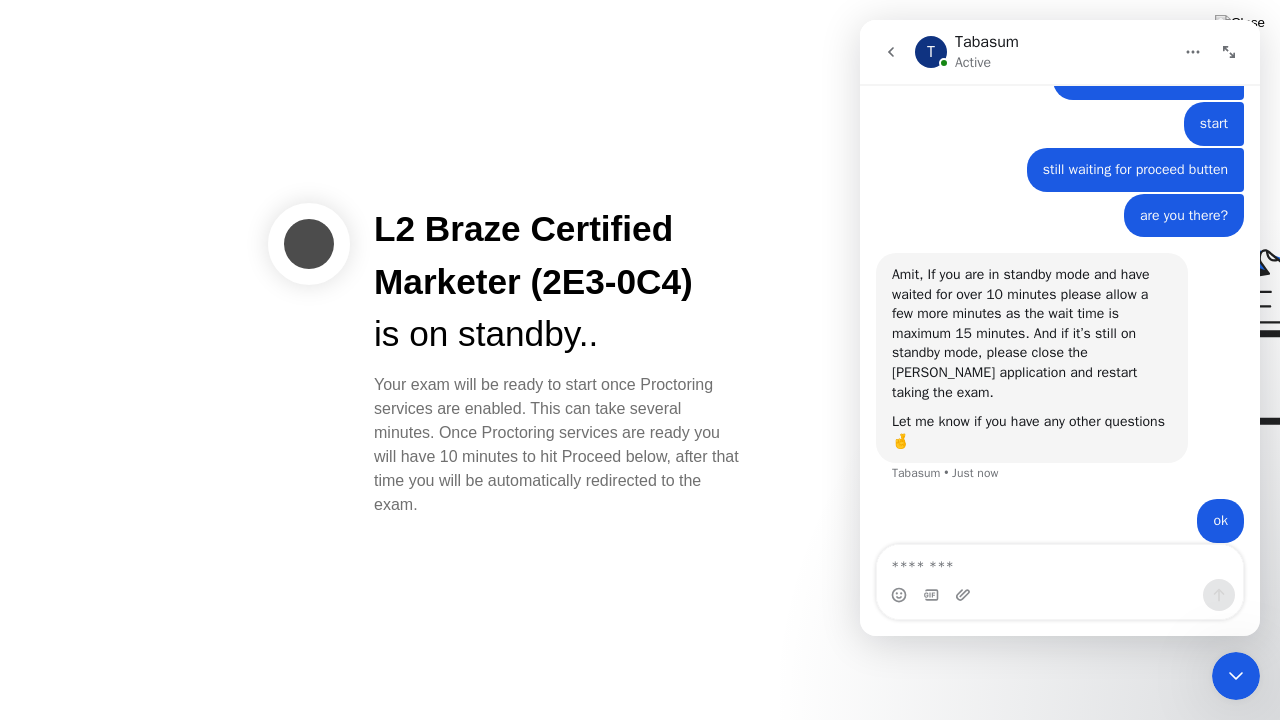 click 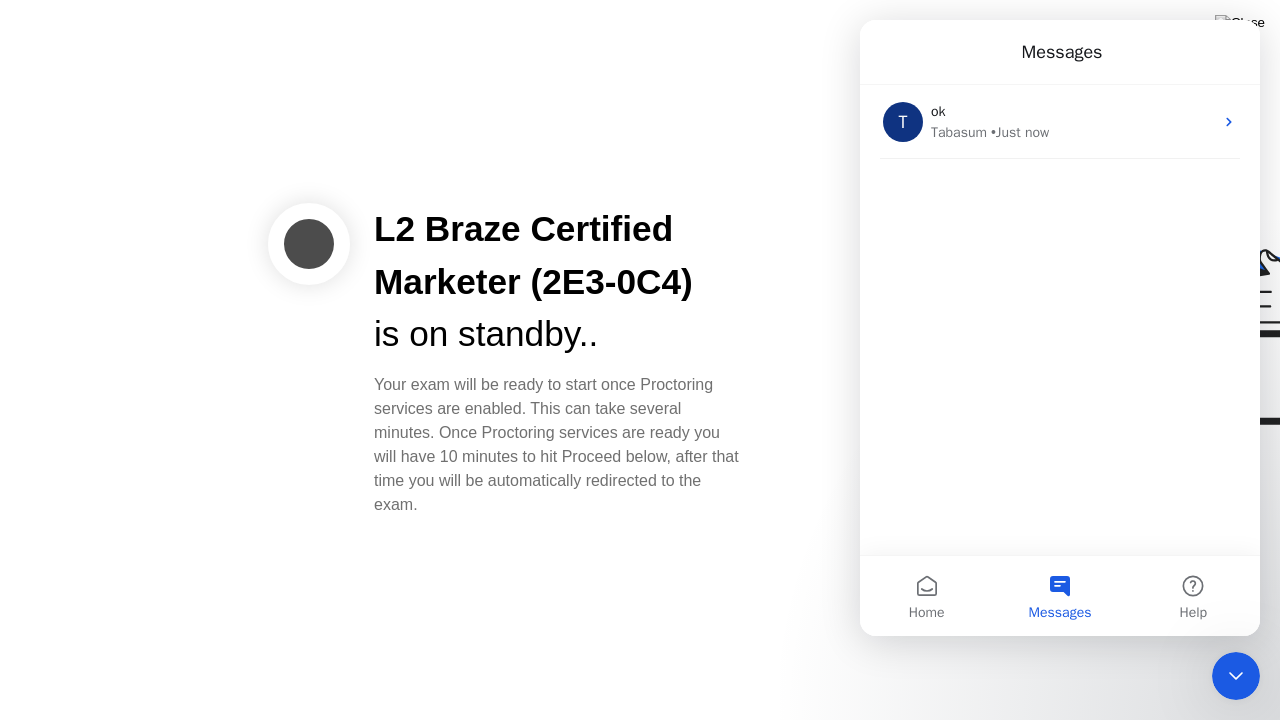 scroll, scrollTop: 0, scrollLeft: 0, axis: both 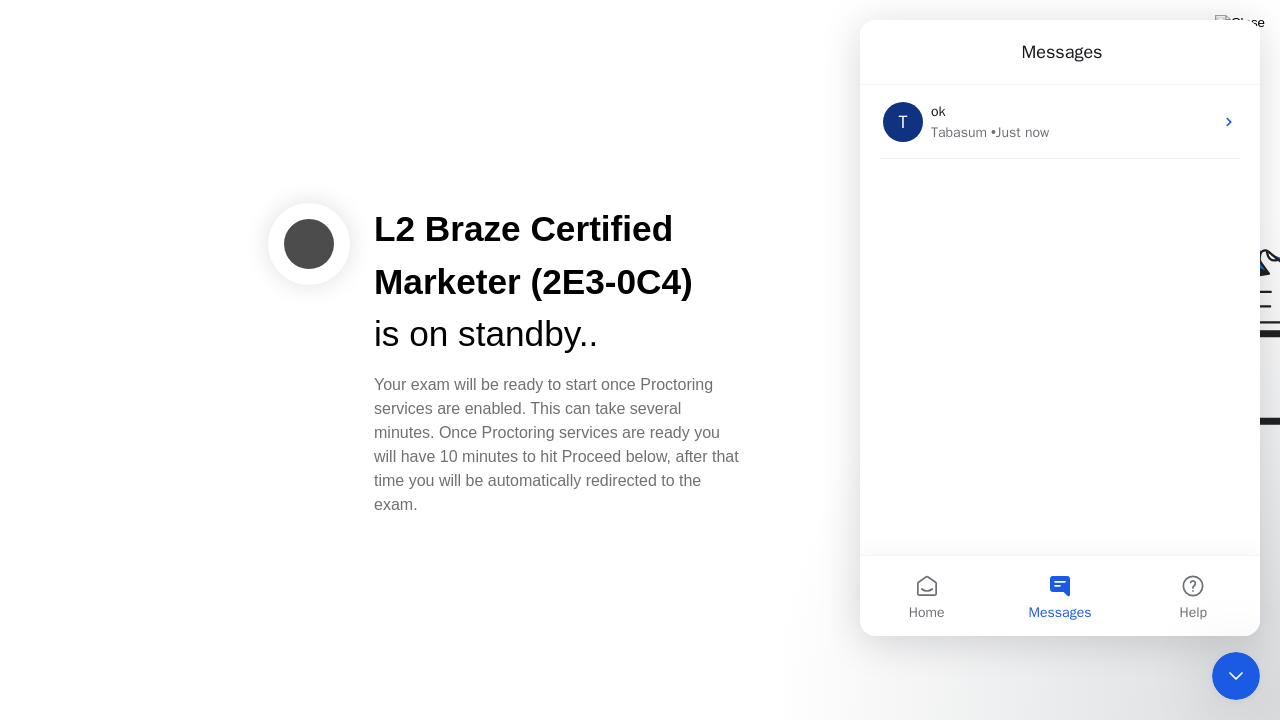 click 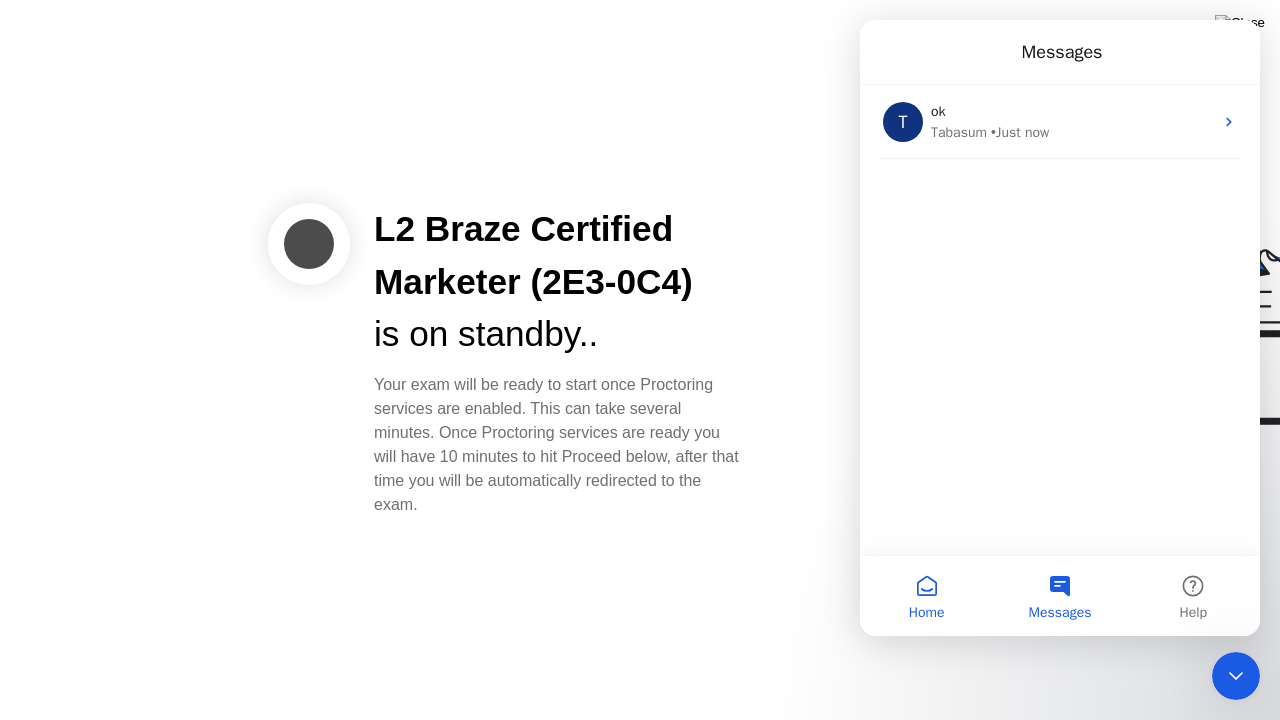 click on "Home" at bounding box center (926, 596) 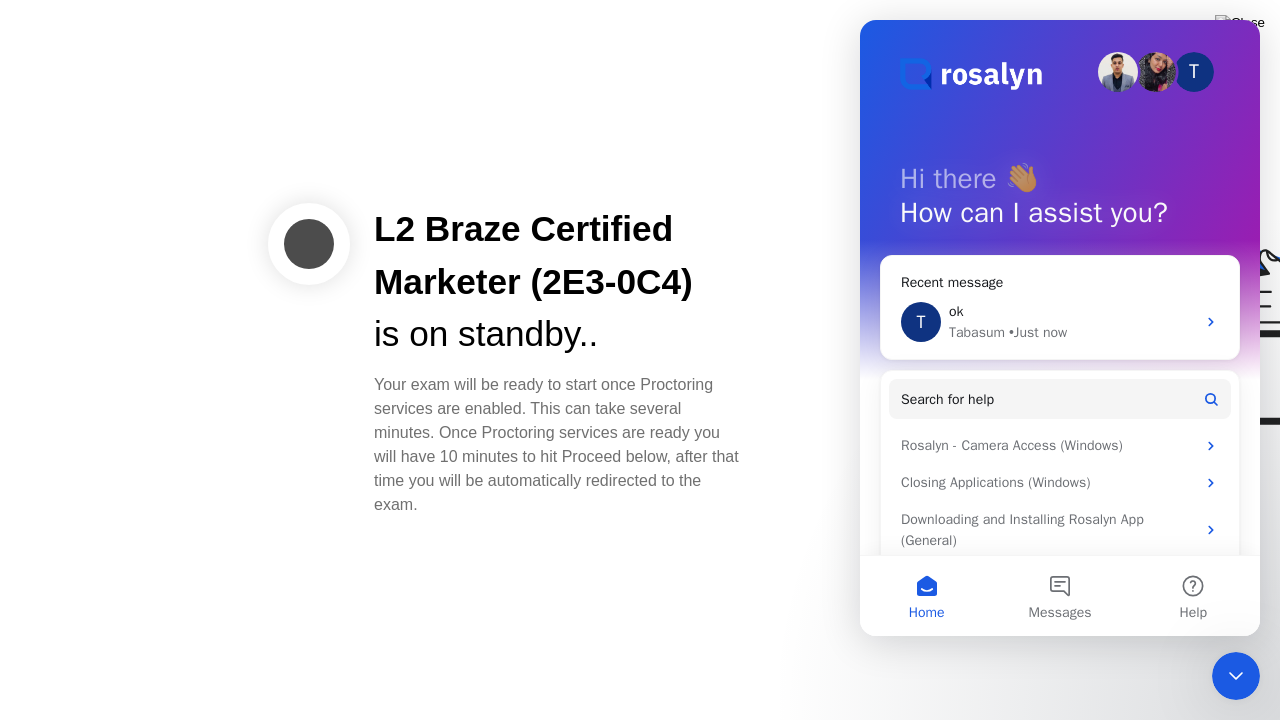 click 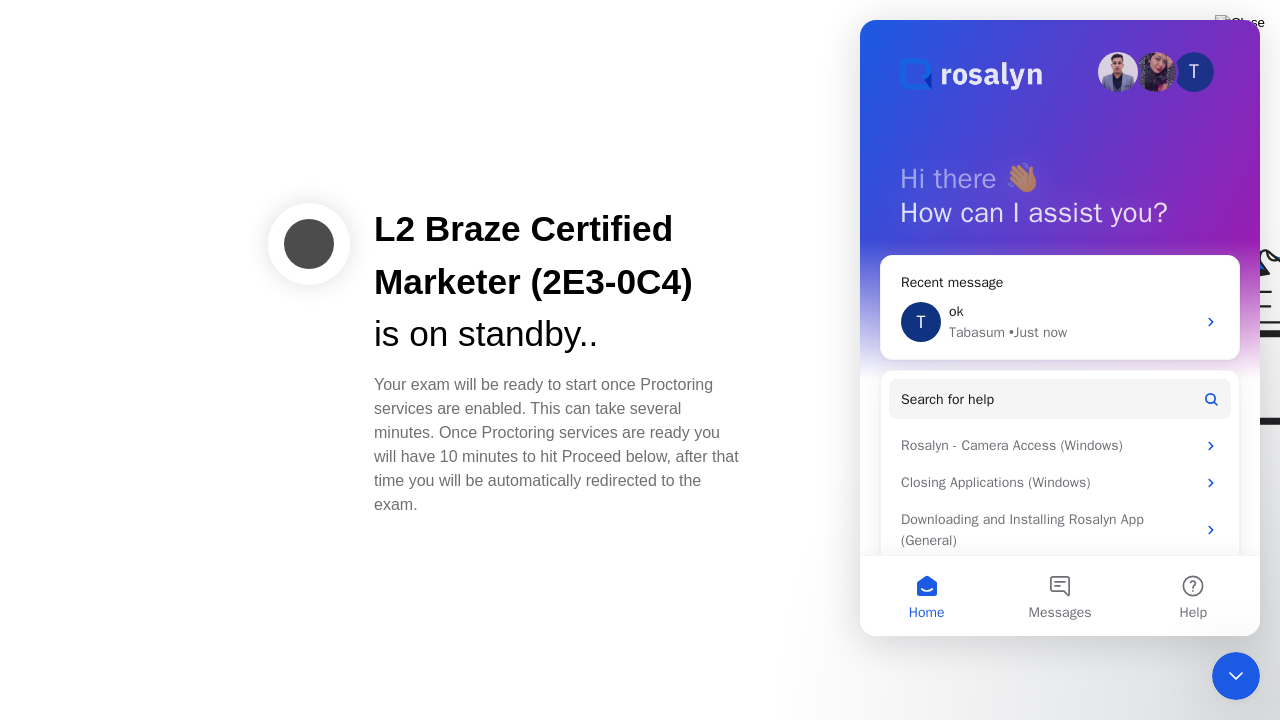 scroll, scrollTop: 58, scrollLeft: 0, axis: vertical 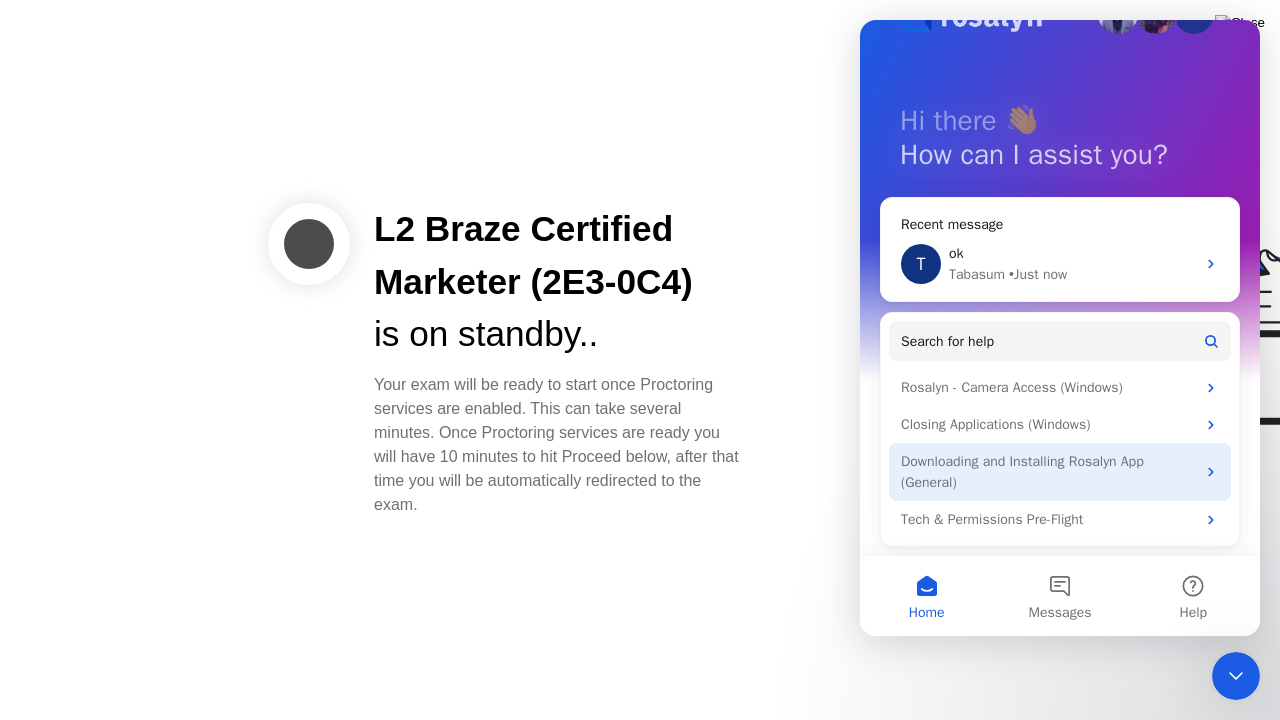 click on "Downloading and Installing Rosalyn App (General)" at bounding box center [1048, 472] 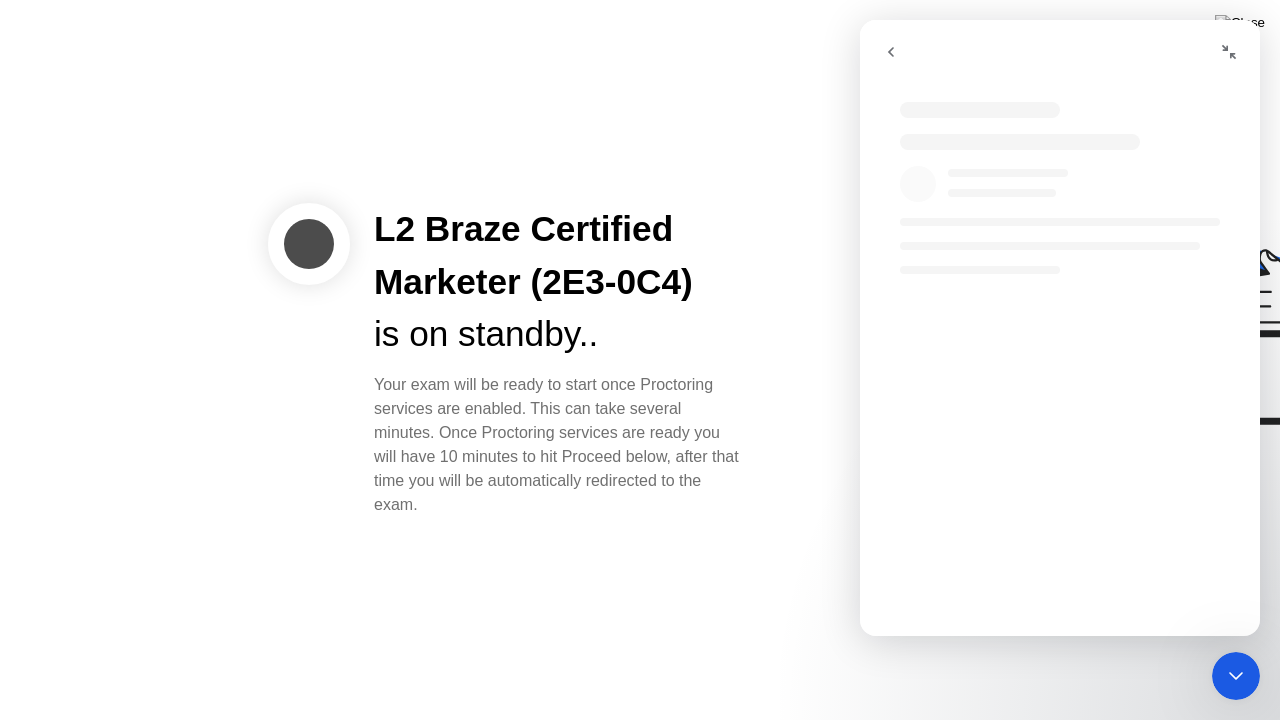 scroll, scrollTop: 0, scrollLeft: 0, axis: both 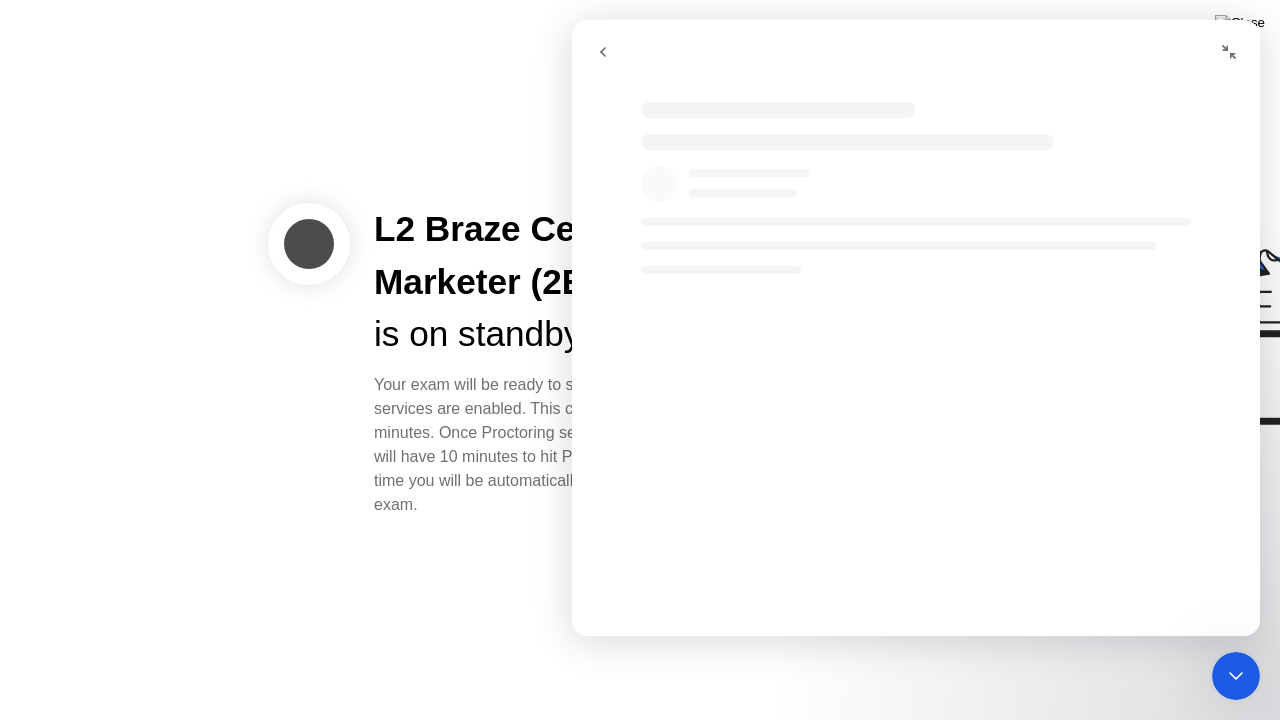 click on "L2 Braze Certified Marketer (2E3-0C4) is on standby..   Your exam will be ready to start once Proctoring services are enabled. This can take several minutes. Once Proctoring services are ready you will have 10 minutes to hit Proceed below, after that time you will be automatically redirected to the exam." 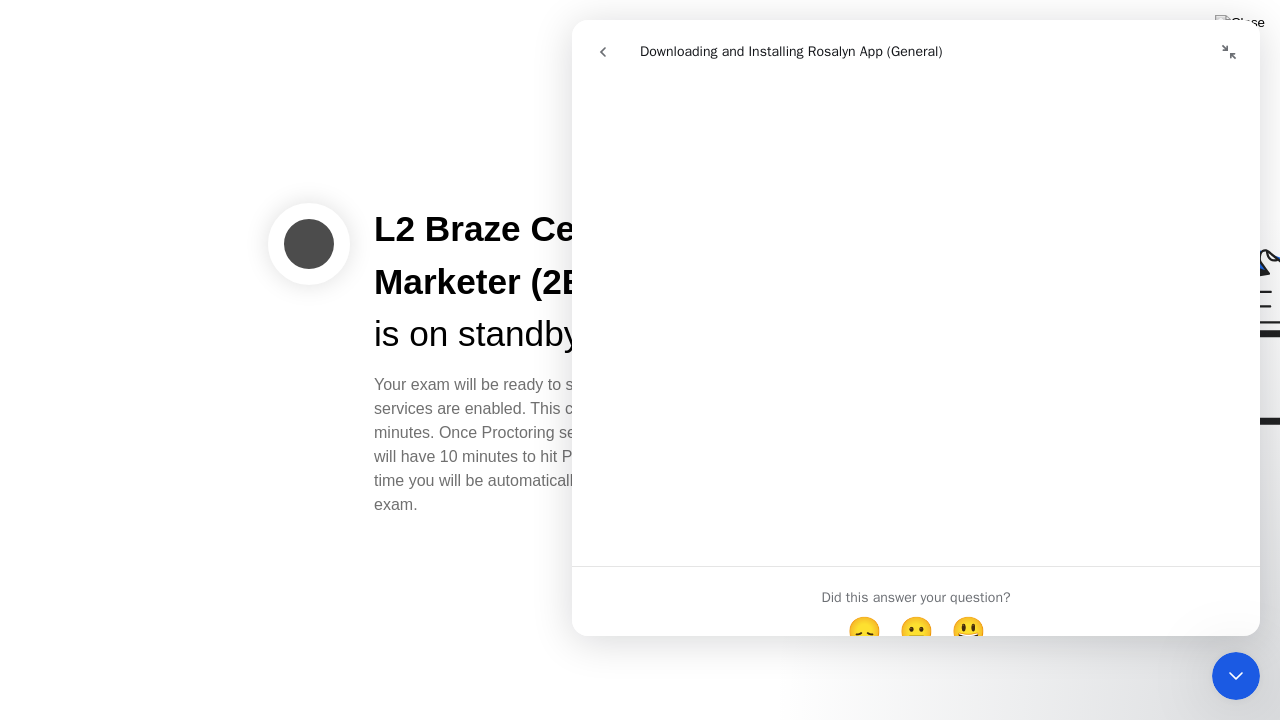 scroll, scrollTop: 1532, scrollLeft: 0, axis: vertical 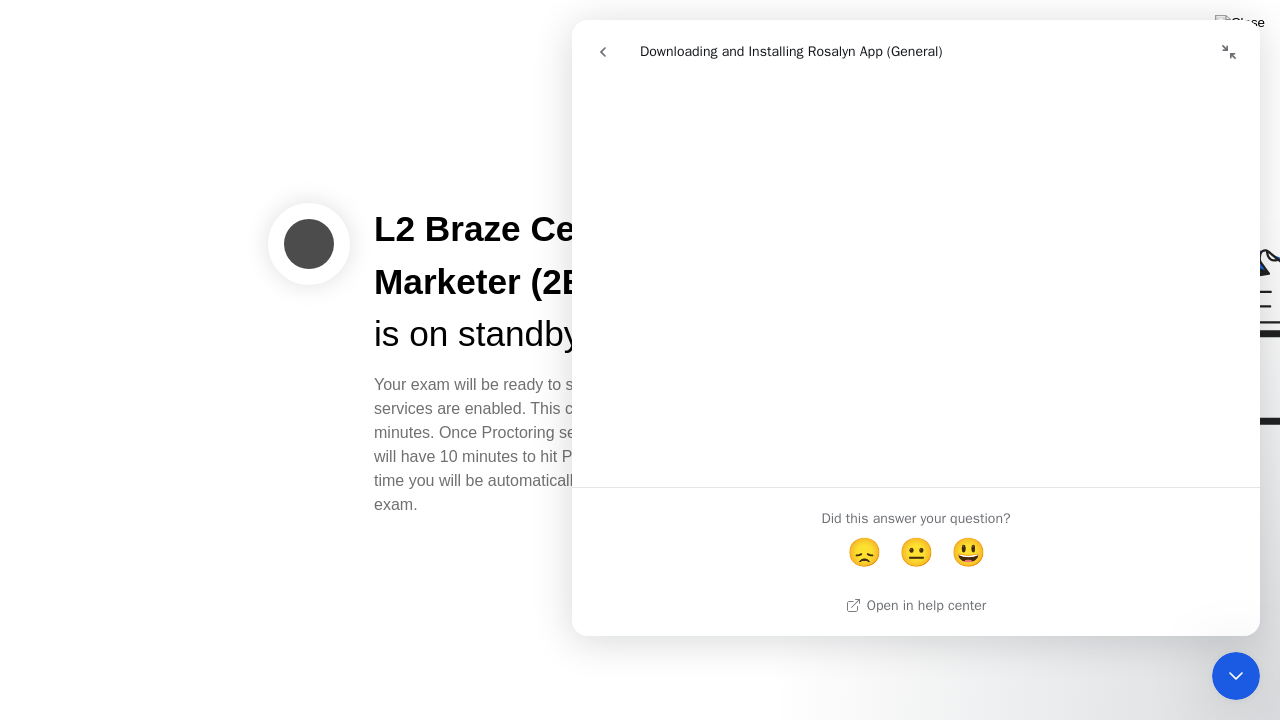 drag, startPoint x: 1256, startPoint y: 198, endPoint x: 1851, endPoint y: 716, distance: 788.891 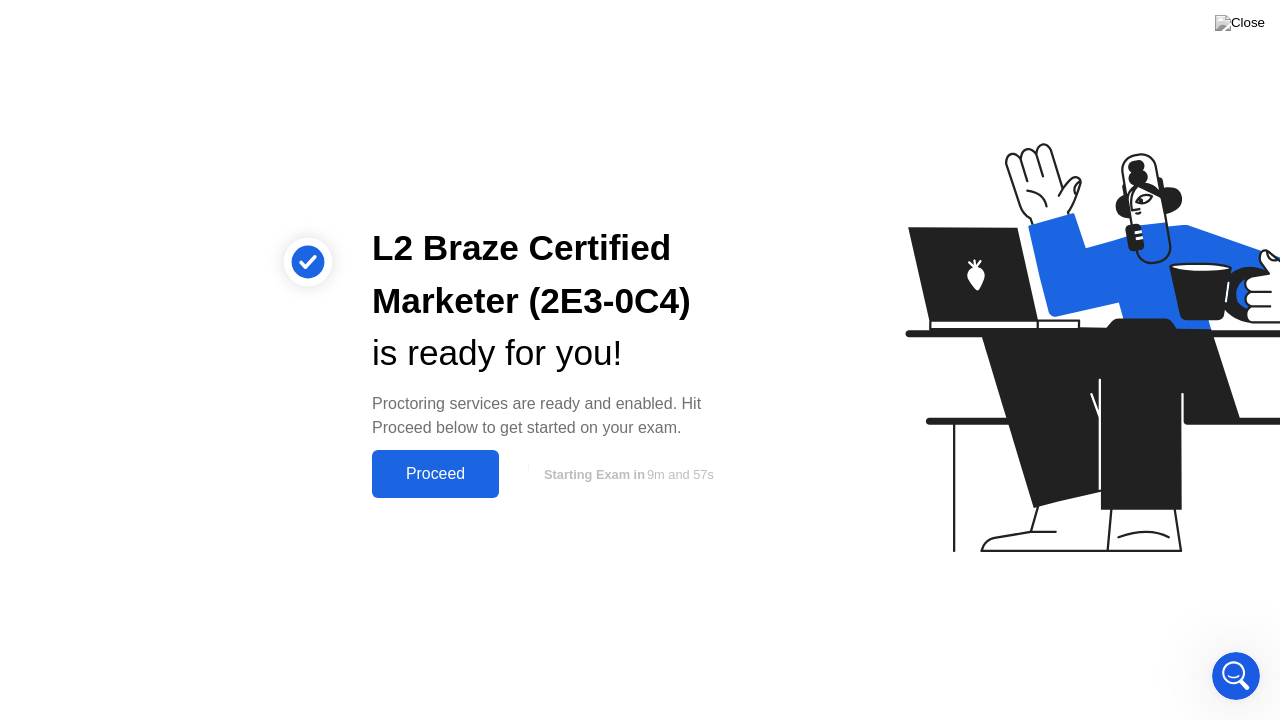 click on "Proceed" 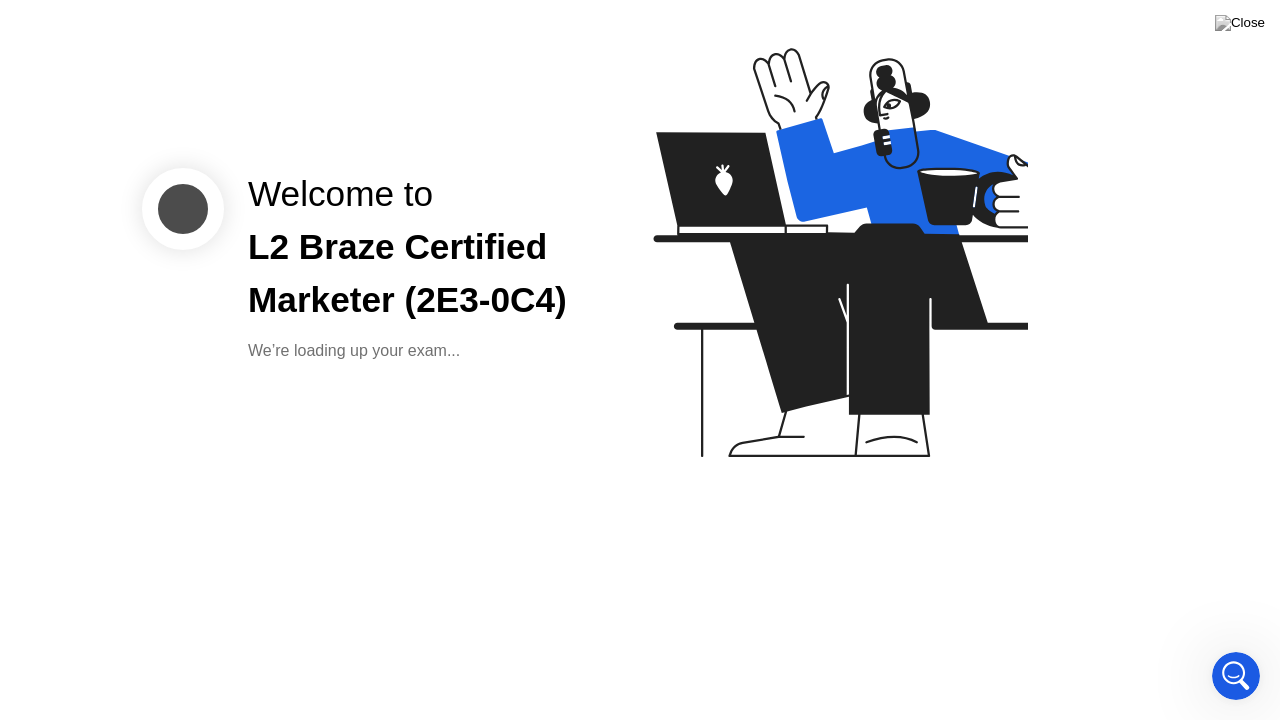 scroll, scrollTop: 1468, scrollLeft: 0, axis: vertical 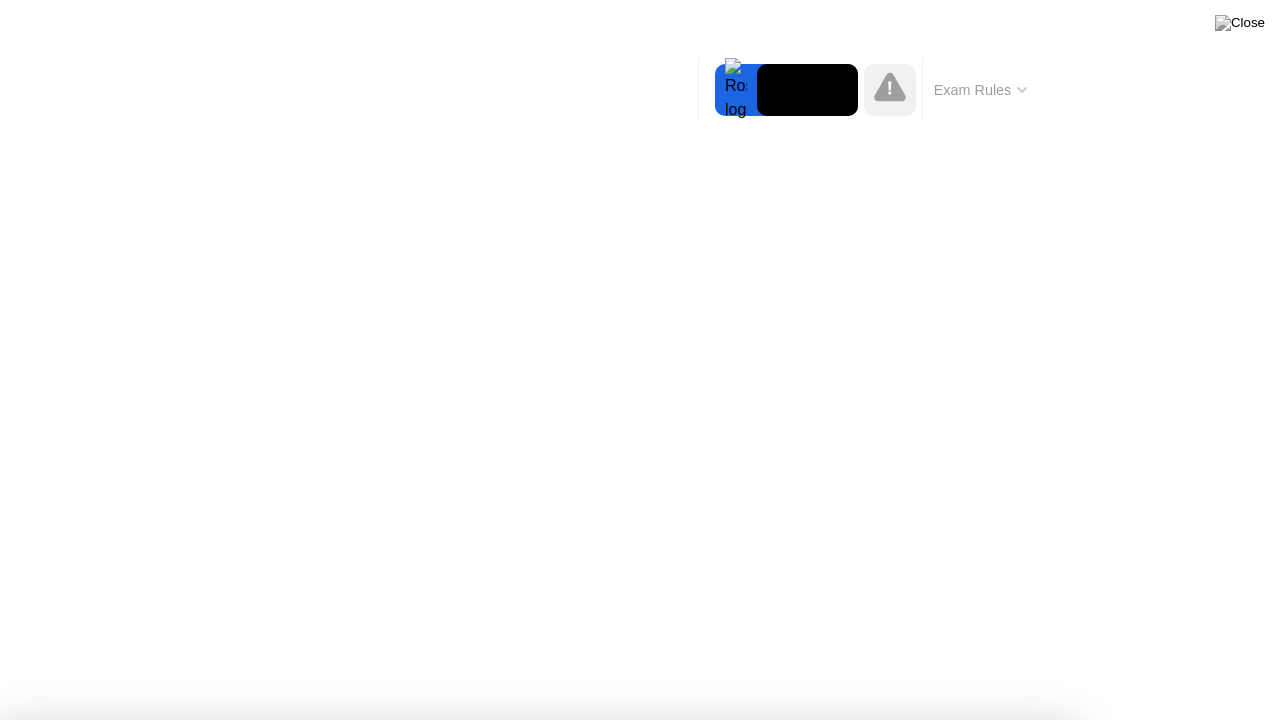 click on "Got it!" at bounding box center (647, 1206) 